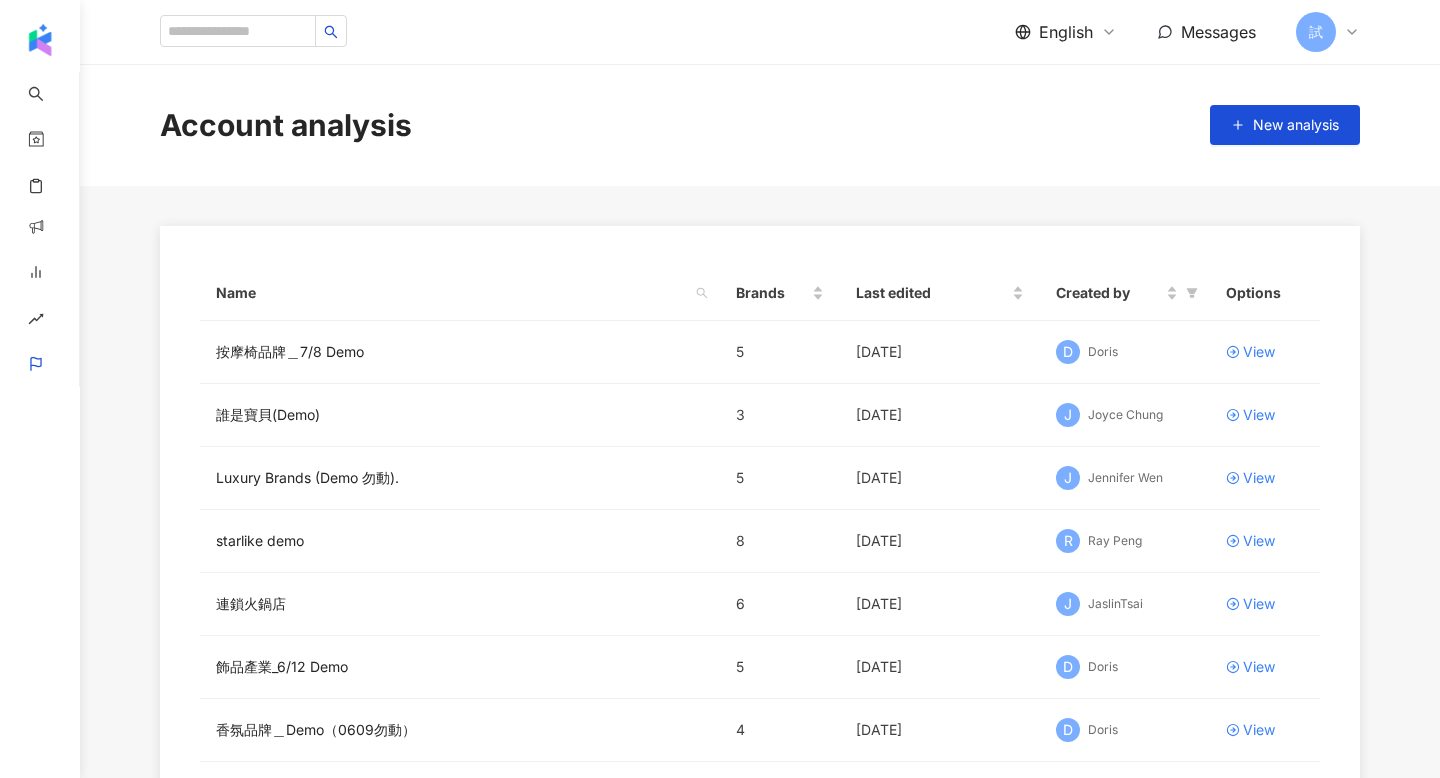 scroll, scrollTop: 0, scrollLeft: 0, axis: both 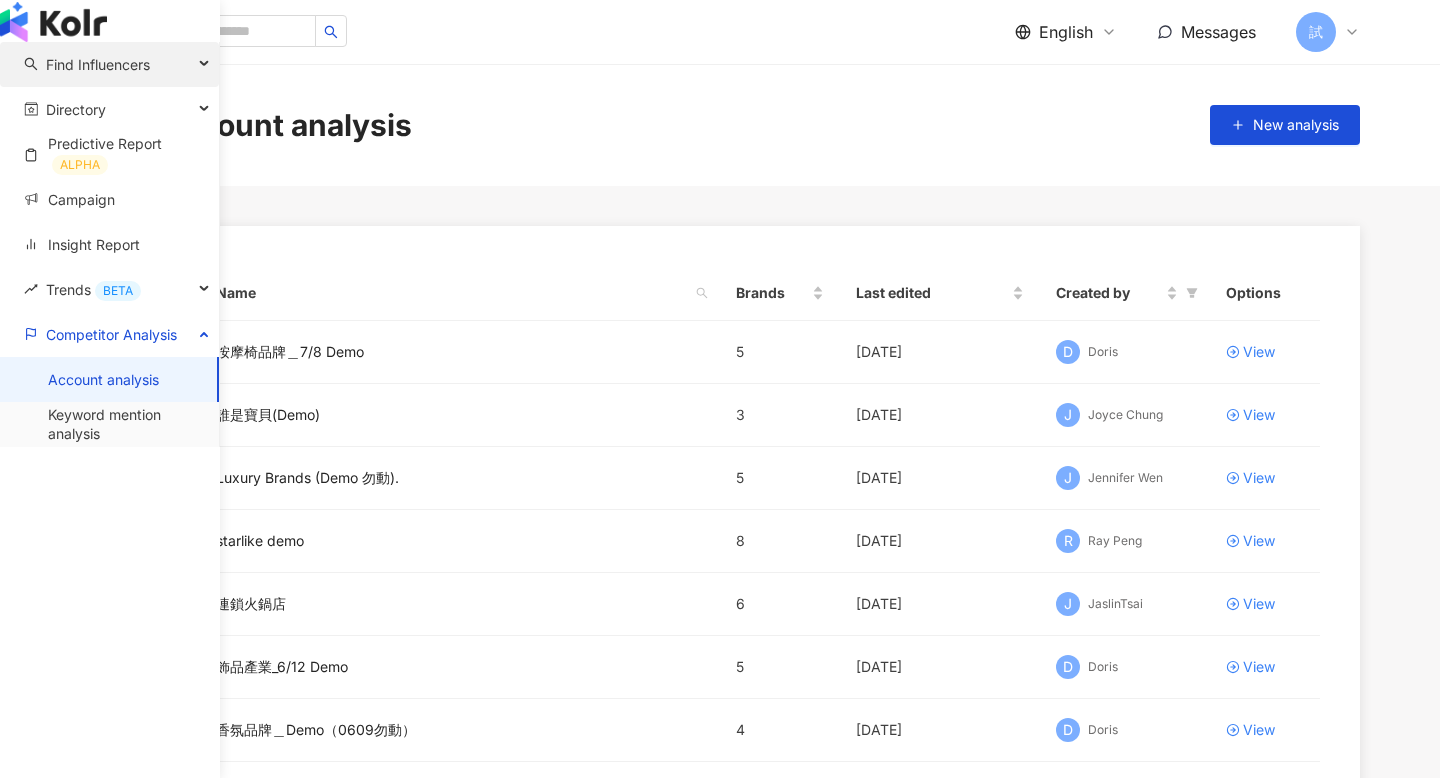 click on "Find Influencers" at bounding box center (98, 64) 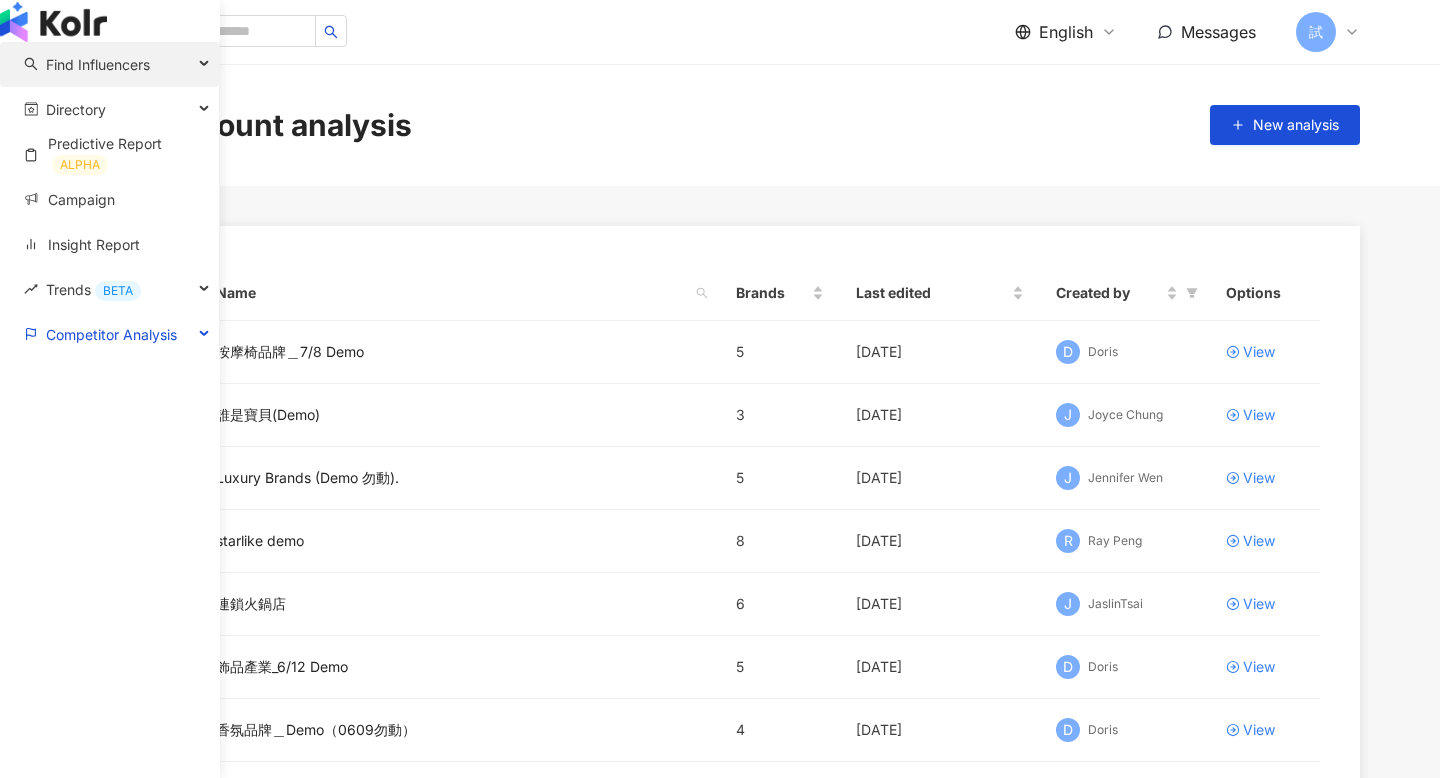 click on "Find Influencers" at bounding box center (98, 64) 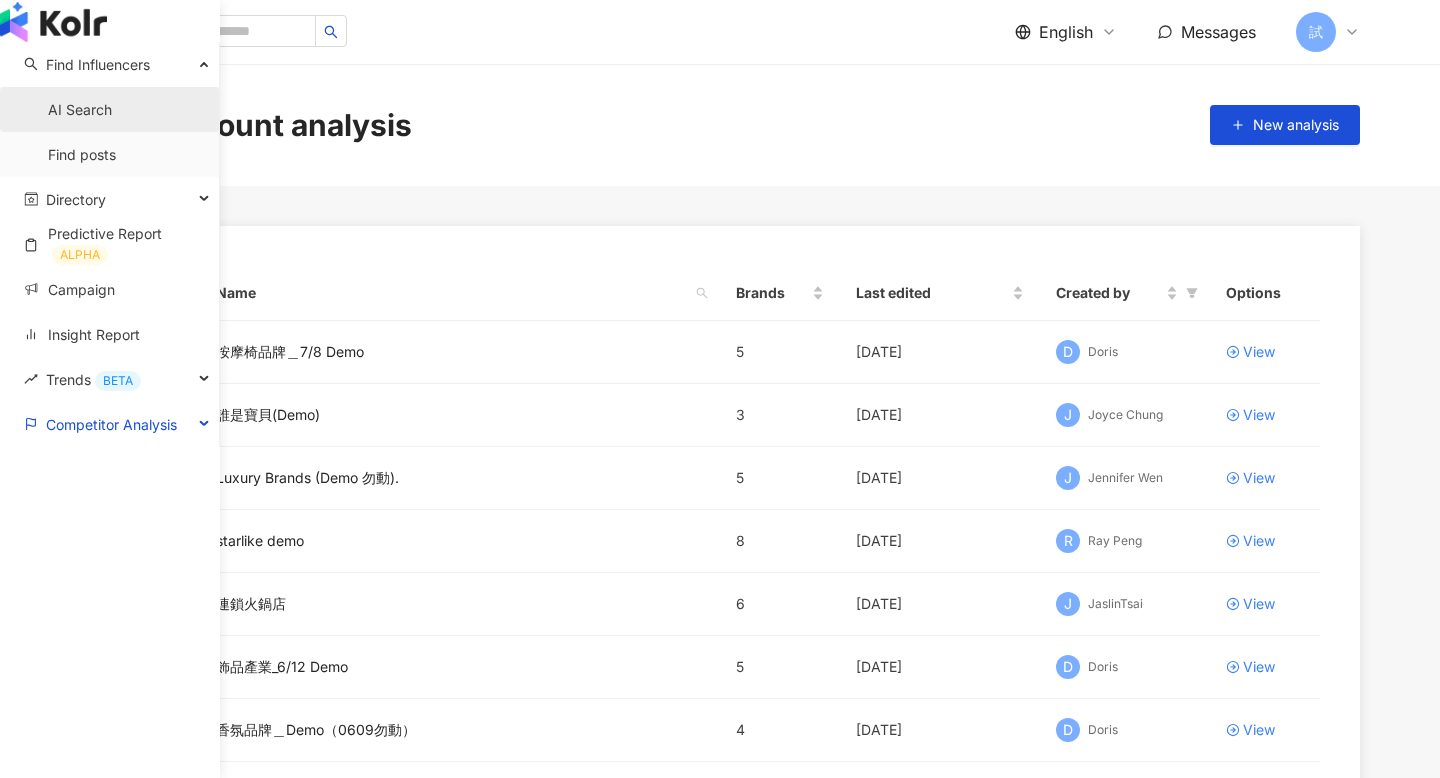 click on "AI Search" at bounding box center [80, 110] 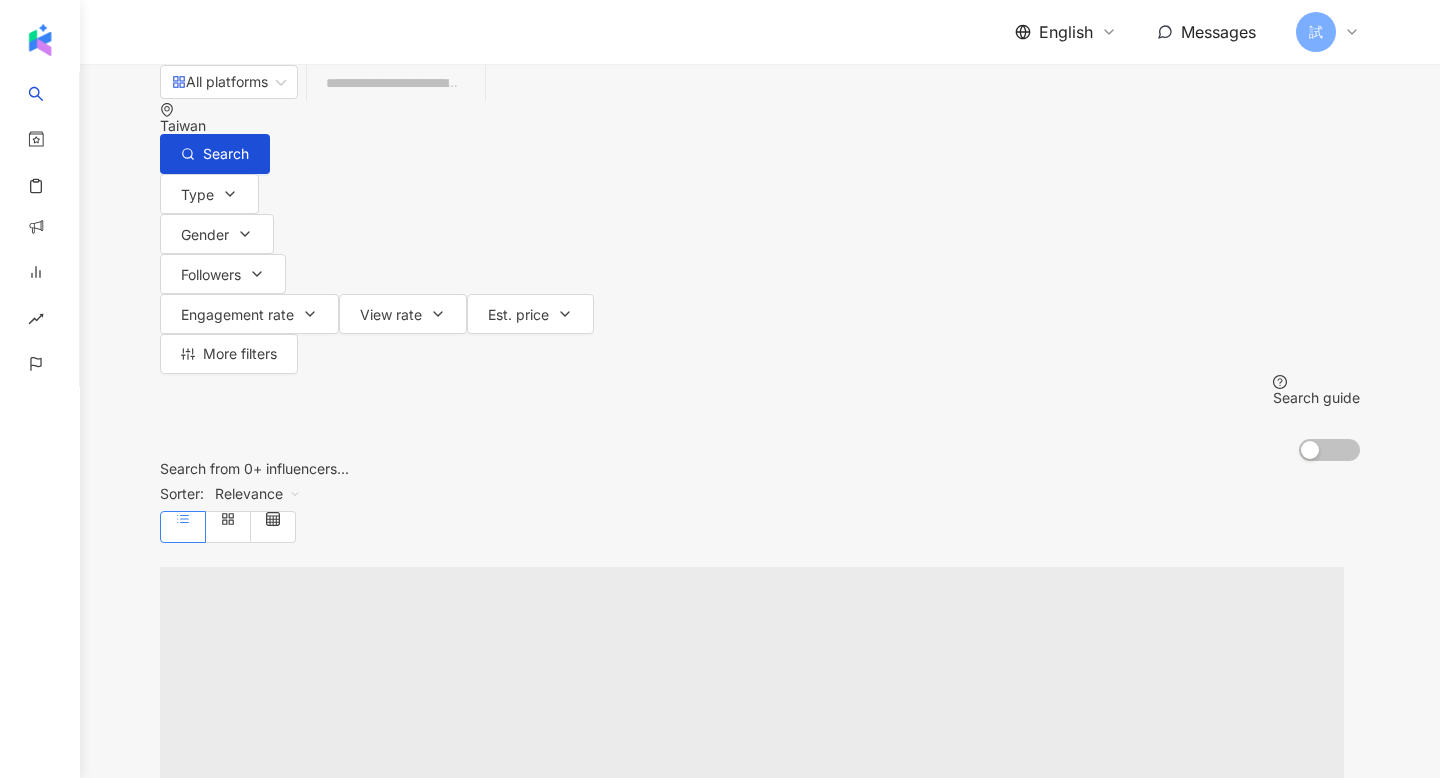 click on "Taiwan" at bounding box center (760, 126) 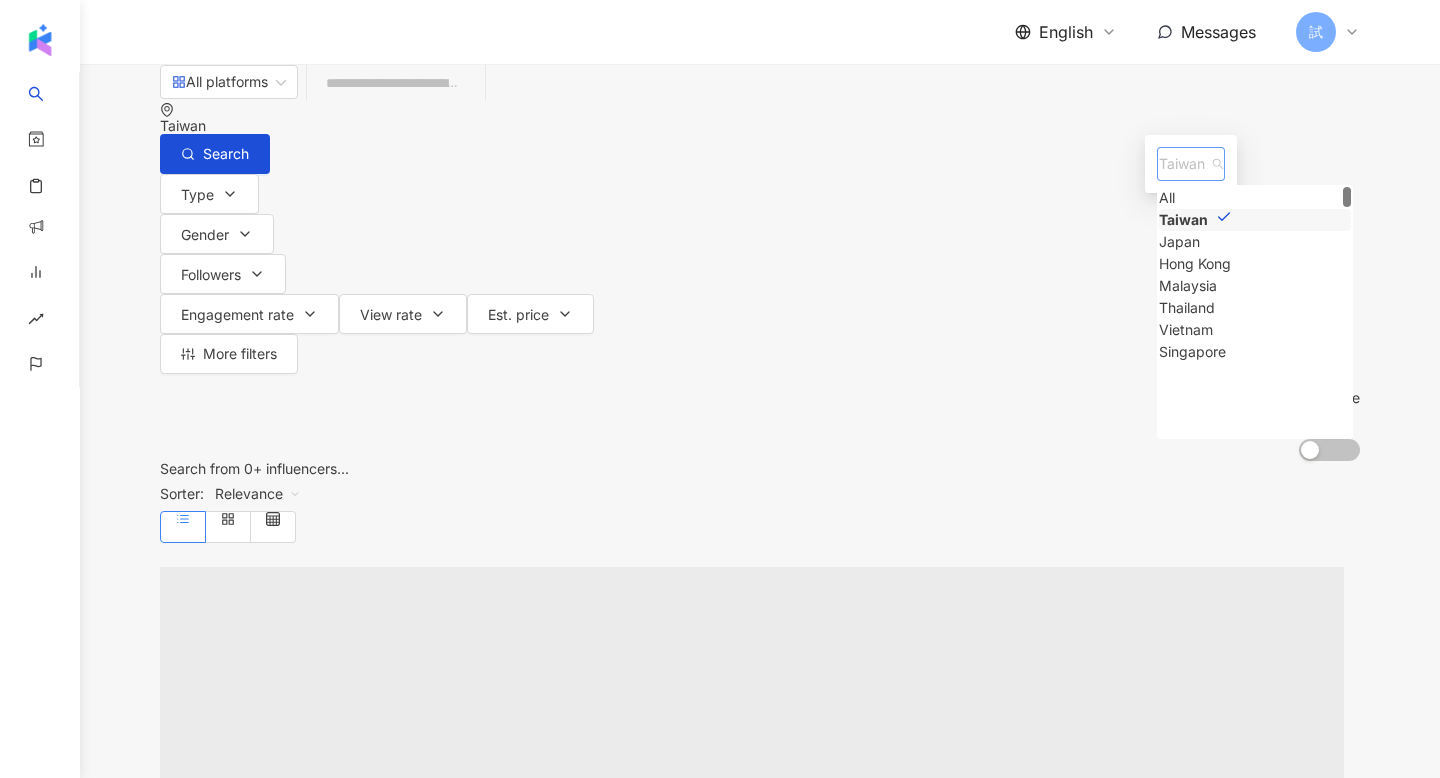 click on "Taiwan" at bounding box center (1191, 164) 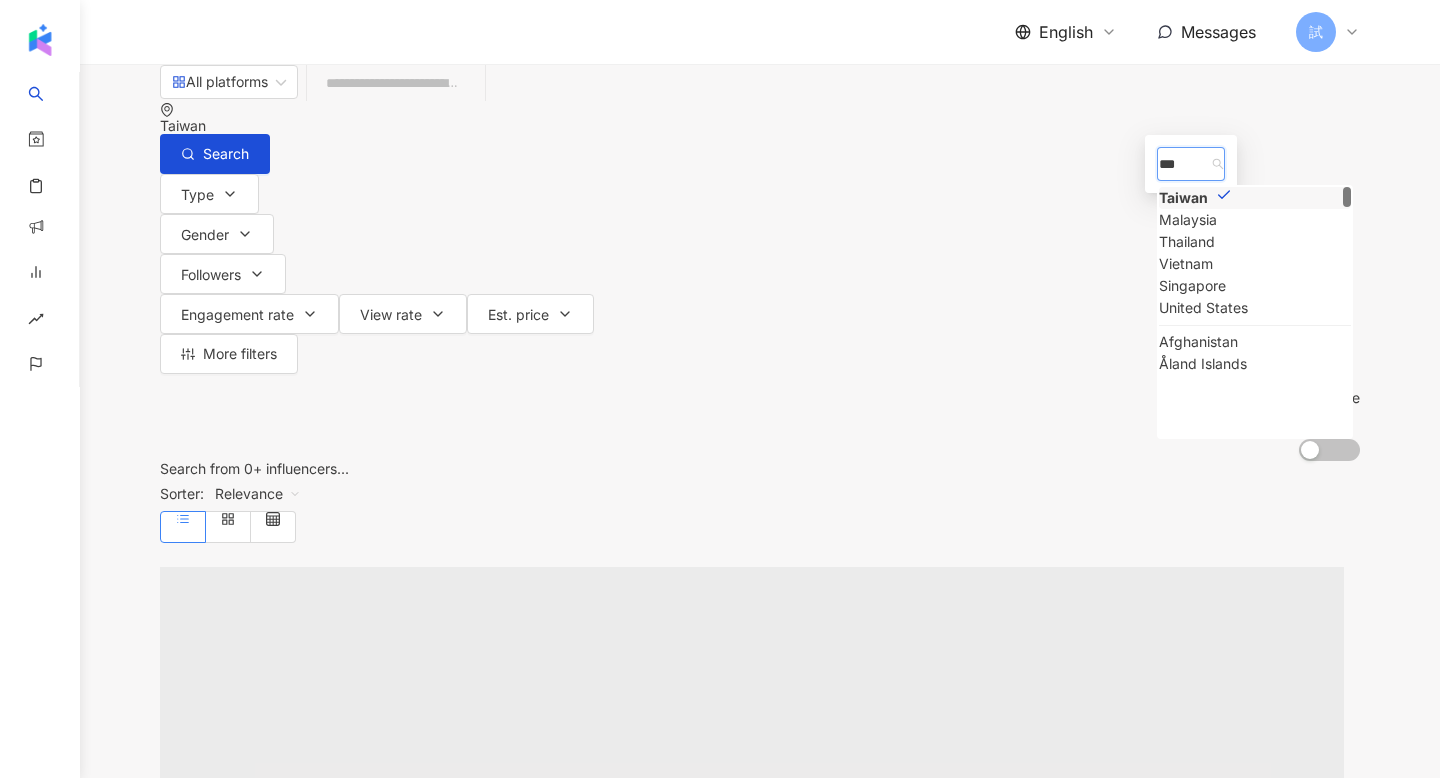 type on "****" 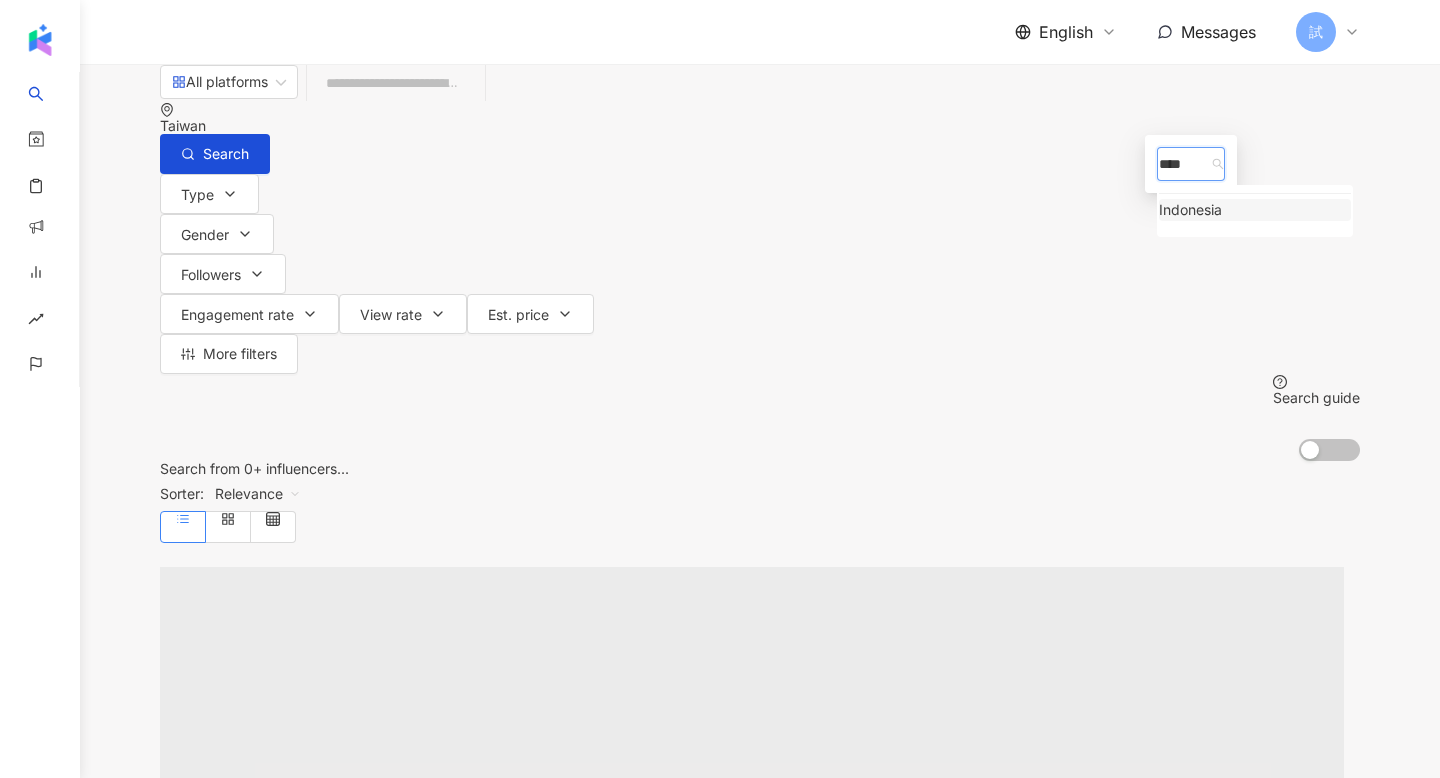 click on "Indonesia" at bounding box center (1190, 210) 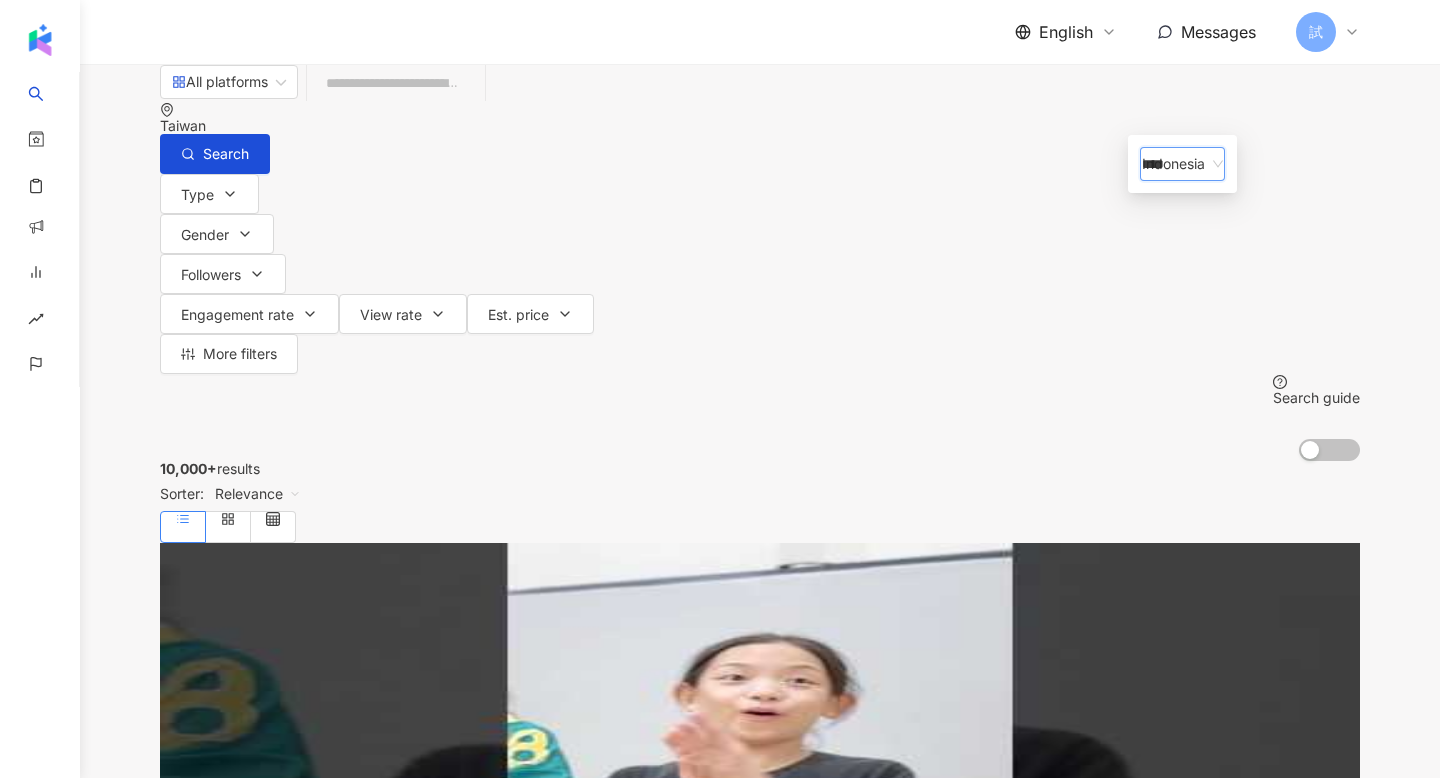 type 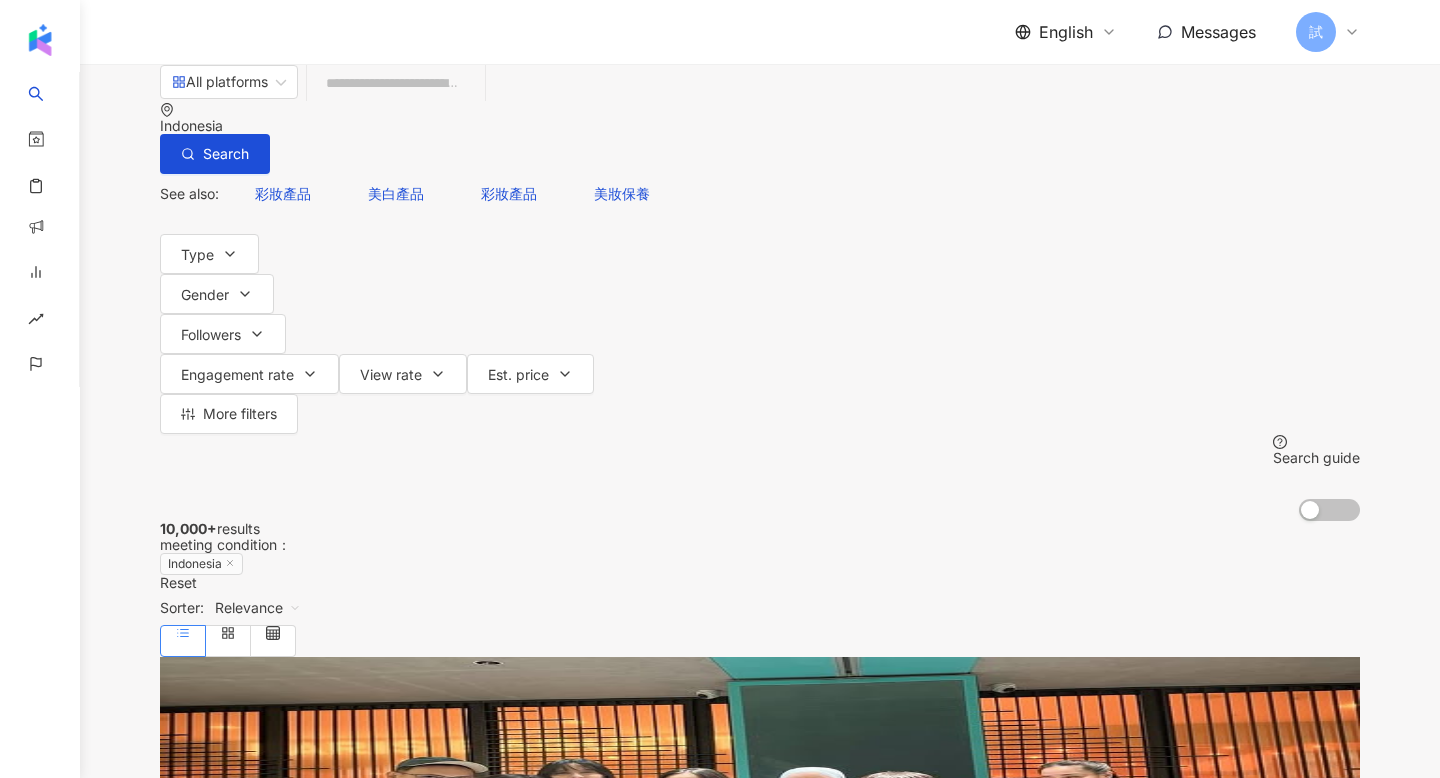 click at bounding box center [396, 83] 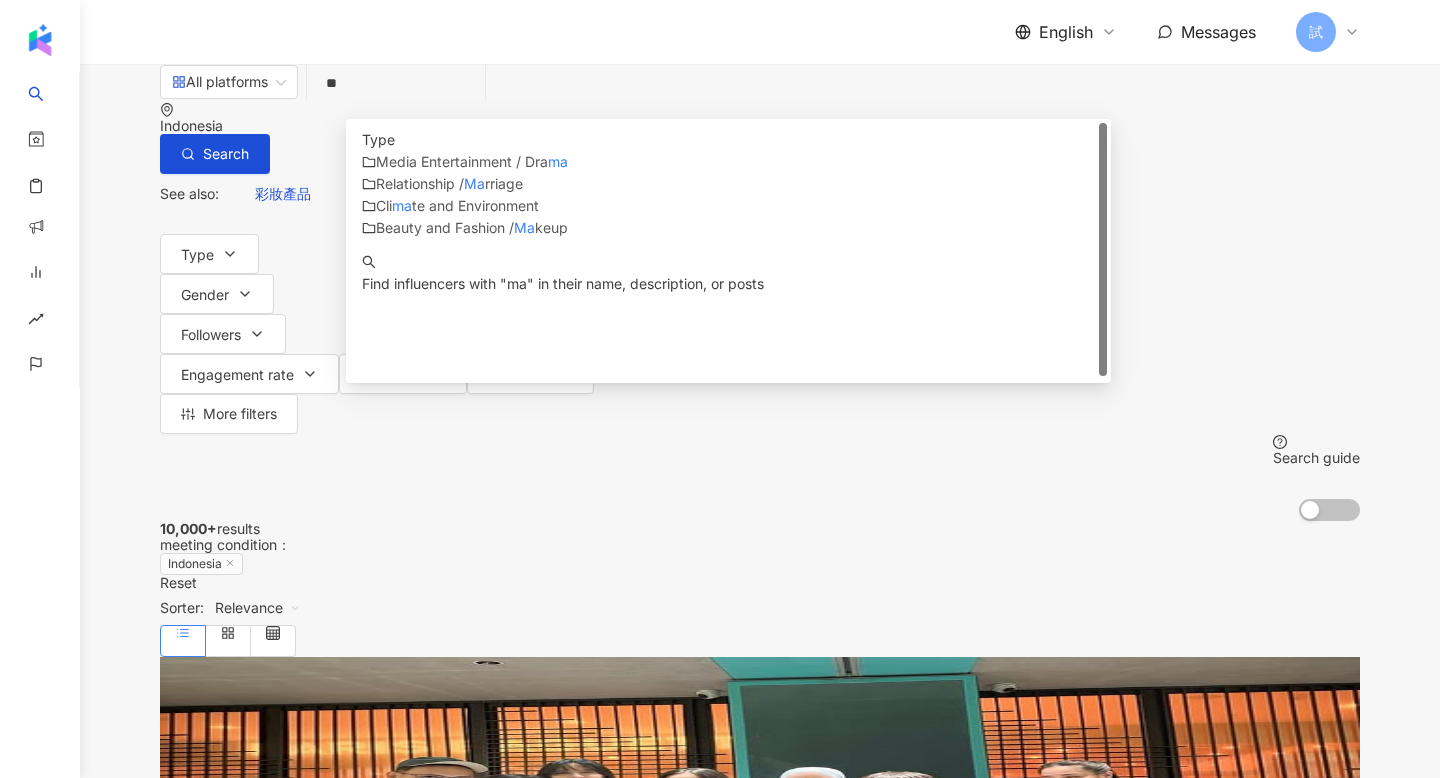type on "*" 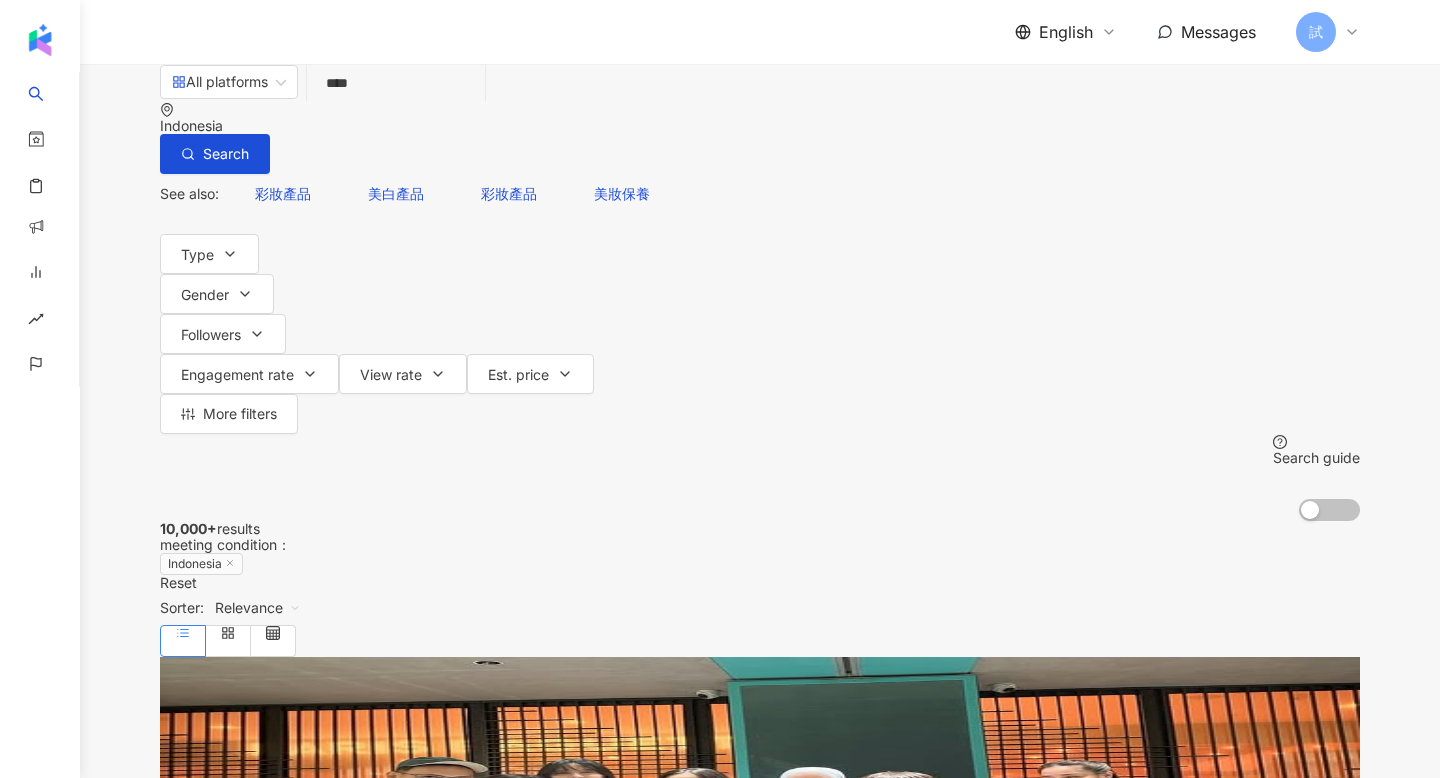 type on "****" 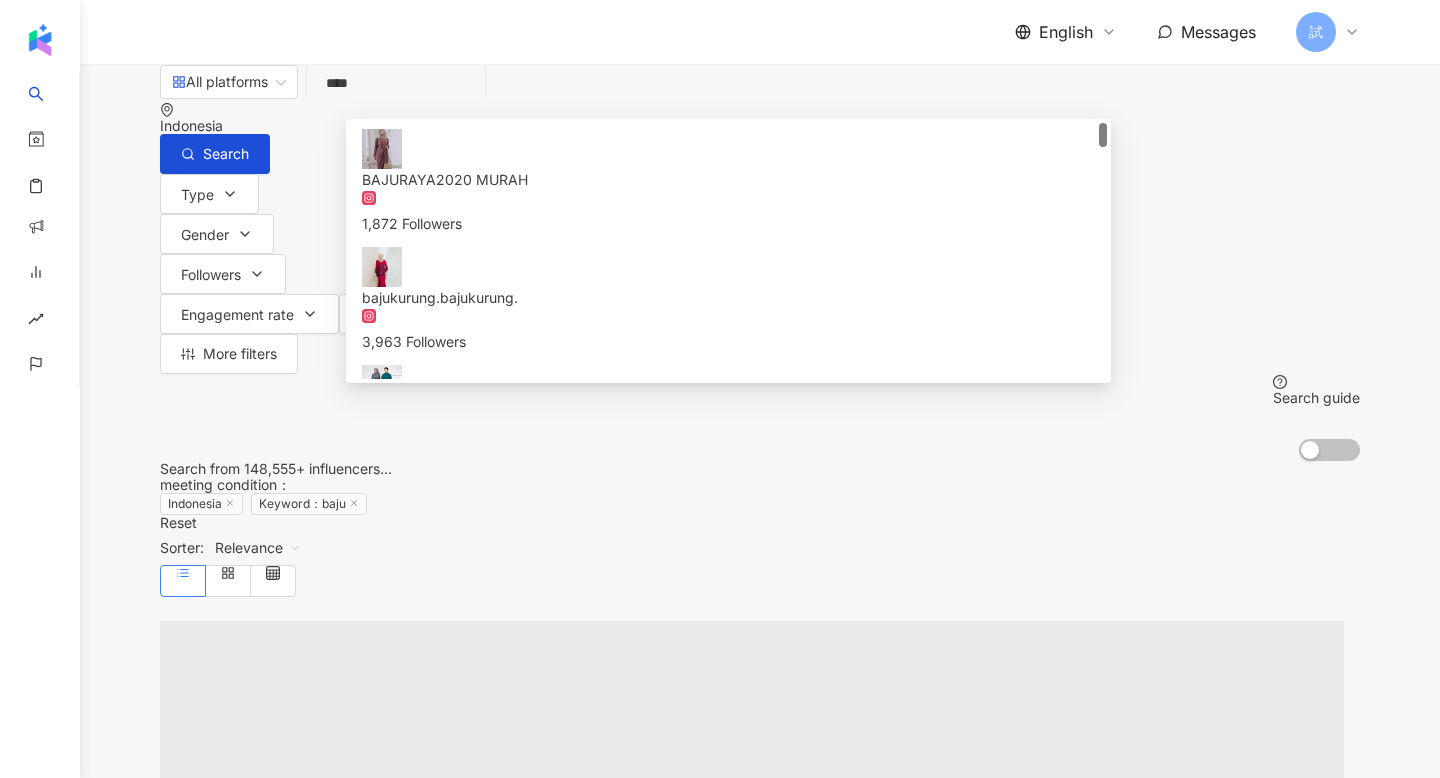 click on "All platforms **** Indonesia Search 65c15036-0caa-4f51-b333-f1c685a5f991 BAJURAYA2020 MURAH 1,872   Followers bajukurung.bajukurung. 3,963   Followers Baju_terMurah_Letops 1,642   Followers bajunikah 2,812   Followers BAJU KURUNG • BAJU MELAYU 1,482   Followers Type Gender Followers Engagement rate View rate Est. price  More filters Search guide AI  On AI  Off" at bounding box center (760, 262) 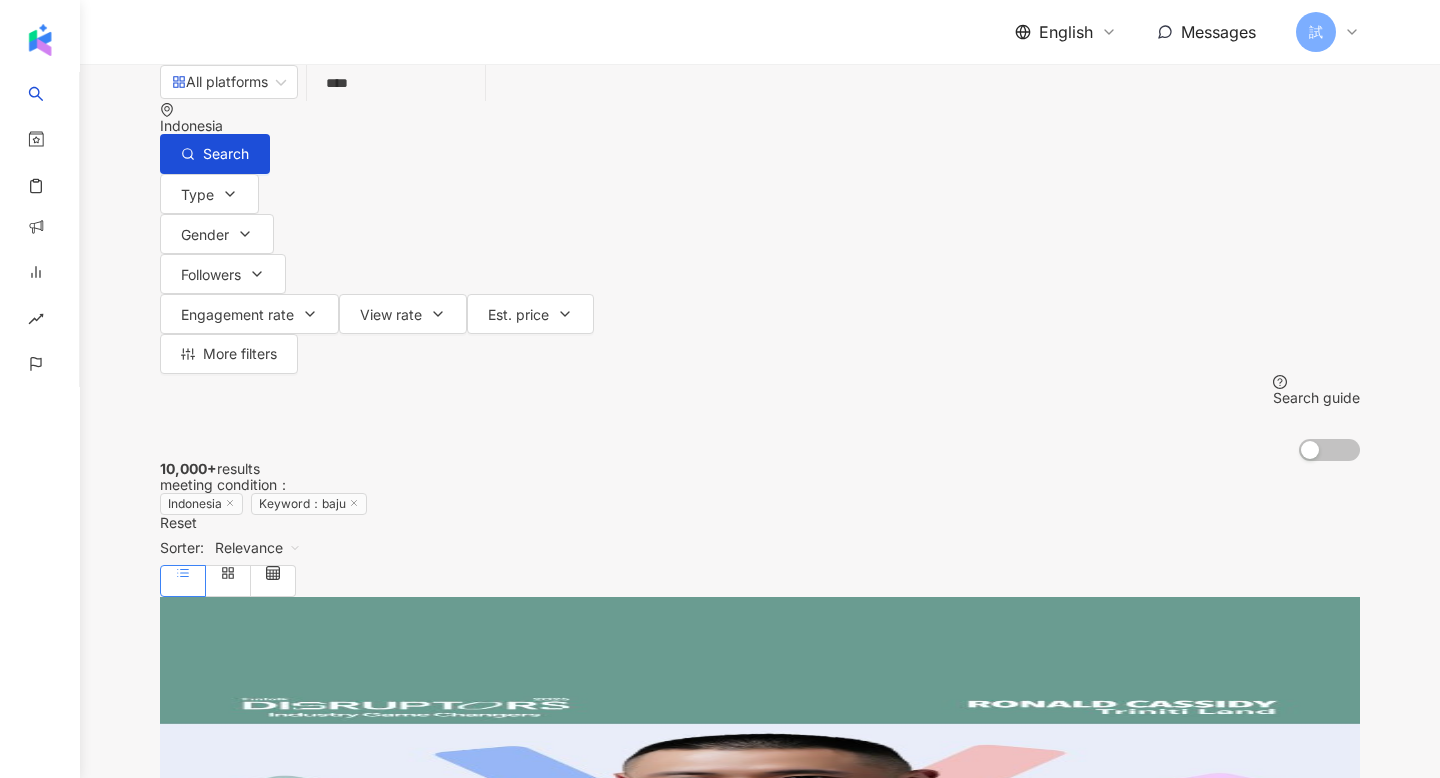 click on "Indonesia" at bounding box center [760, 126] 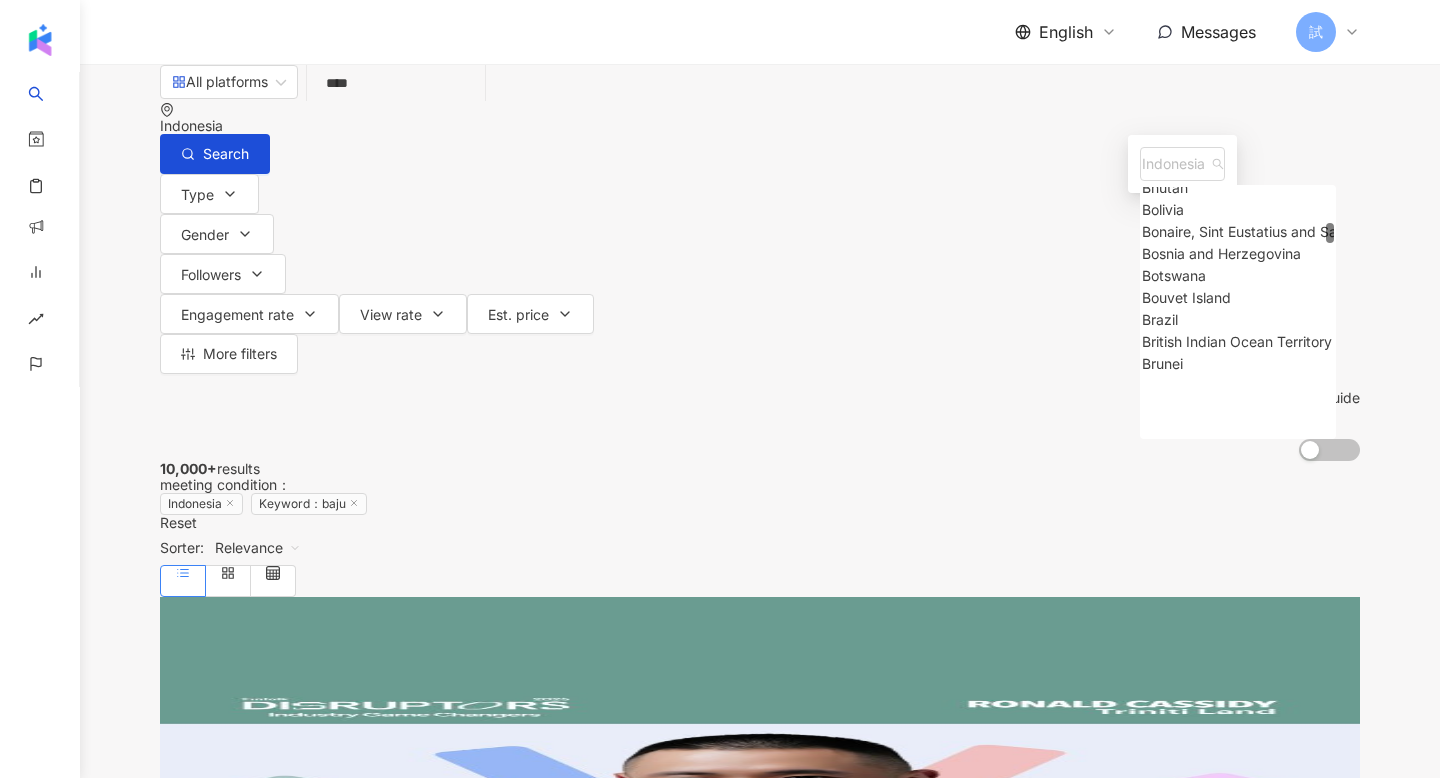 scroll, scrollTop: 1406, scrollLeft: 0, axis: vertical 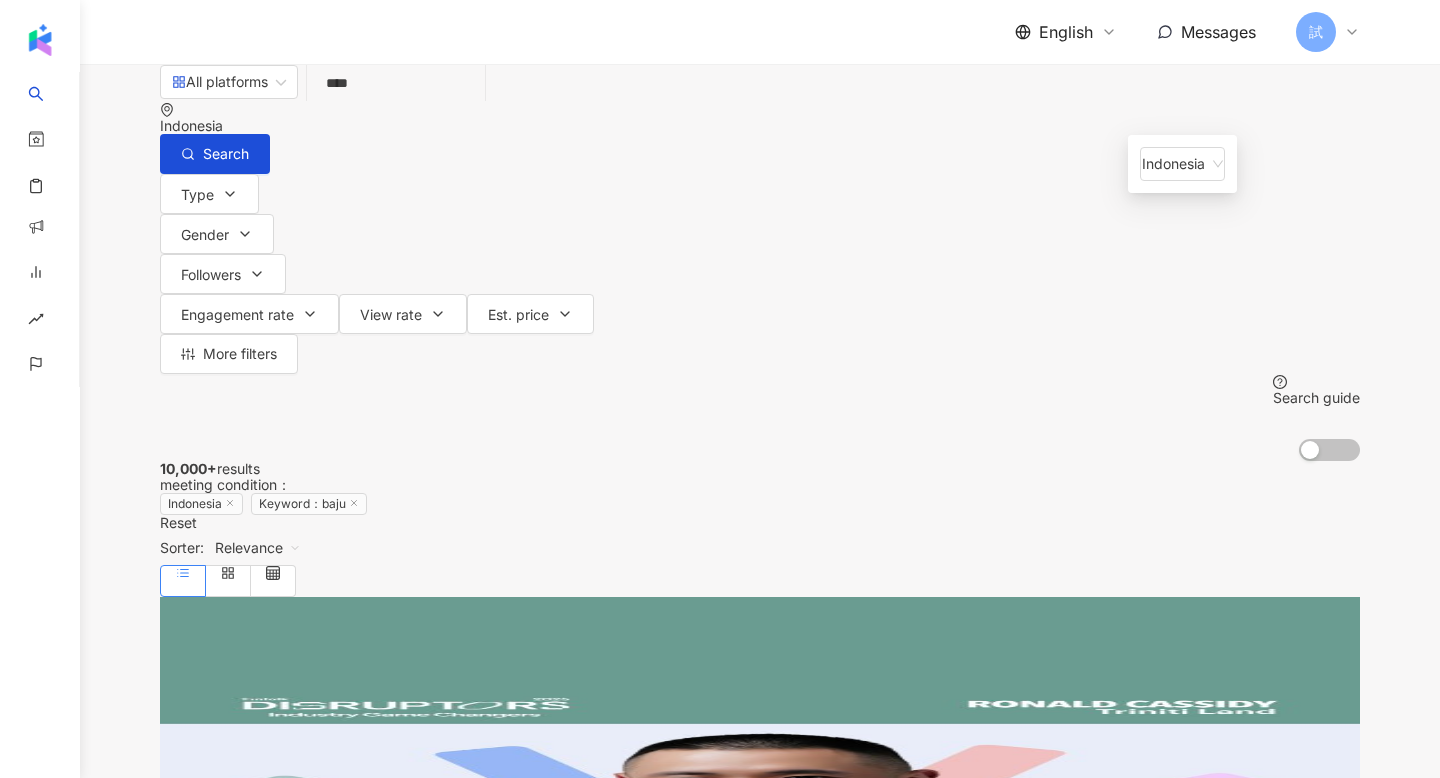 click on "Type Gender Followers Engagement rate View rate Est. price  More filters Search guide AI  On AI  Off" at bounding box center [760, 317] 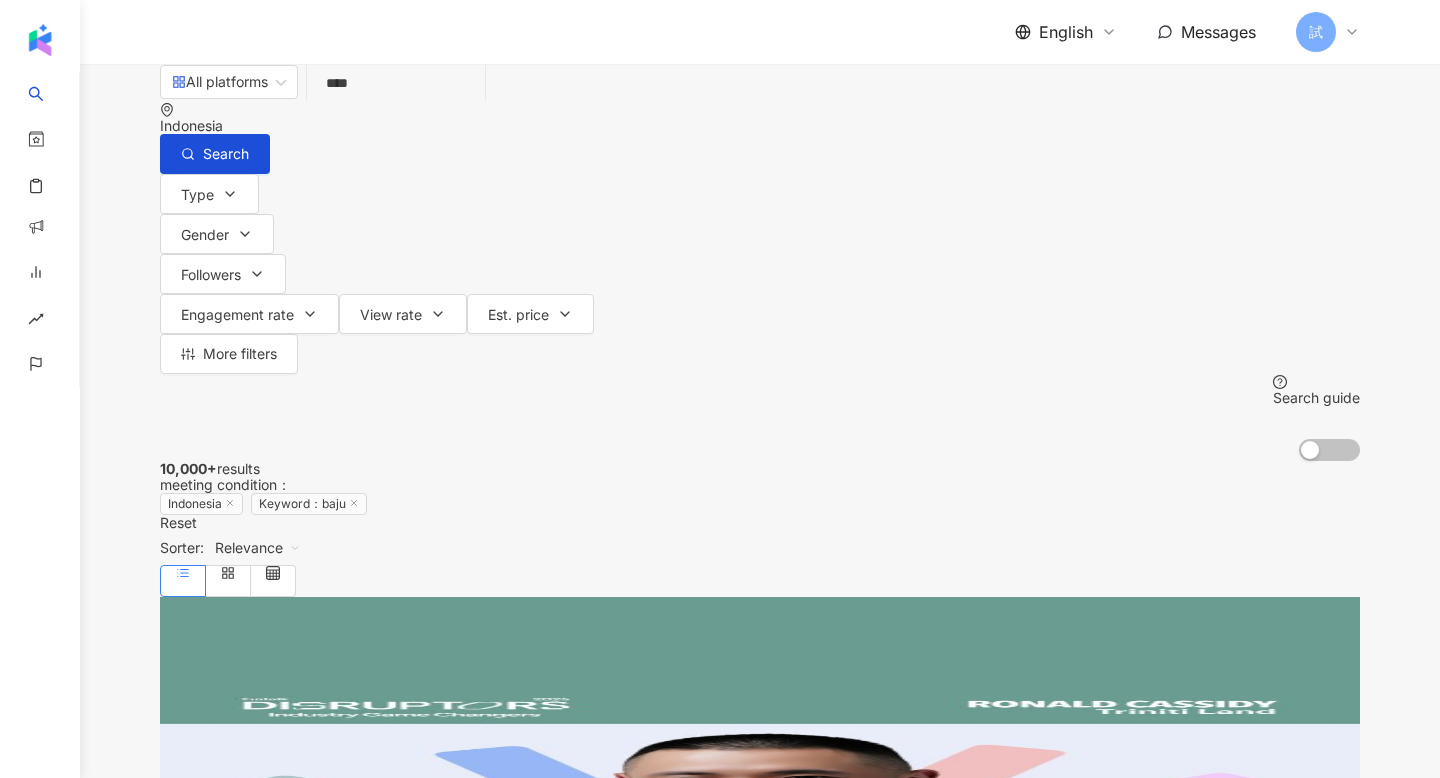 click on "Relevance" at bounding box center (258, 548) 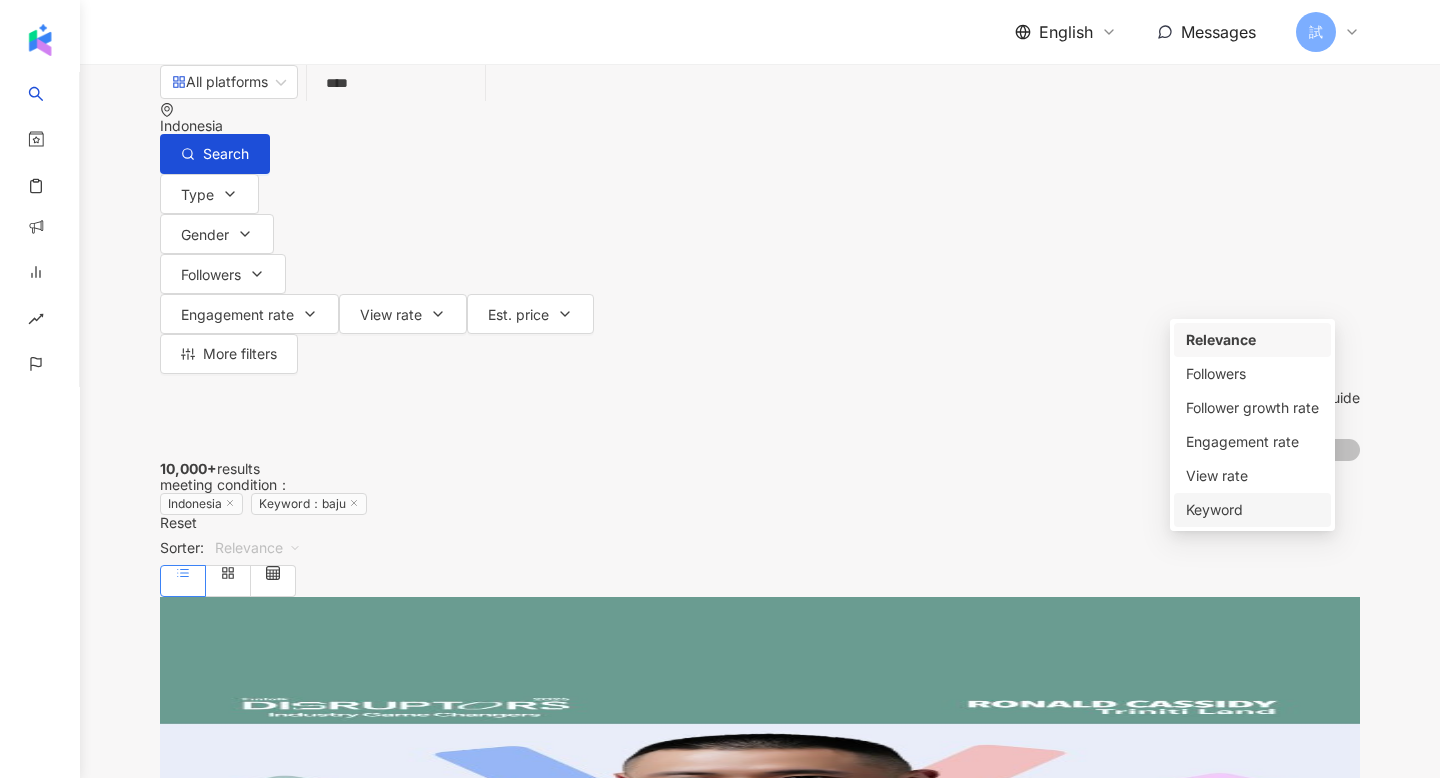 click on "Keyword" at bounding box center [1252, 510] 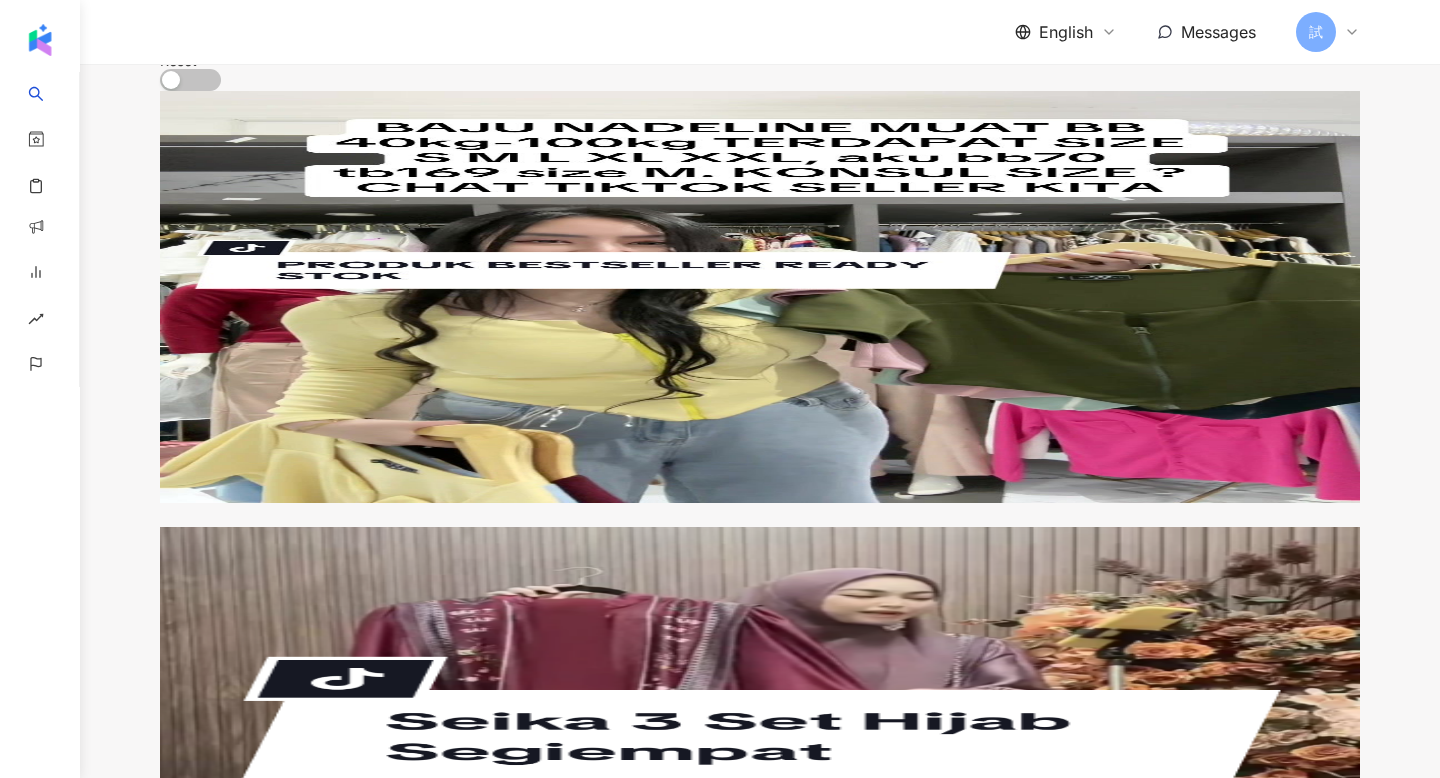 scroll, scrollTop: 0, scrollLeft: 0, axis: both 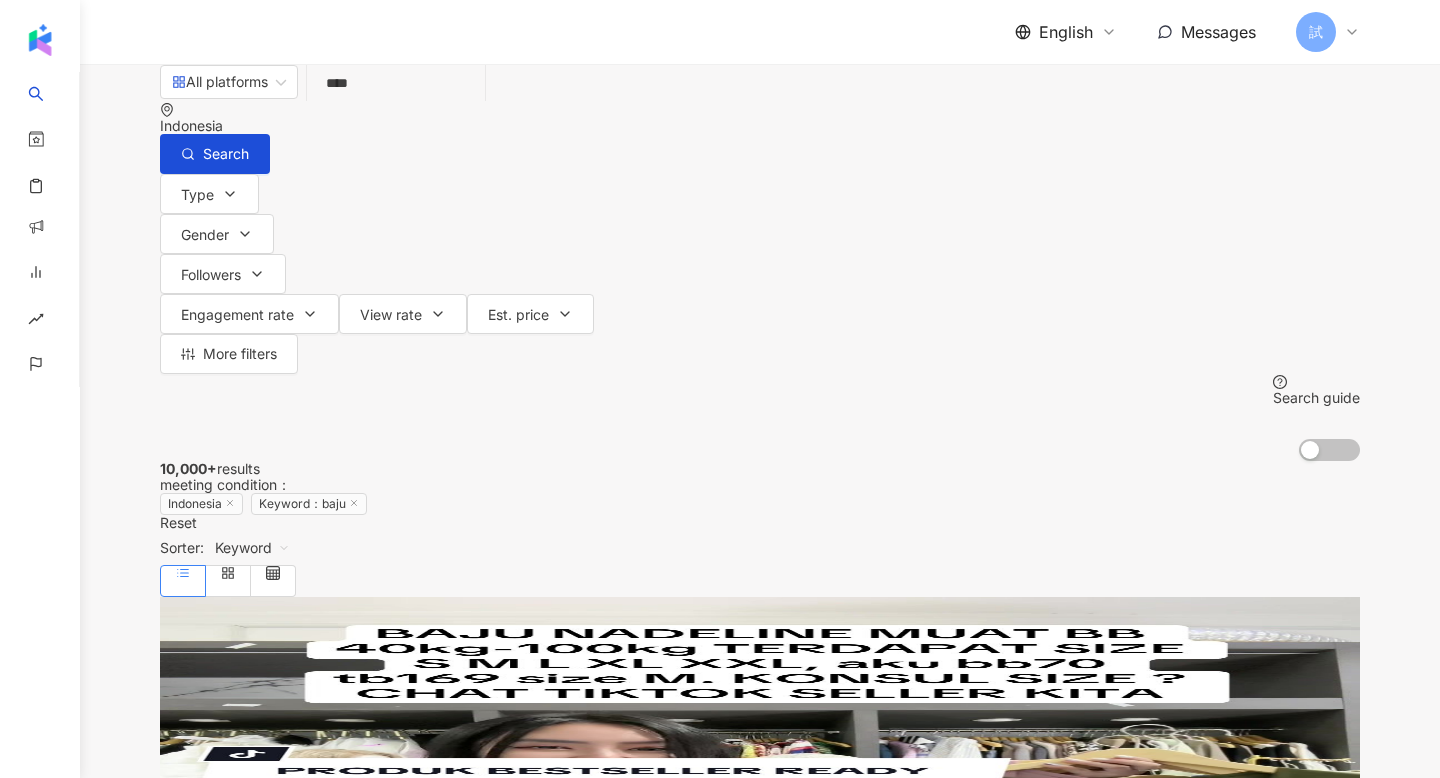 click on "Estetik_Store" at bounding box center [202, 754] 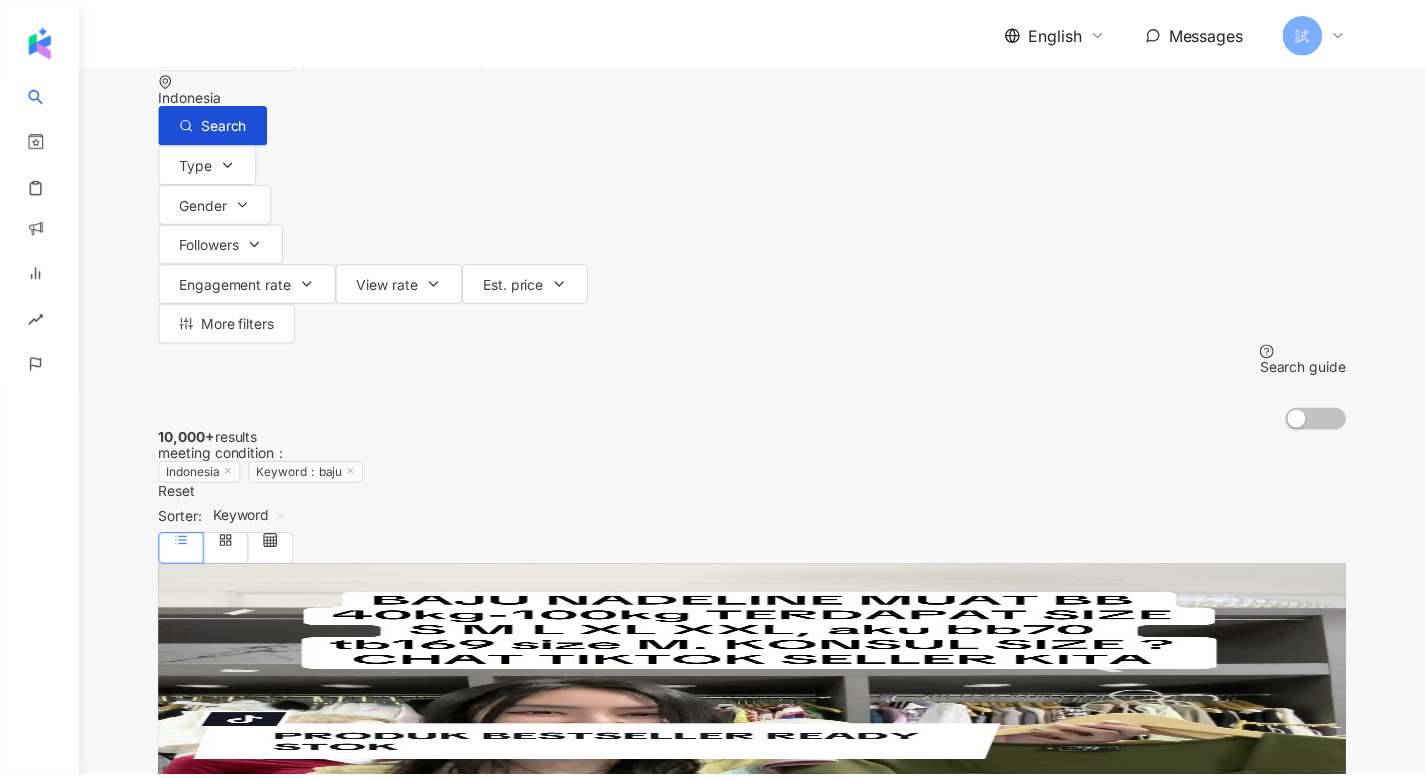 scroll, scrollTop: 0, scrollLeft: 0, axis: both 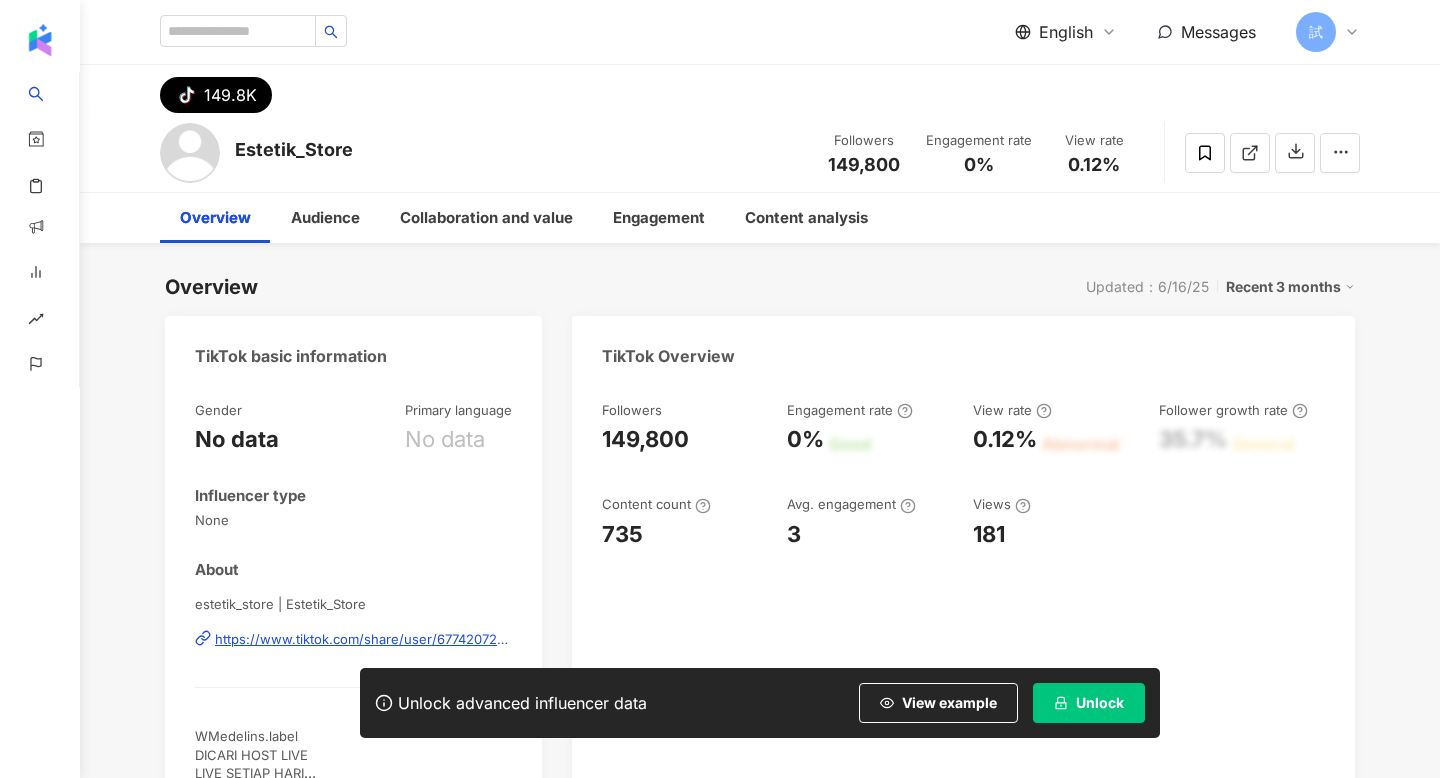 click on "Unlock" at bounding box center (1089, 703) 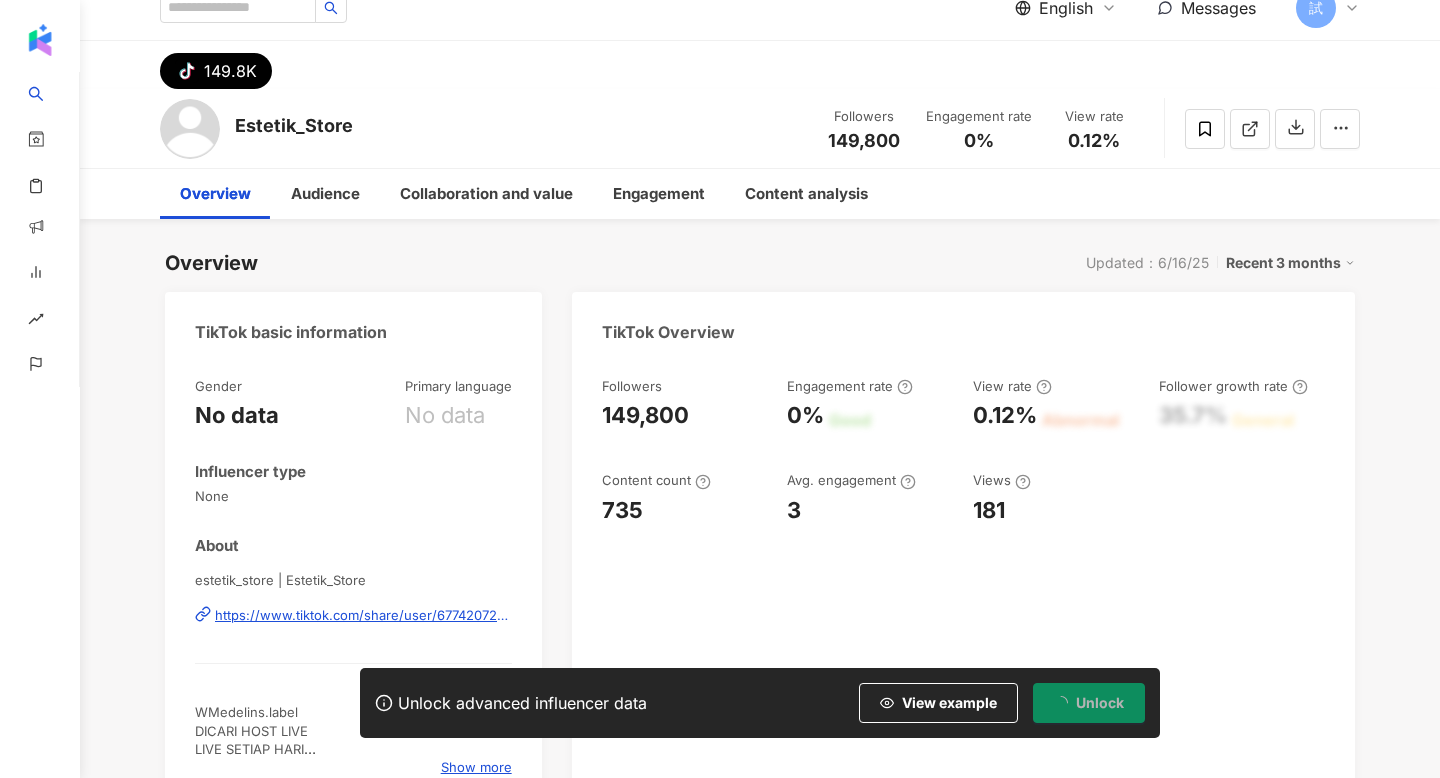 scroll, scrollTop: 0, scrollLeft: 0, axis: both 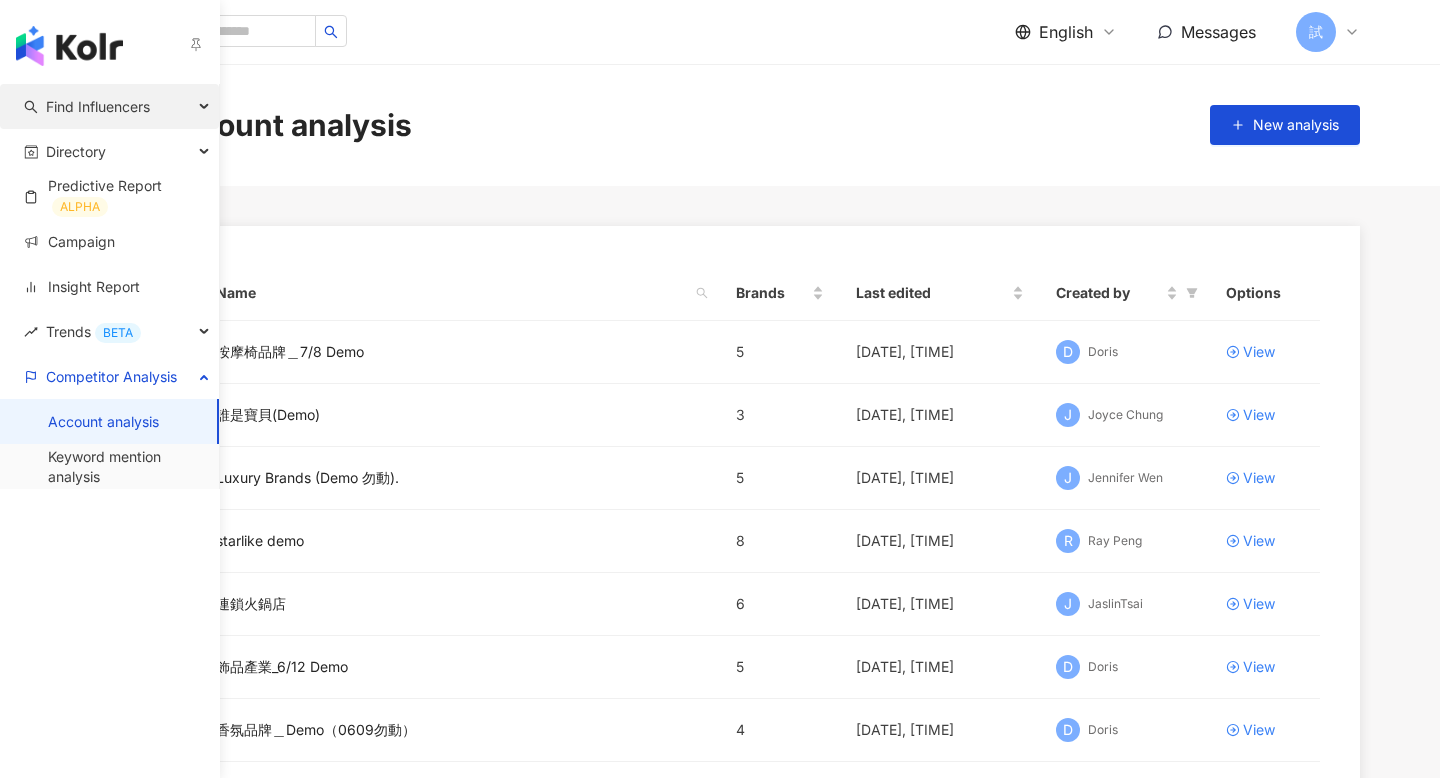 click on "Find Influencers" at bounding box center [98, 106] 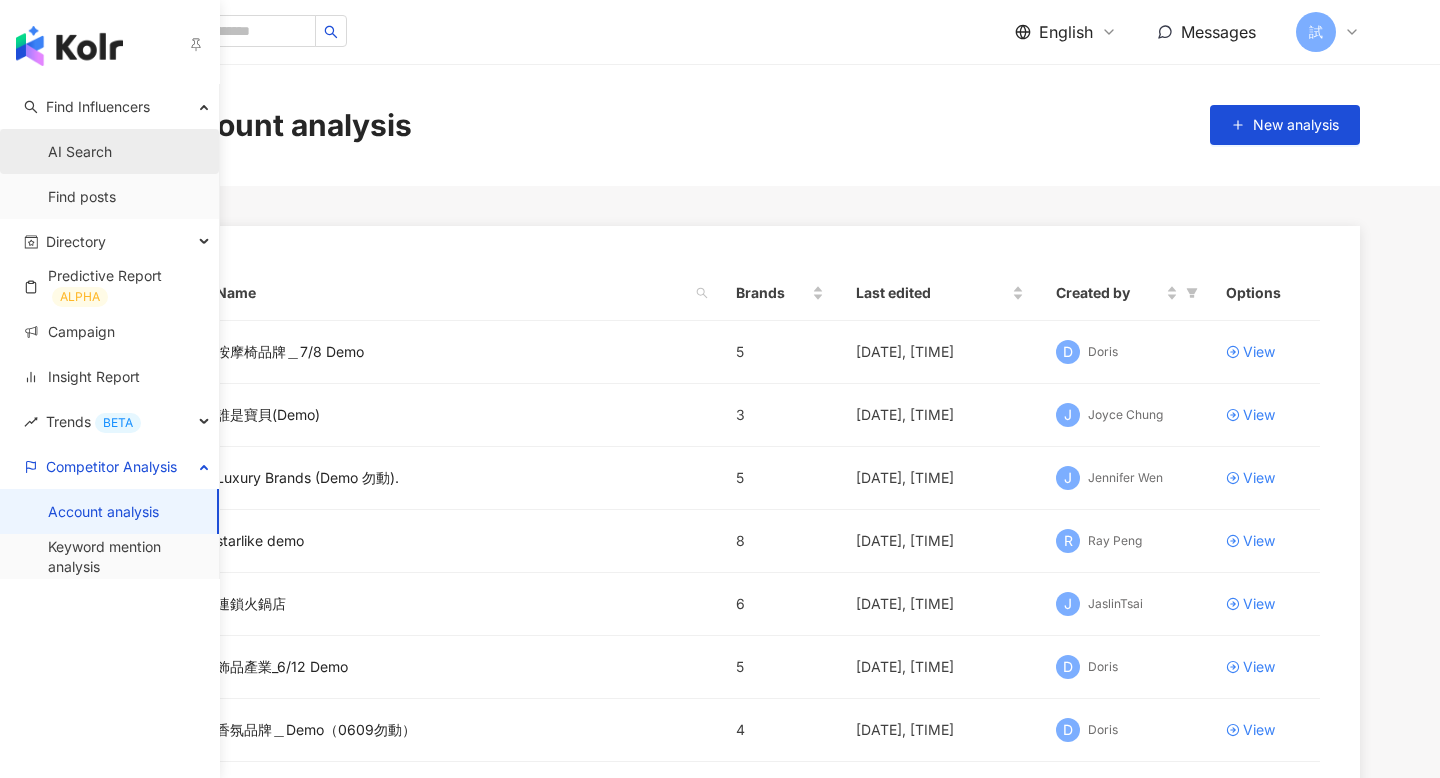 click on "AI Search" at bounding box center [80, 152] 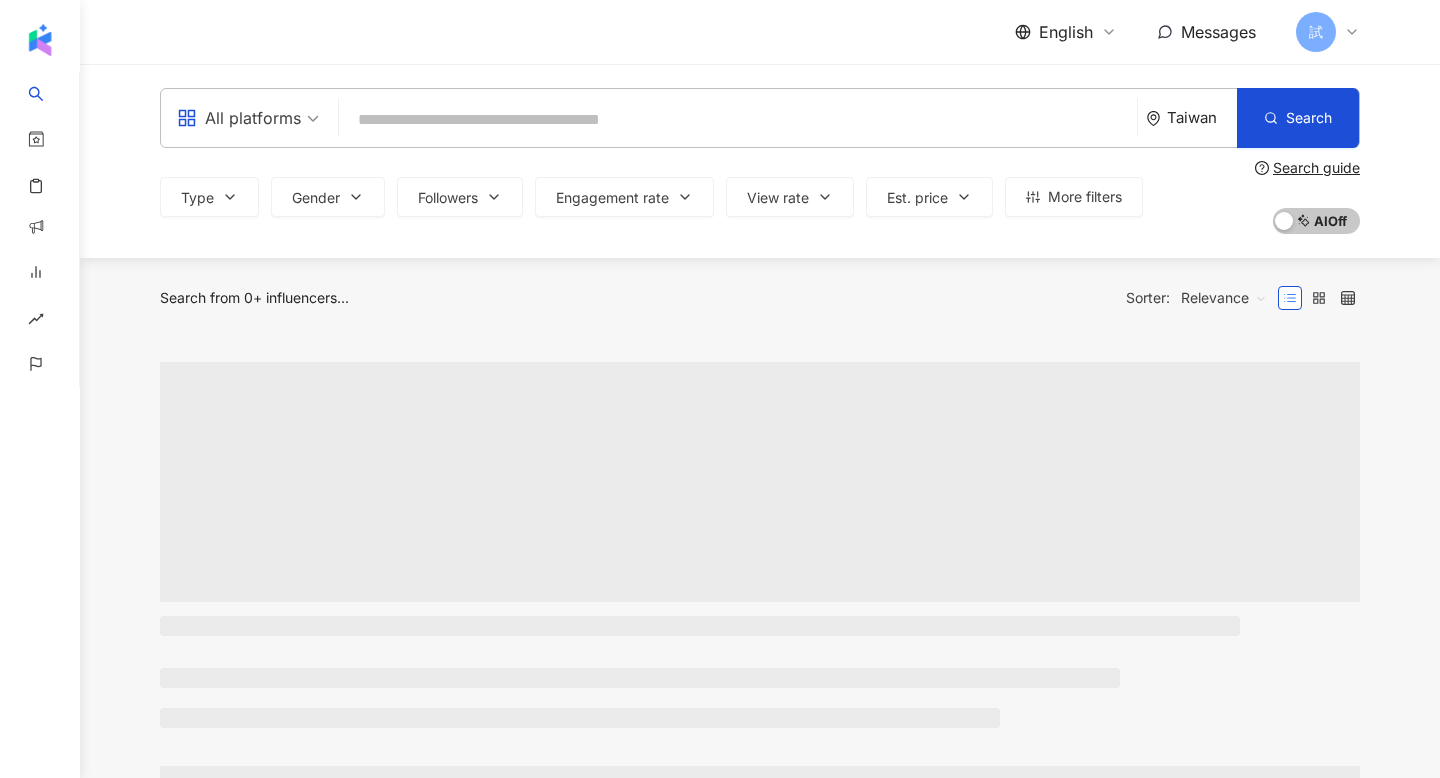 click at bounding box center (738, 120) 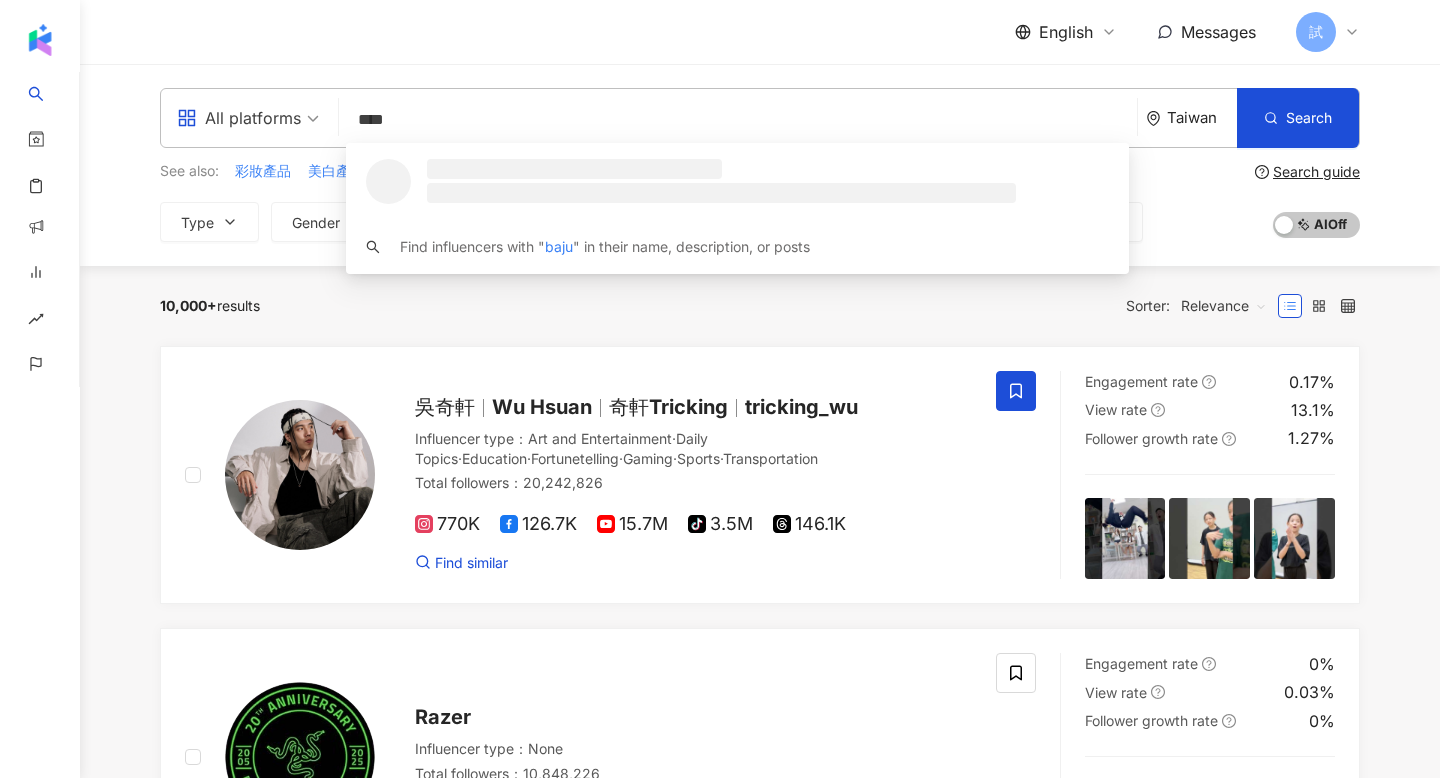 type on "****" 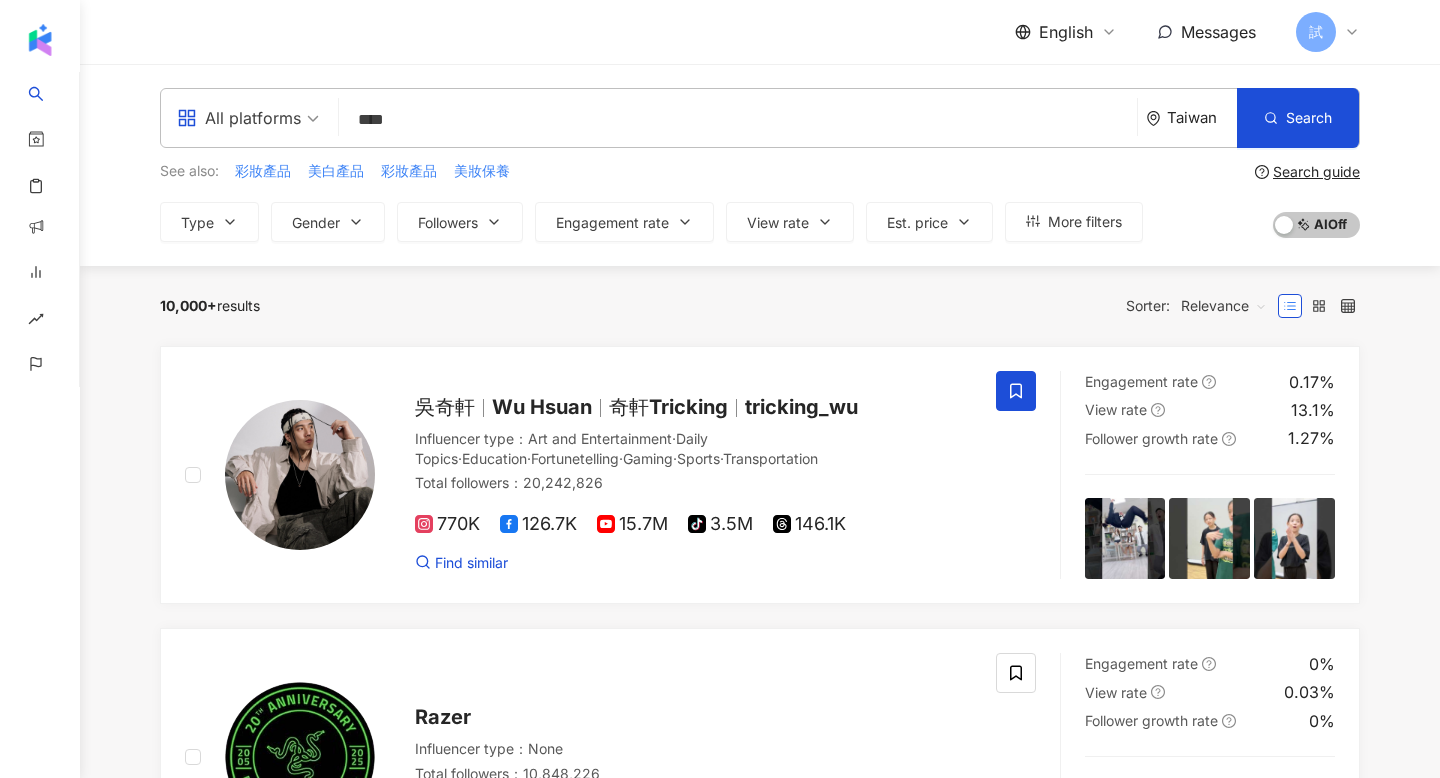 click on "Taiwan" at bounding box center [1202, 117] 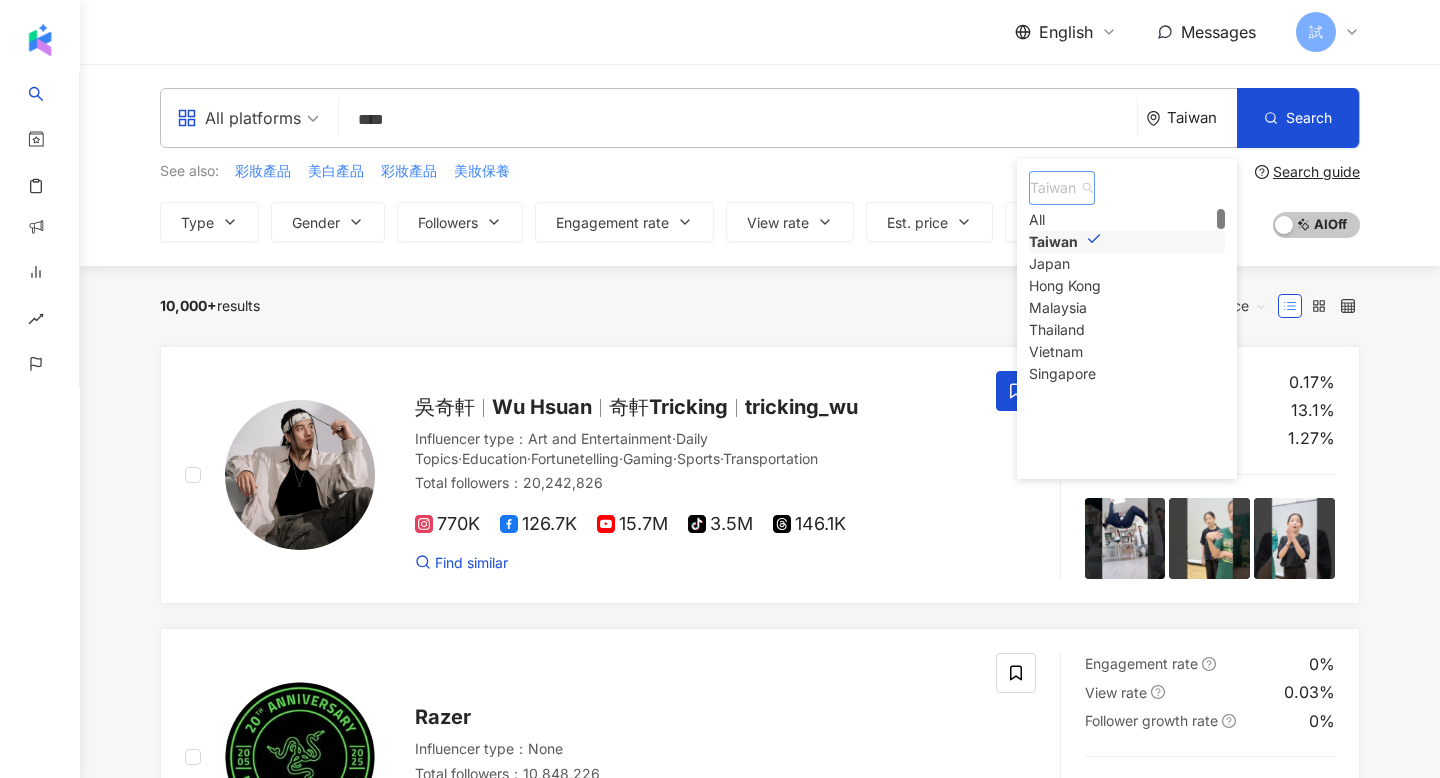 click on "Taiwan" at bounding box center [1062, 188] 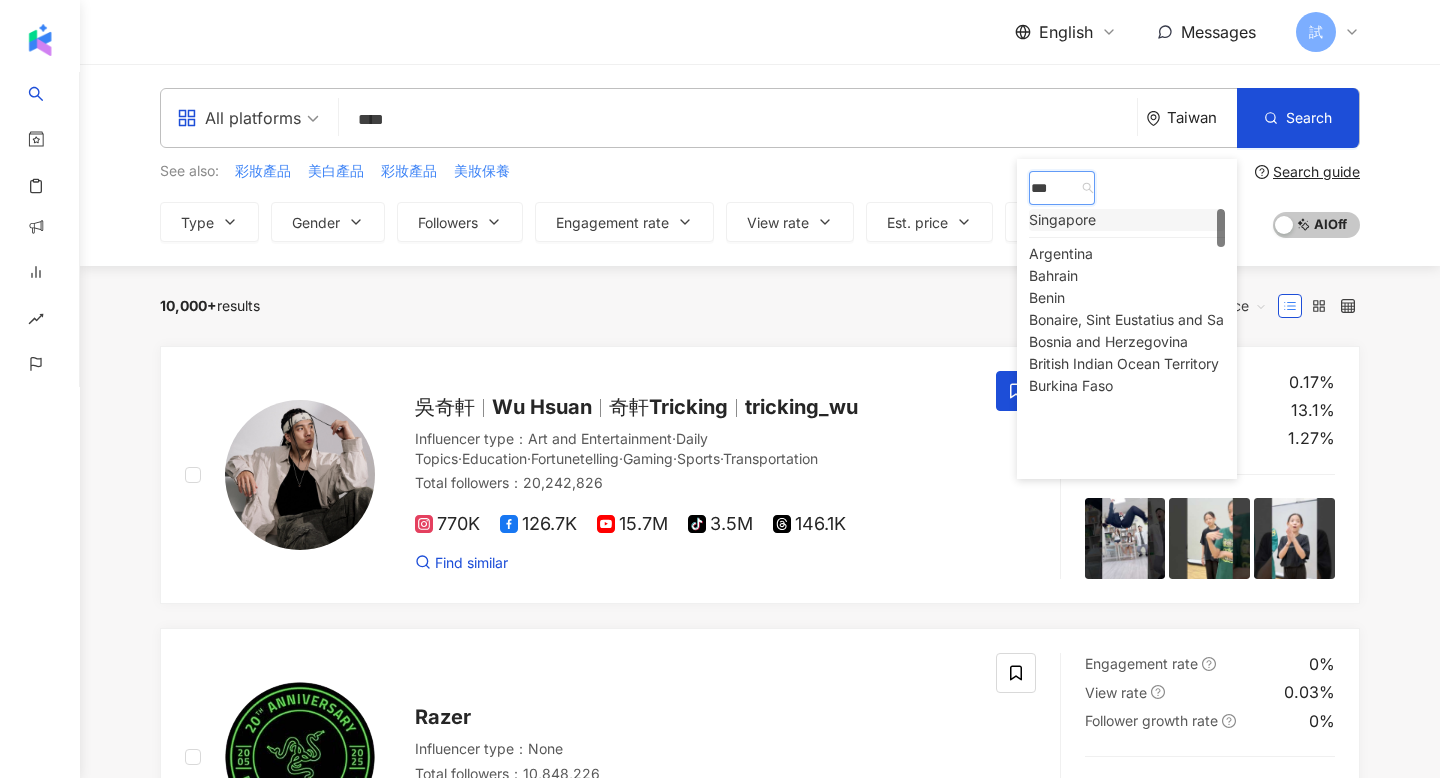 type on "****" 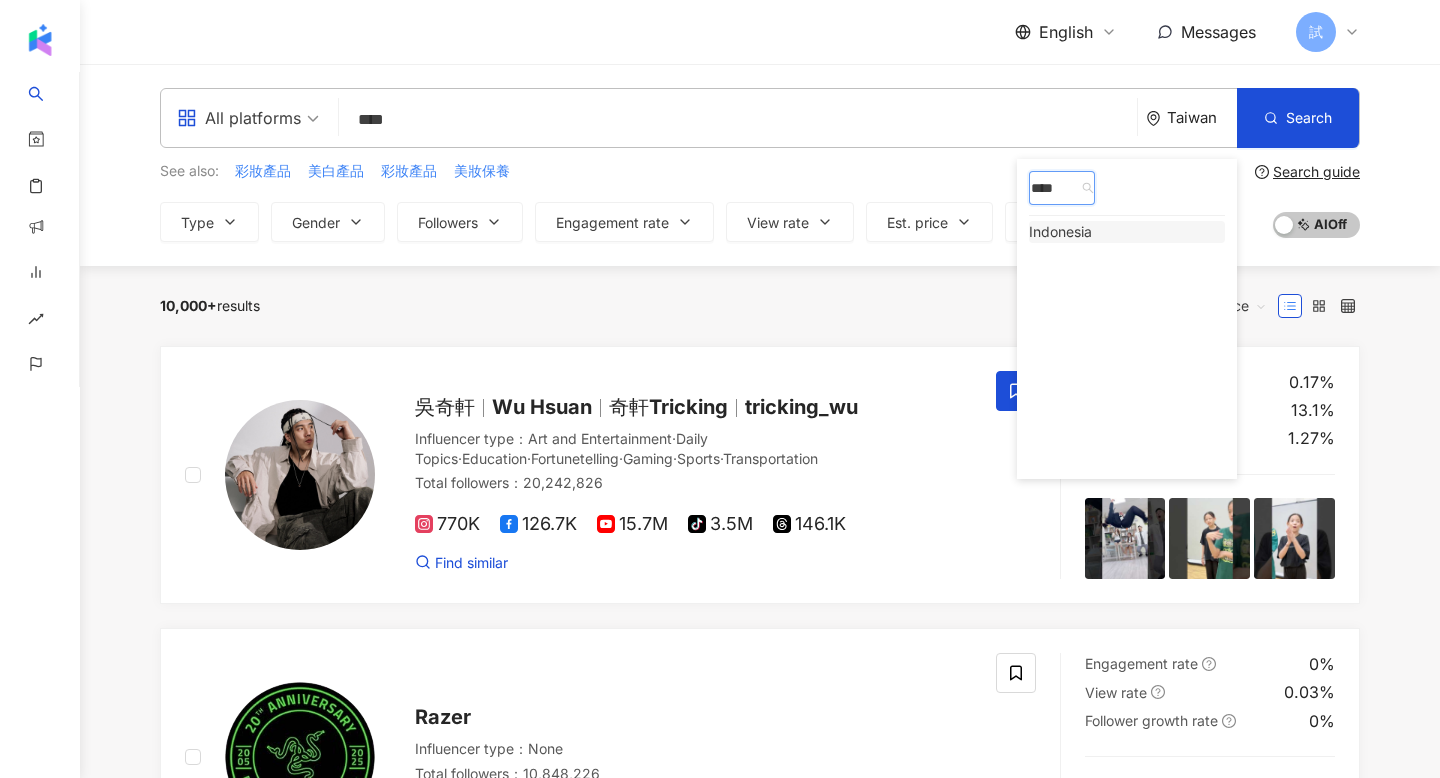 click at bounding box center (1127, 215) 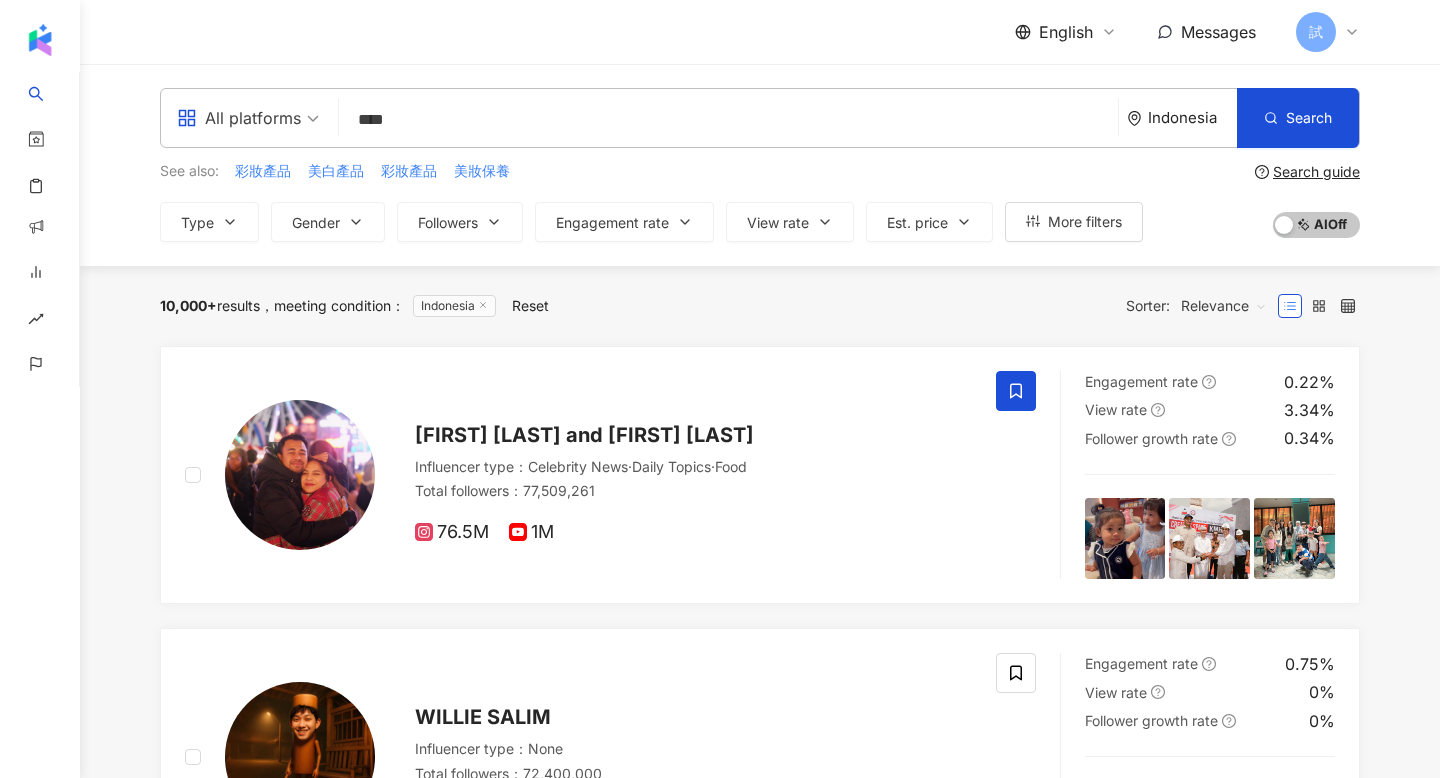 click on "10,000+  results  meeting condition ： Indonesia Reset Sorter:  Relevance" at bounding box center (760, 306) 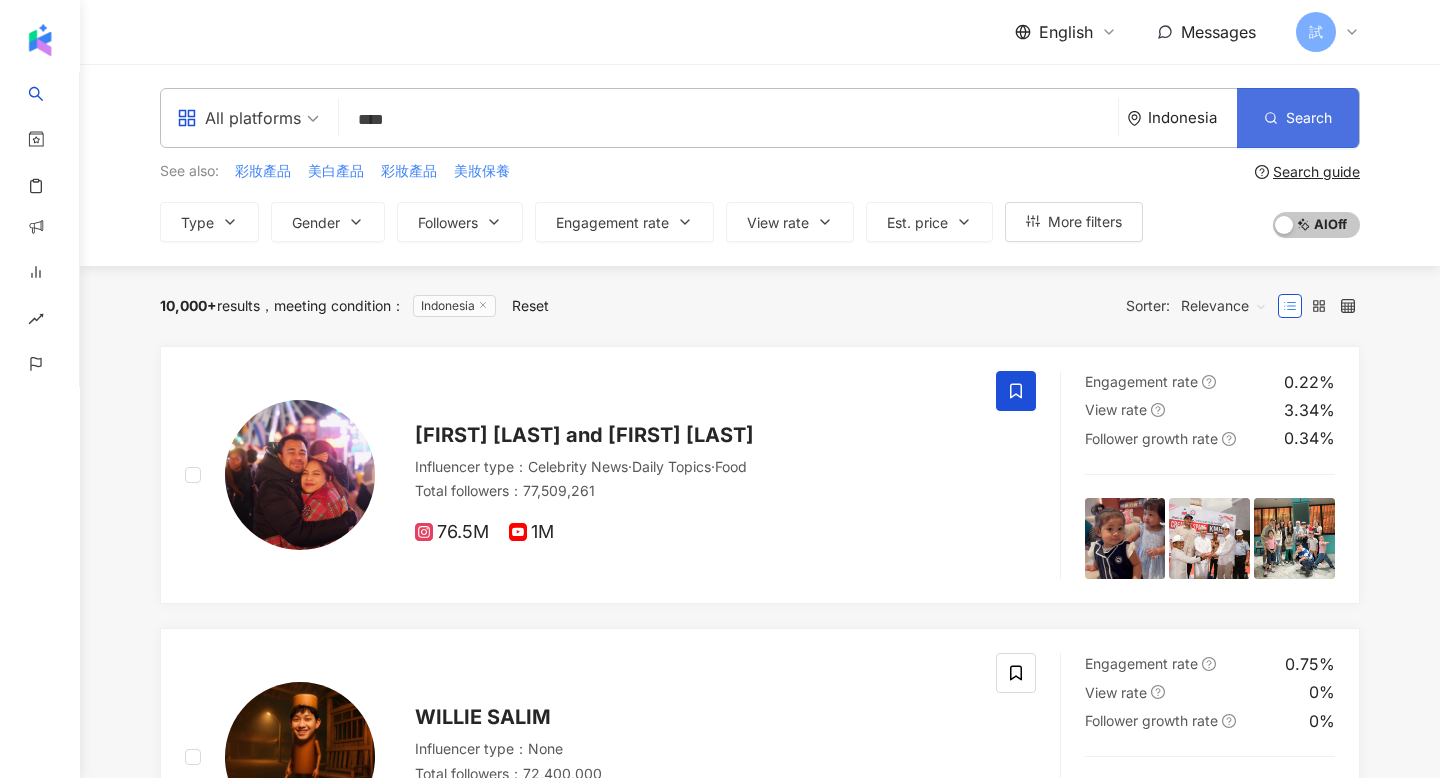 click on "Search" at bounding box center [1309, 118] 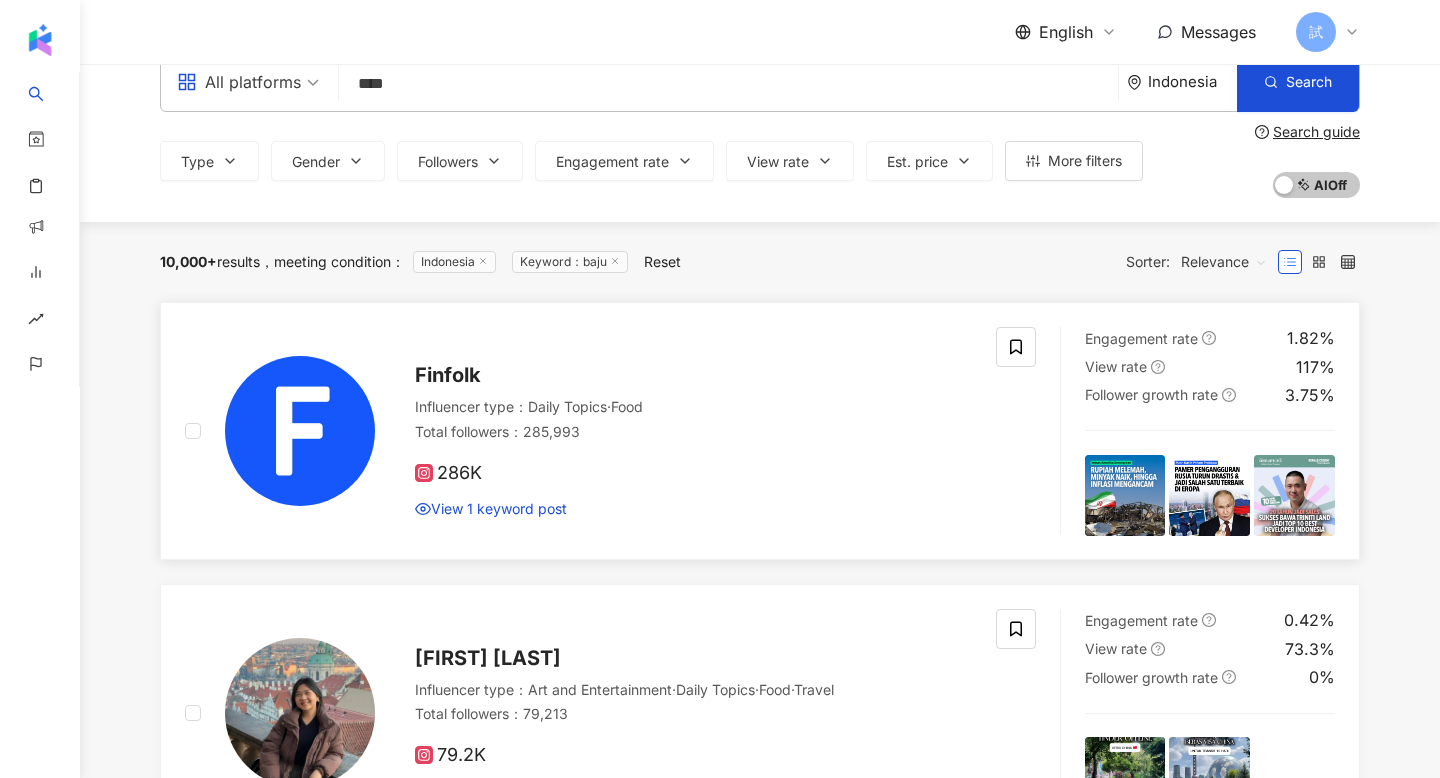 scroll, scrollTop: 0, scrollLeft: 0, axis: both 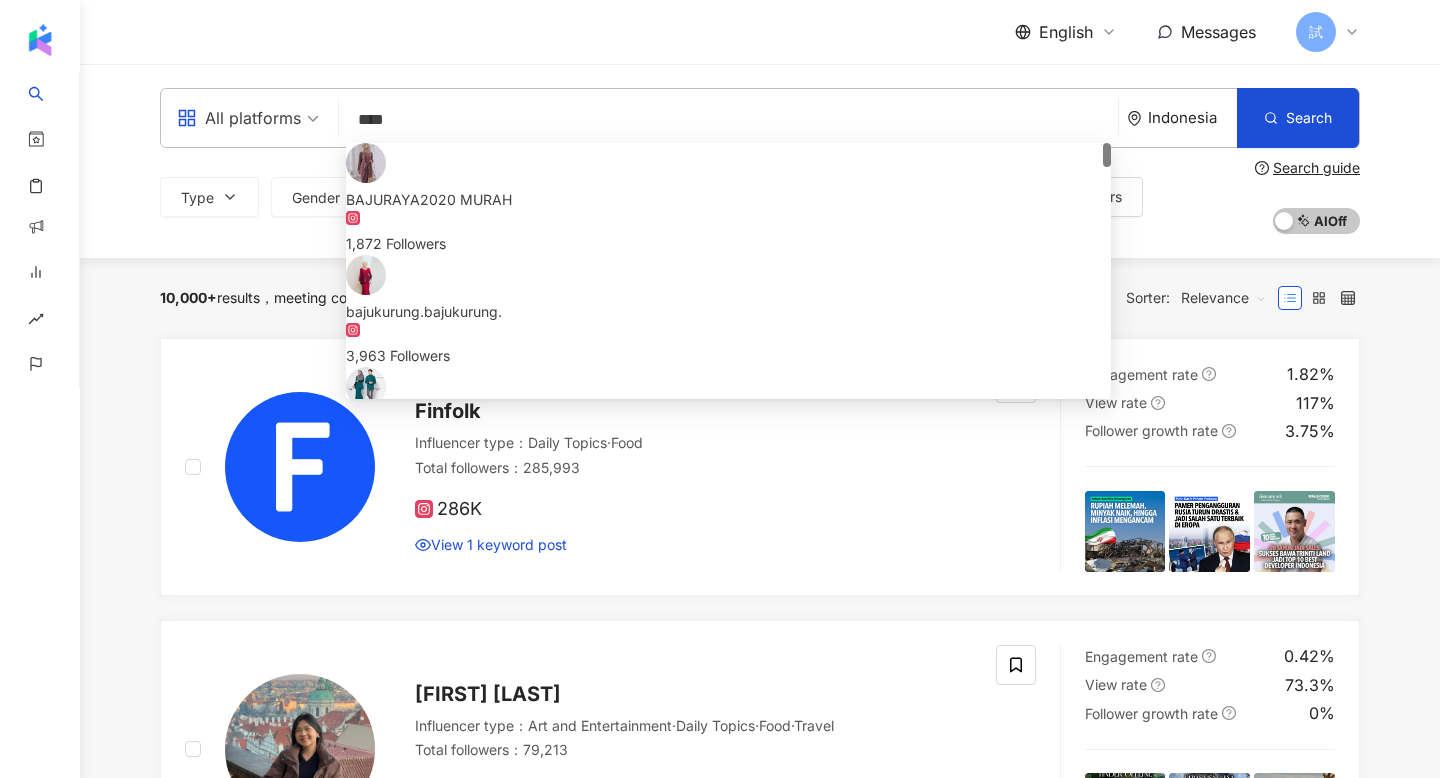 drag, startPoint x: 616, startPoint y: 101, endPoint x: 453, endPoint y: 130, distance: 165.55966 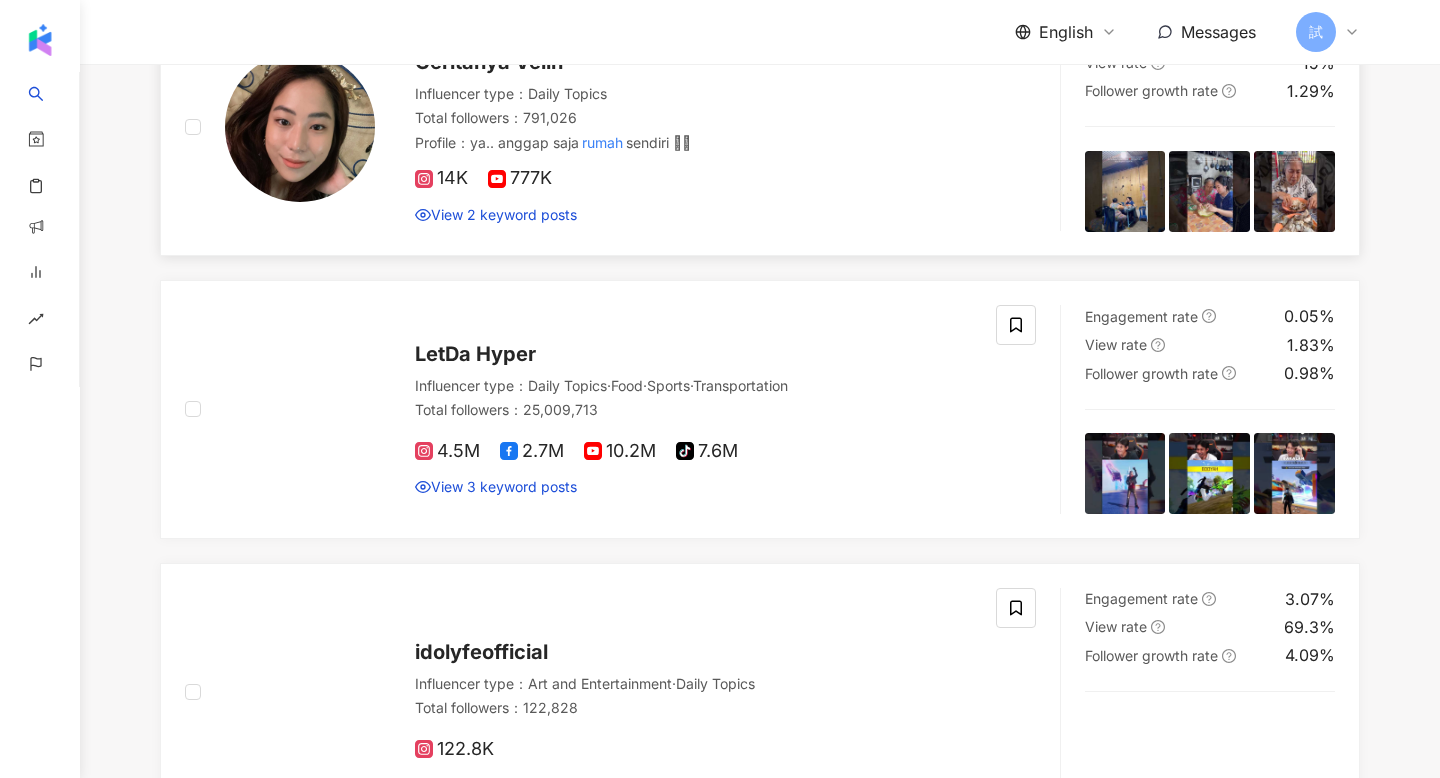 scroll, scrollTop: 0, scrollLeft: 0, axis: both 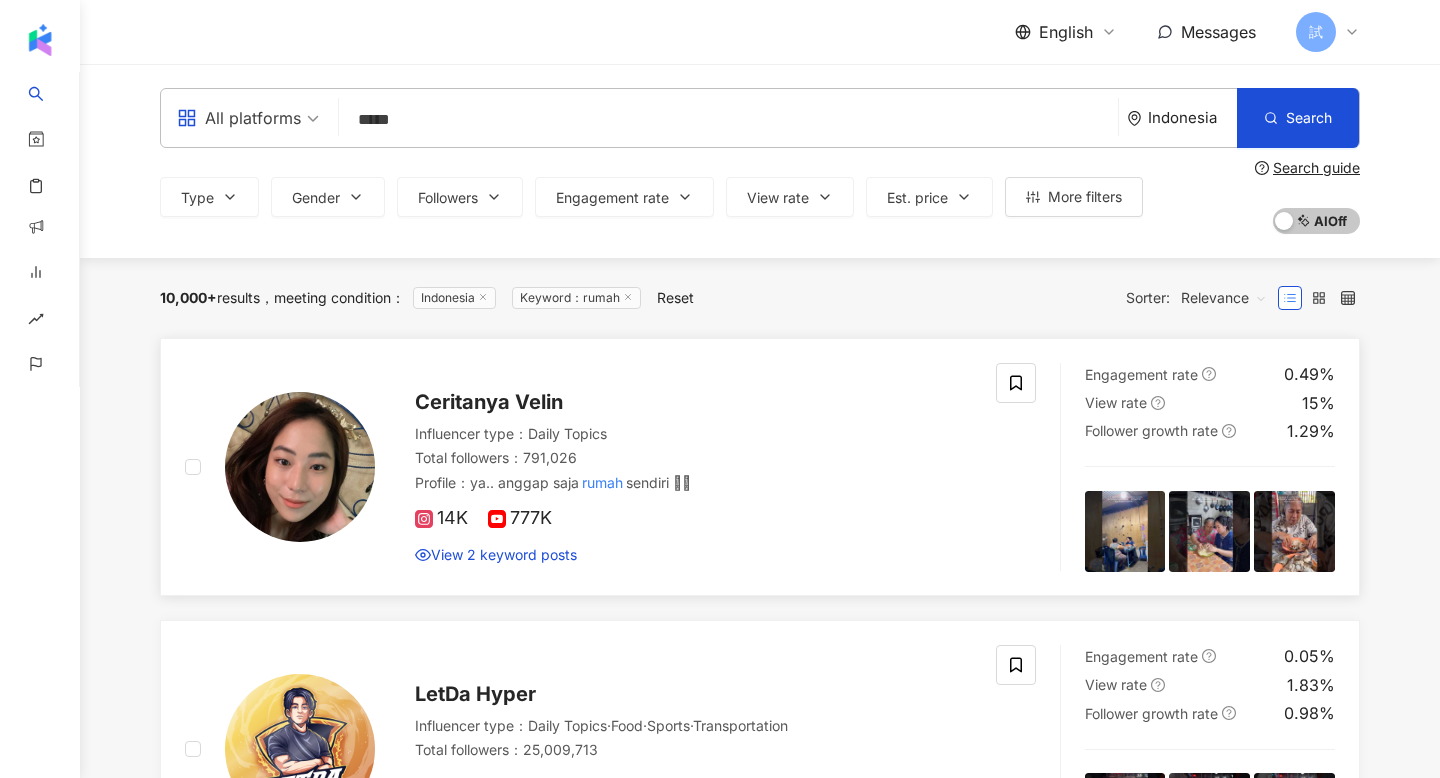 type on "*****" 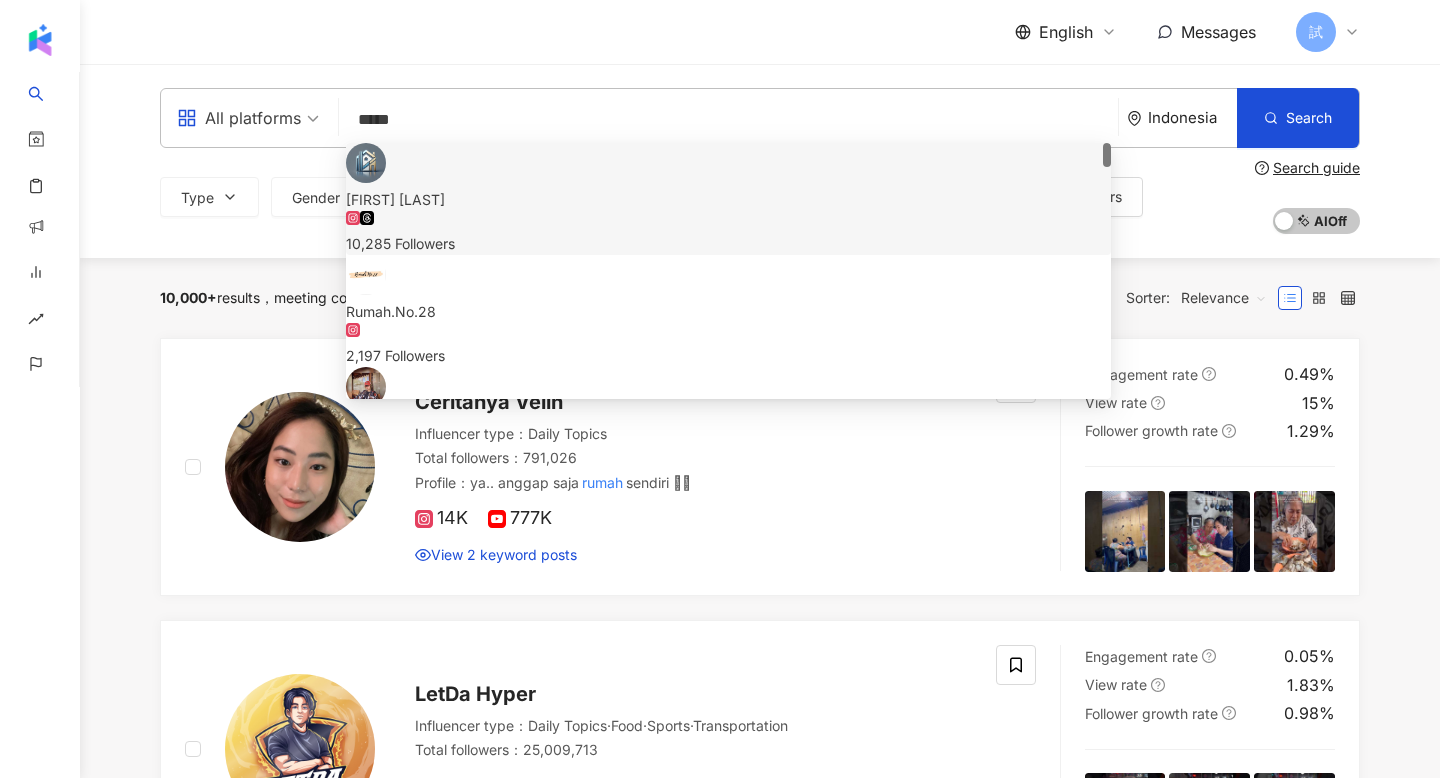 click on "*****" at bounding box center (728, 120) 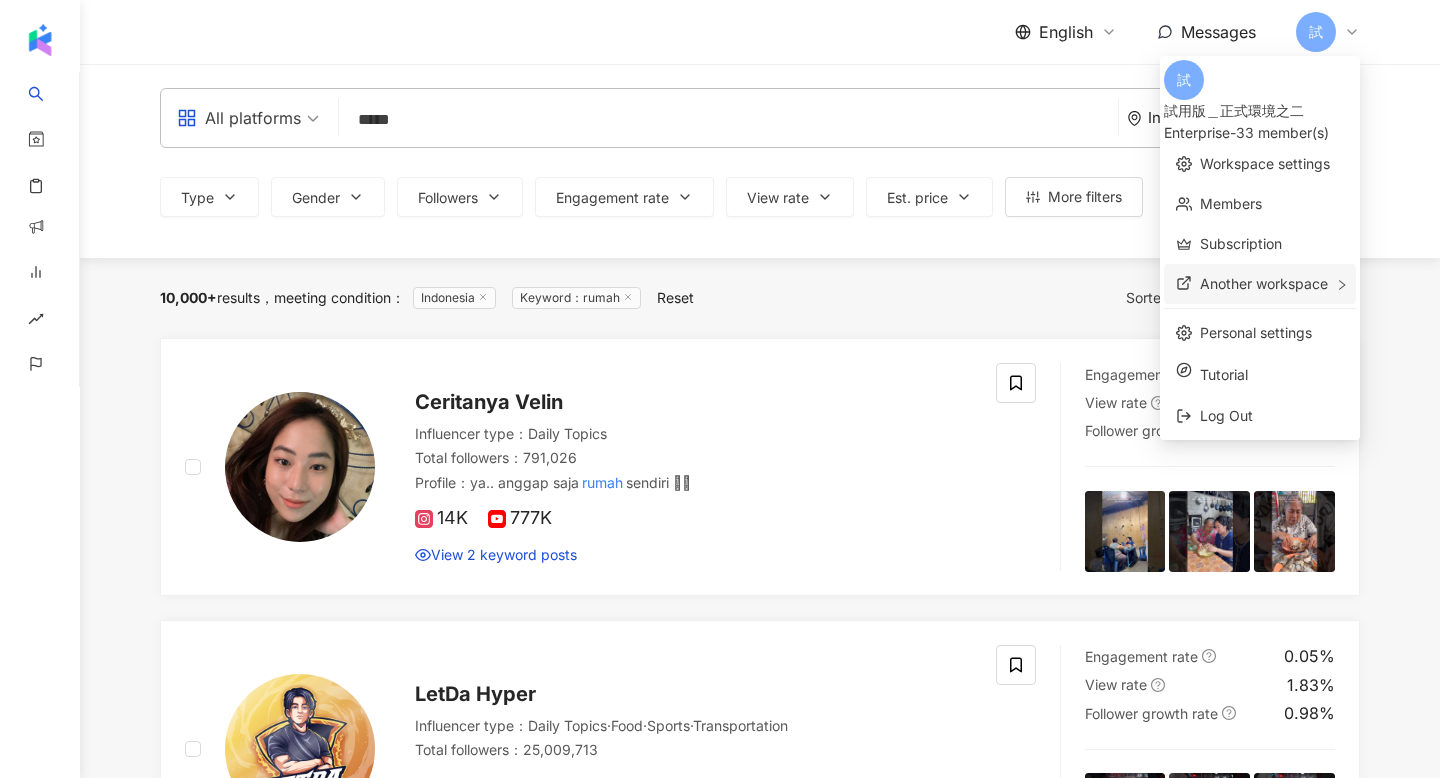 click on "Another workspace" at bounding box center (1264, 283) 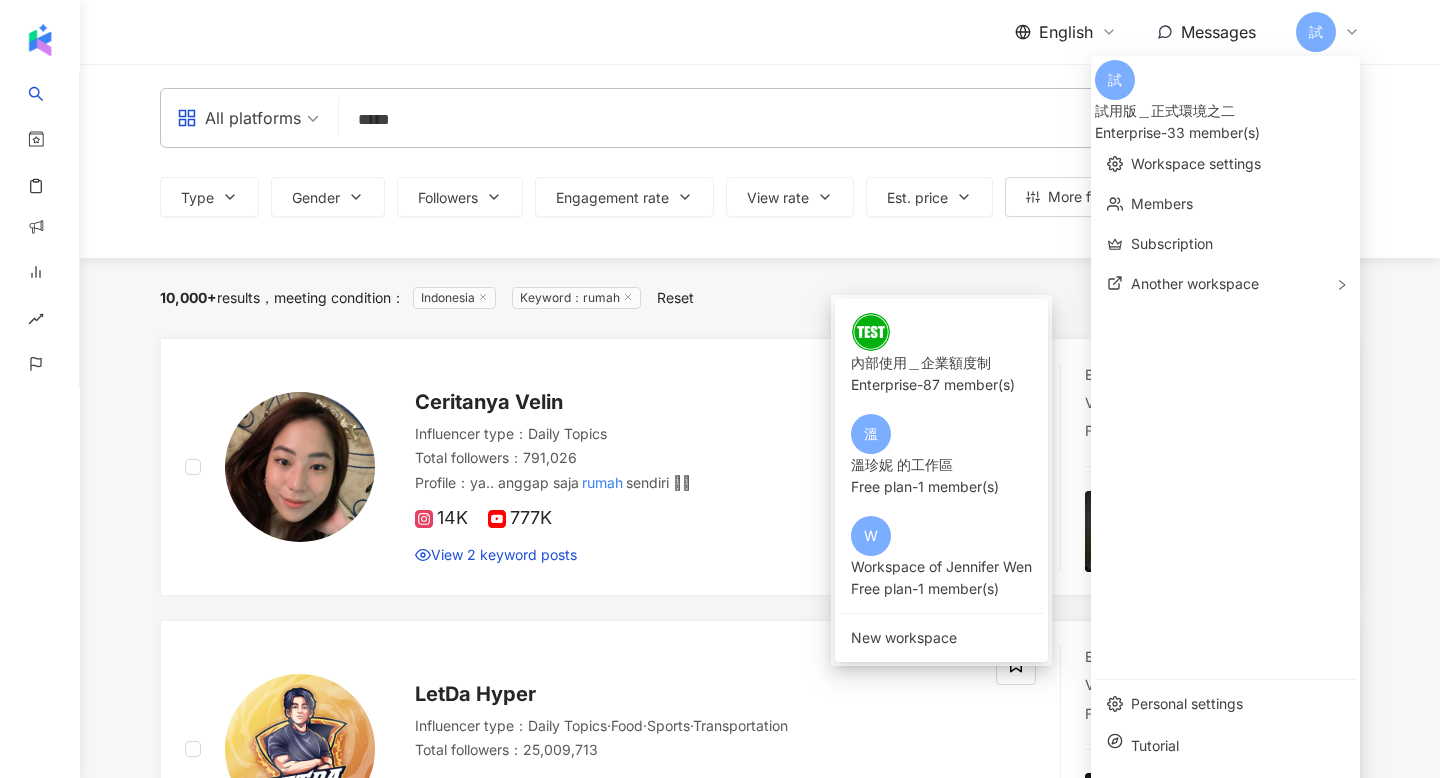 click on "Type Gender Followers Engagement rate View rate Est. price  More filters Search guide AI  On AI  Off" at bounding box center [760, 197] 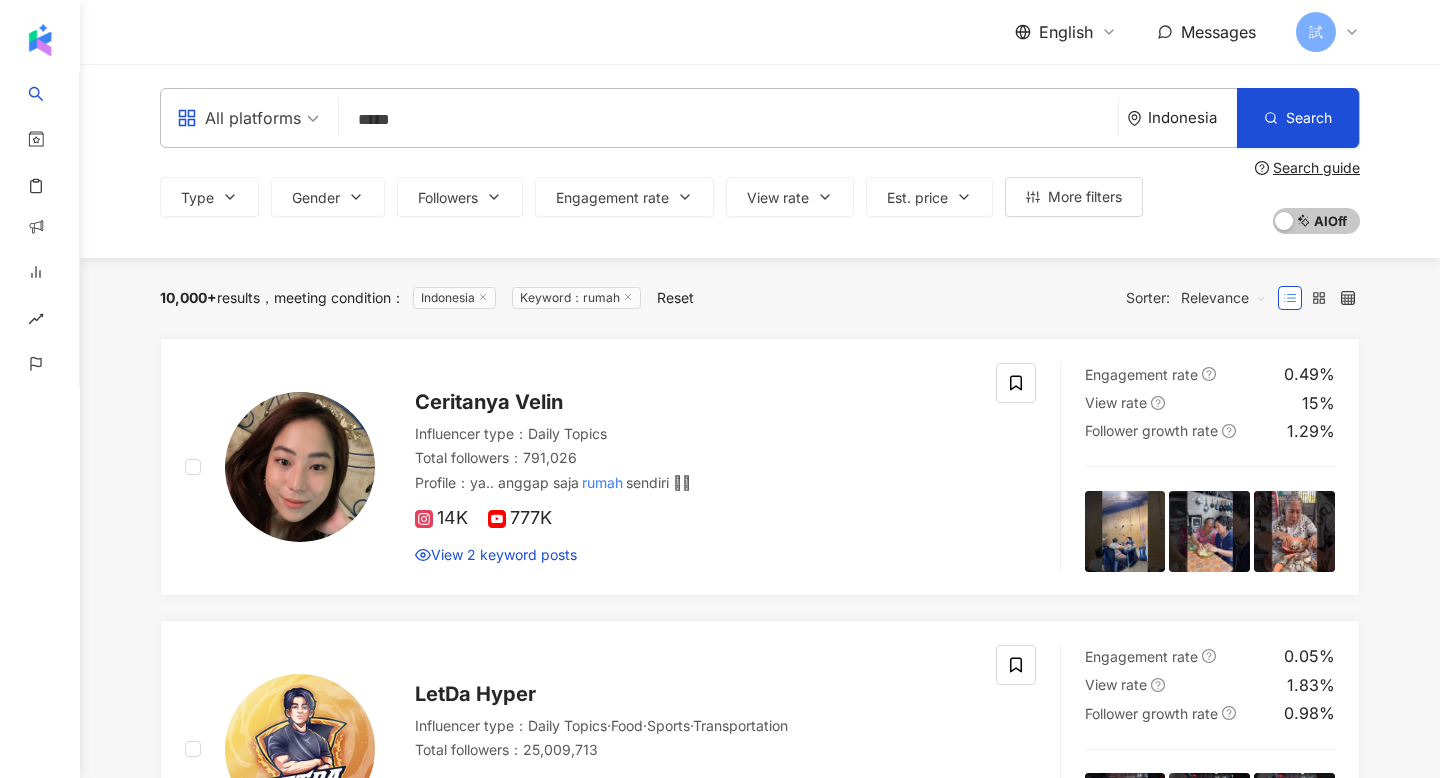 click on "All platforms ***** Indonesia Search 146ba61b-89c3-45b8-ba3b-ef97a3a728f5 f7f6435c-49c4-43a2-a63f-4ad319deb9d1 Farhan Designscape 10,285   Followers Rumah.No.28 2,197   Followers rumah 1,436   Followers syuhadaazahar 4,186   Followers Tudung Style 9,214   Followers Type Gender Followers Engagement rate View rate Est. price  More filters Search guide AI  On AI  Off" at bounding box center [760, 161] 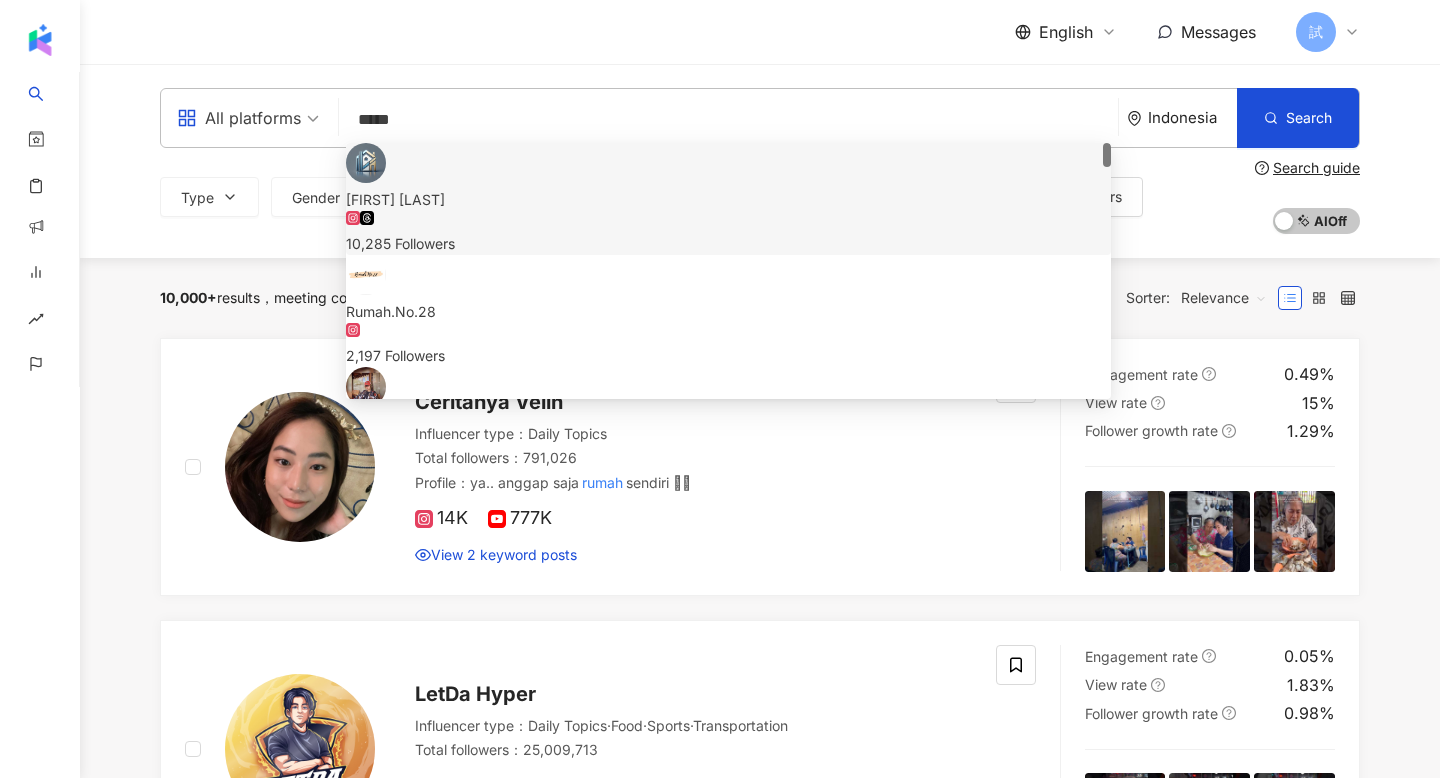 drag, startPoint x: 495, startPoint y: 113, endPoint x: 351, endPoint y: 86, distance: 146.50938 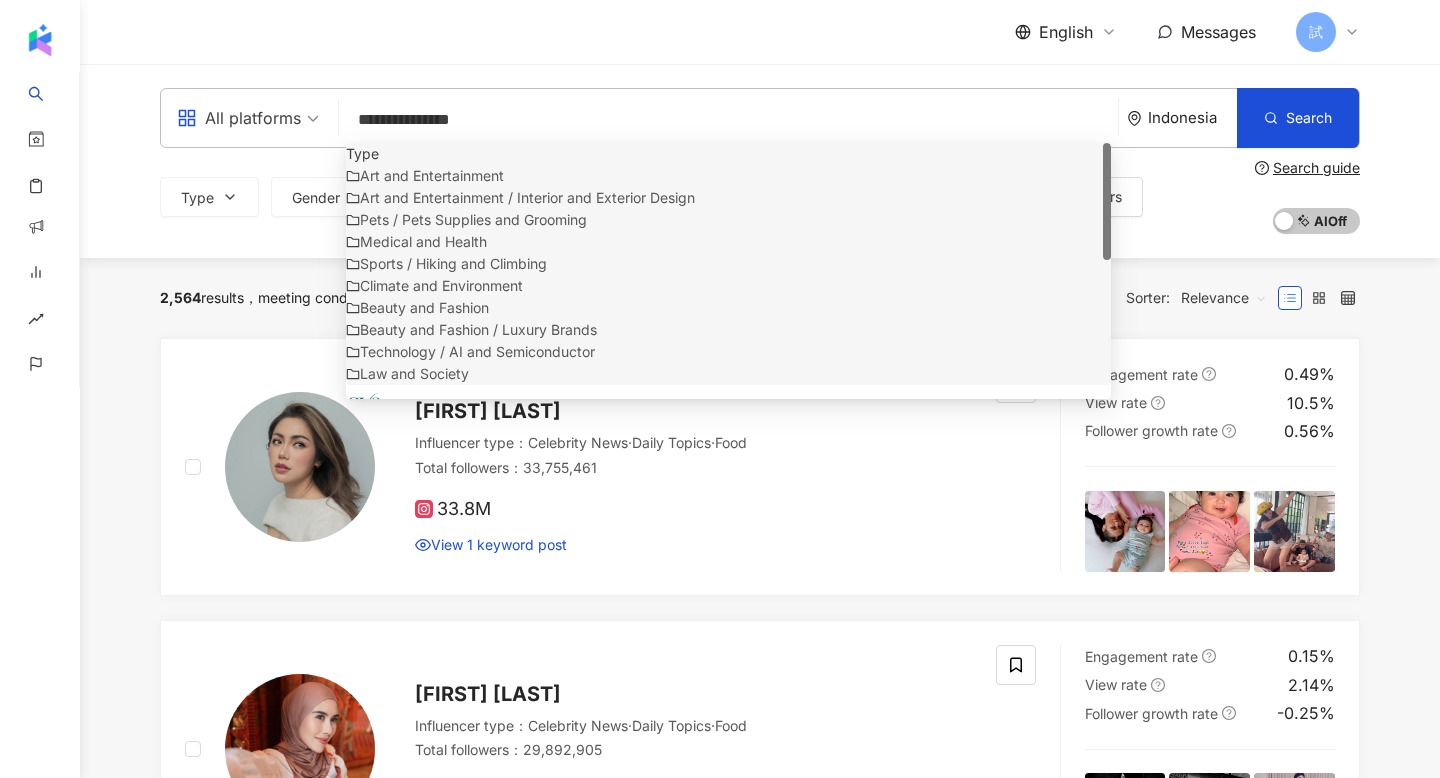 click on "**********" at bounding box center [760, 161] 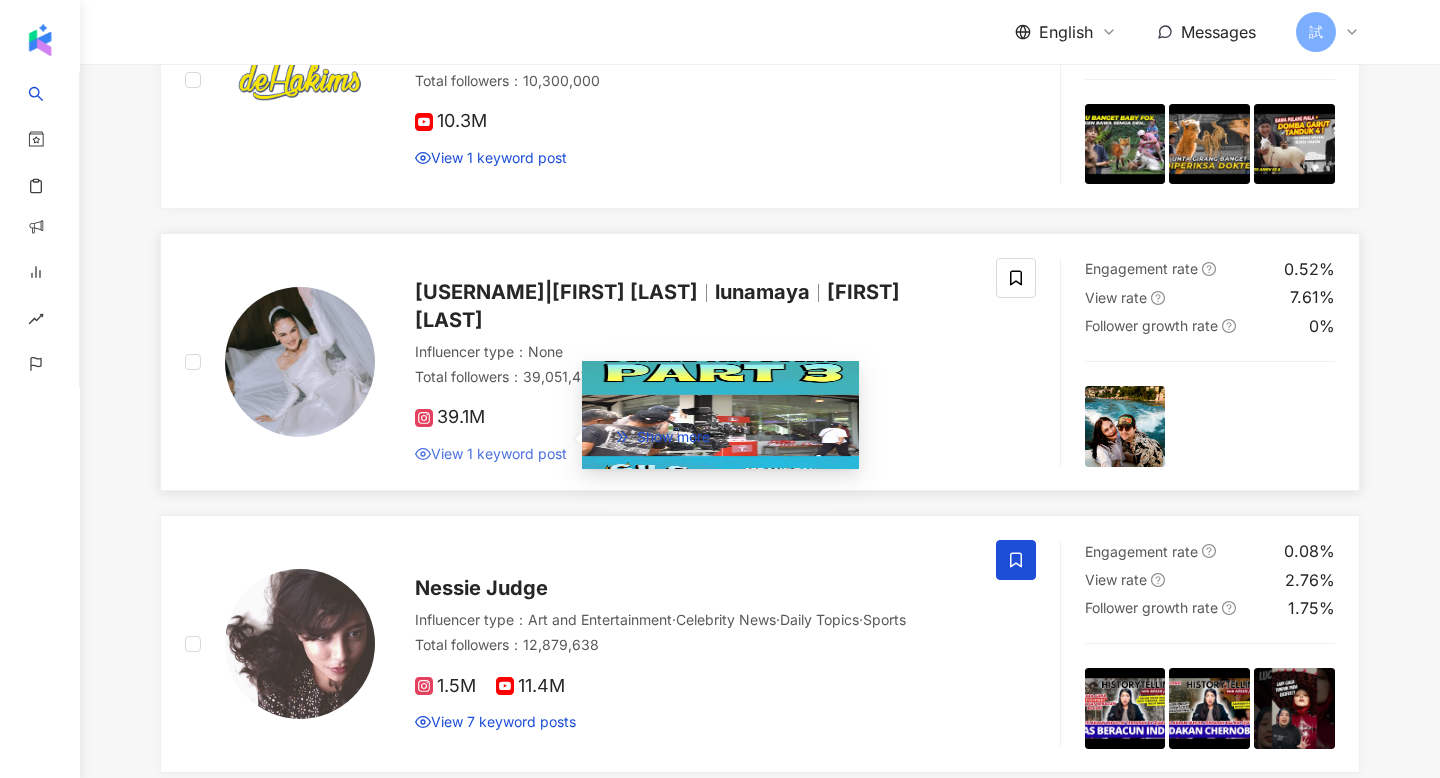scroll, scrollTop: 0, scrollLeft: 0, axis: both 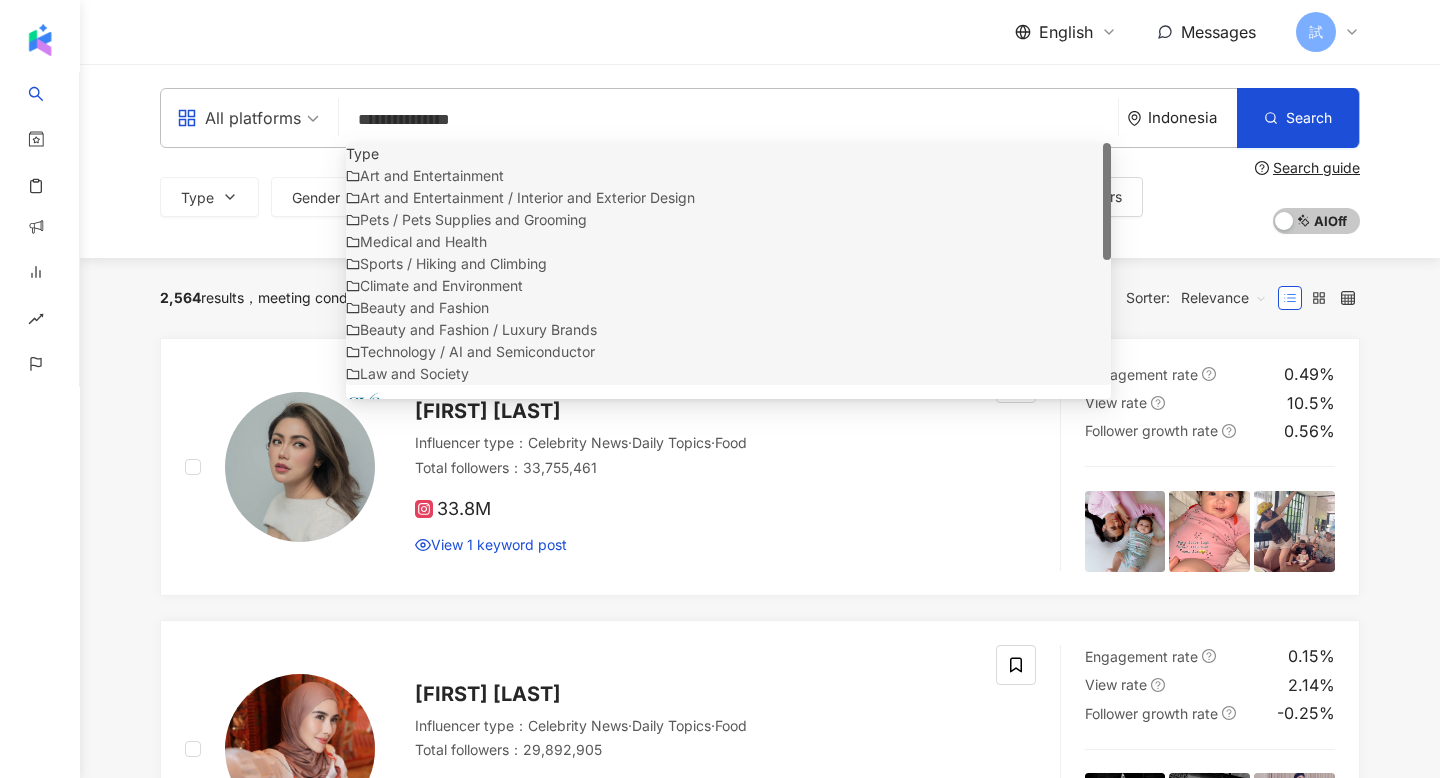 drag, startPoint x: 521, startPoint y: 111, endPoint x: 292, endPoint y: 93, distance: 229.70633 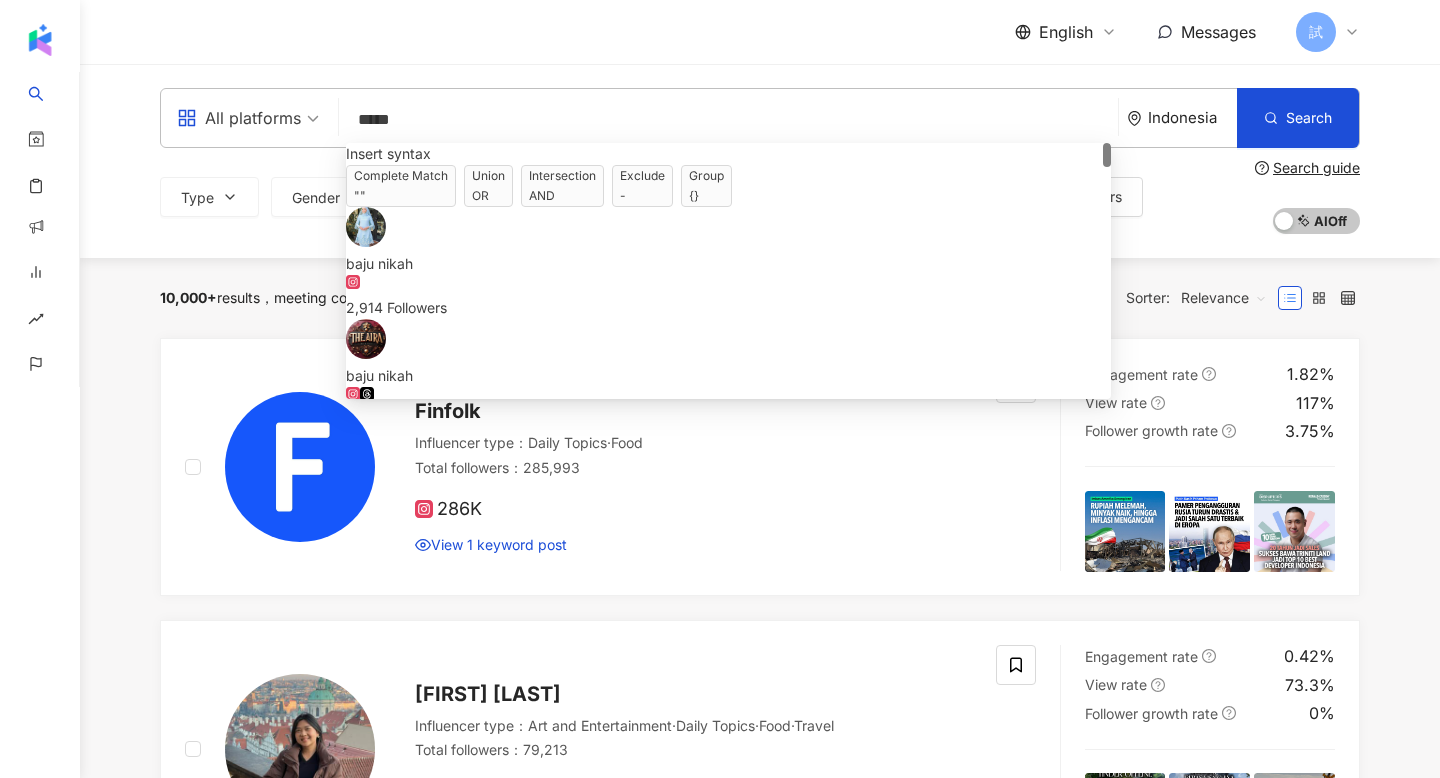 click on "10,000+  results  meeting condition ： Indonesia Keyword：baju  Reset Sorter:  Relevance" at bounding box center [760, 298] 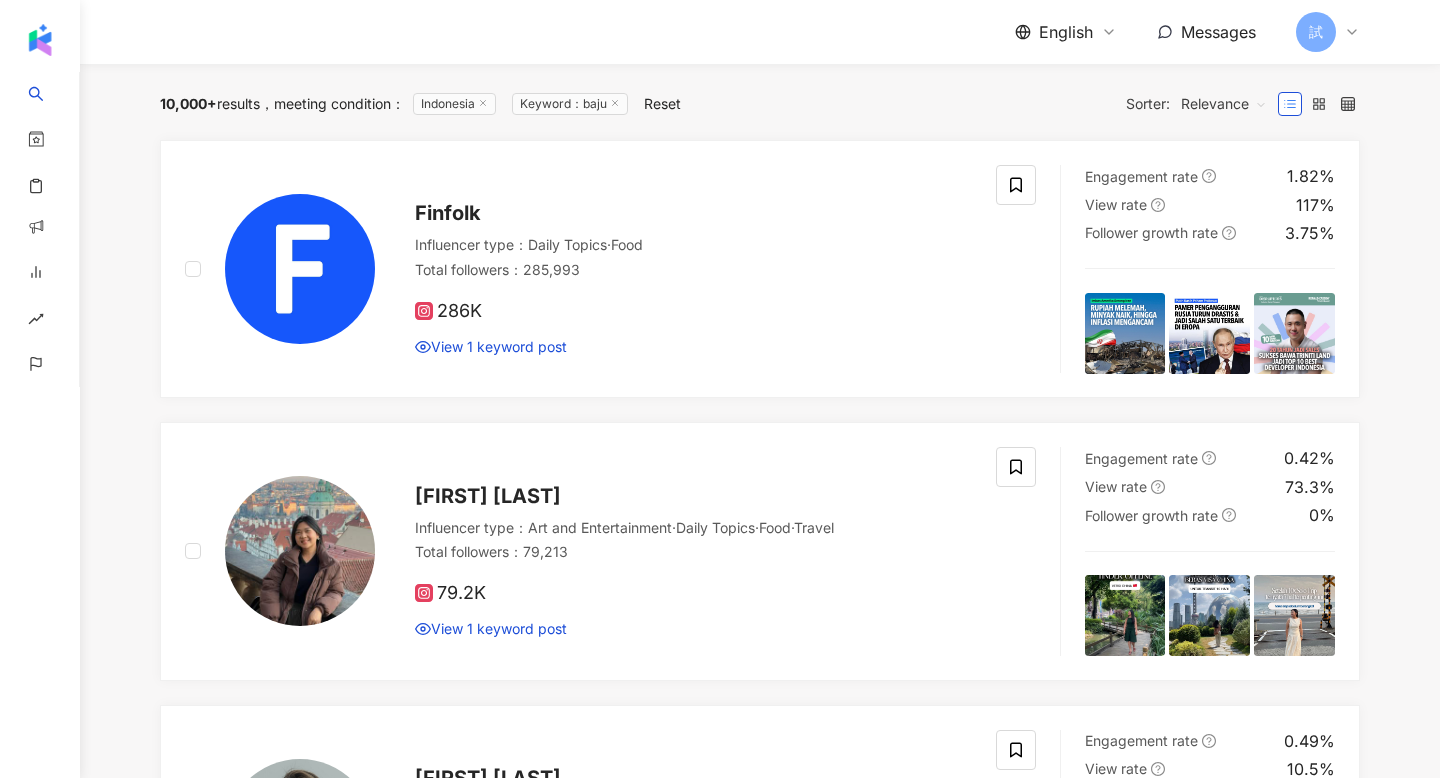 scroll, scrollTop: 0, scrollLeft: 0, axis: both 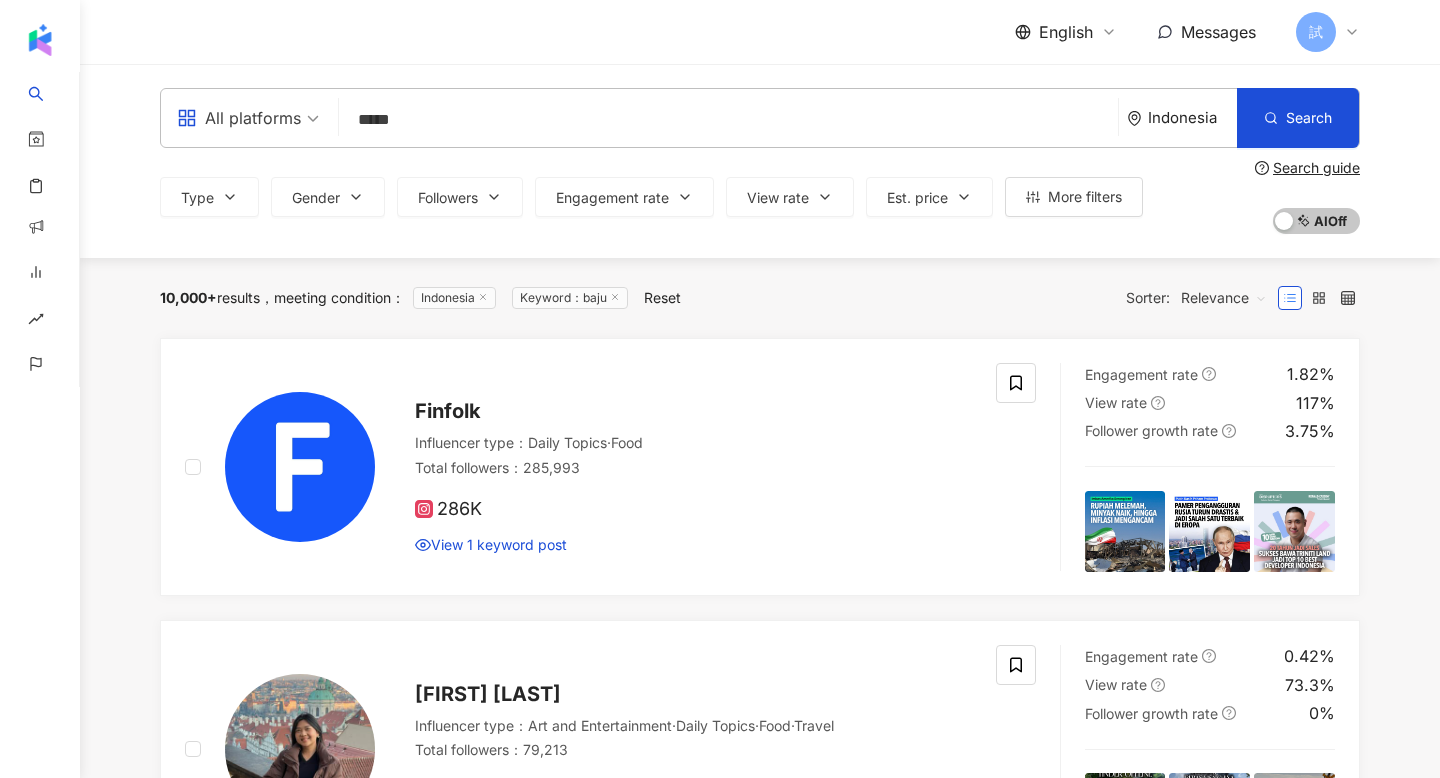 click on "All platforms" at bounding box center (239, 118) 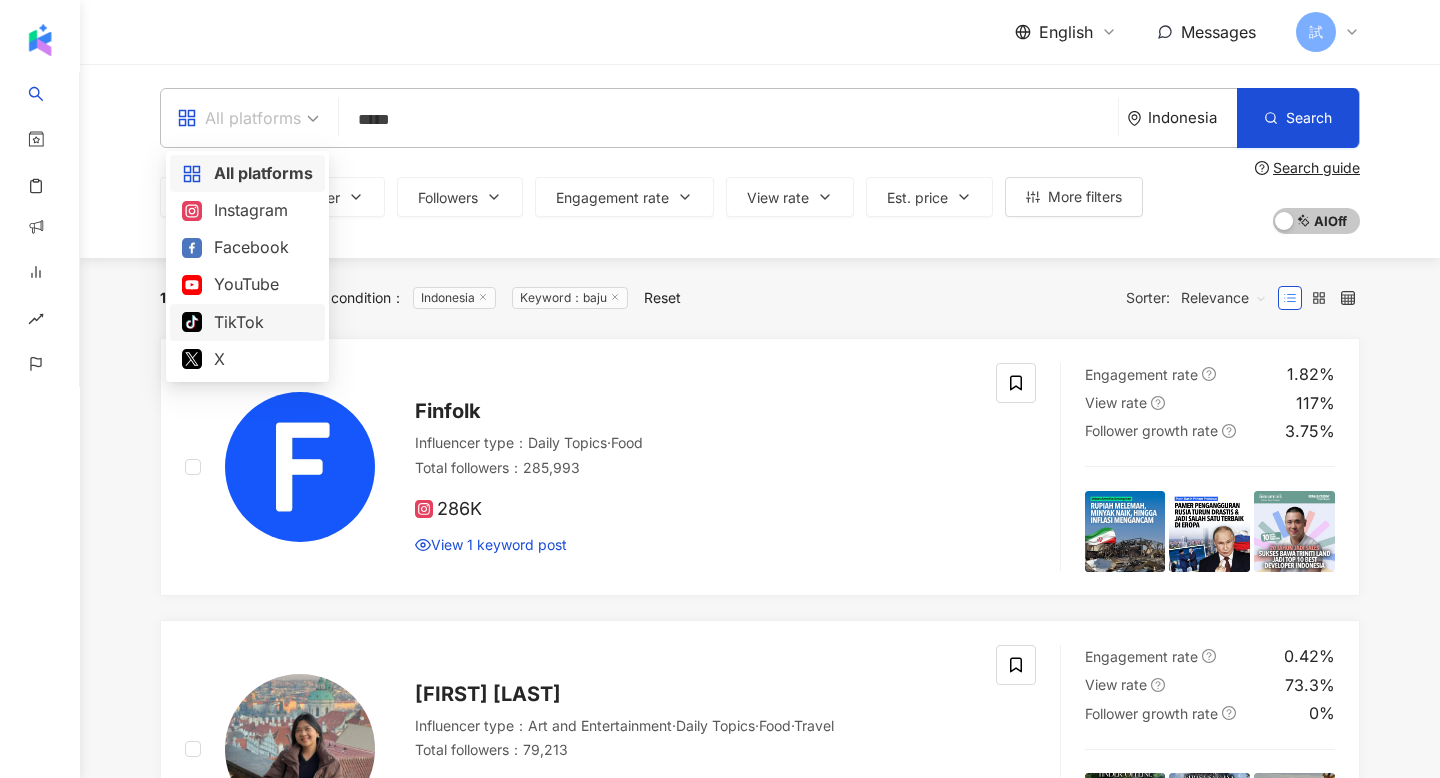 click on "TikTok" at bounding box center [247, 322] 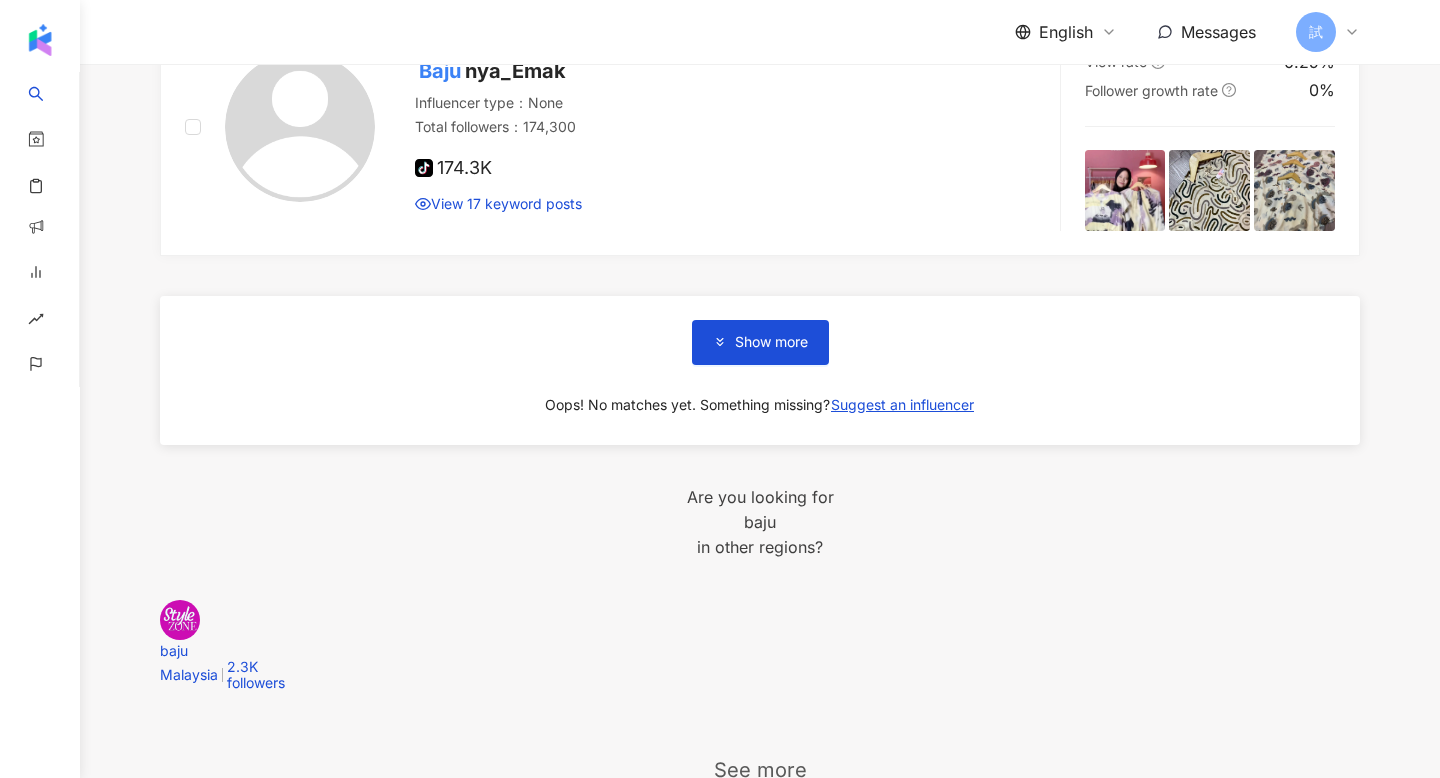 scroll, scrollTop: 3463, scrollLeft: 0, axis: vertical 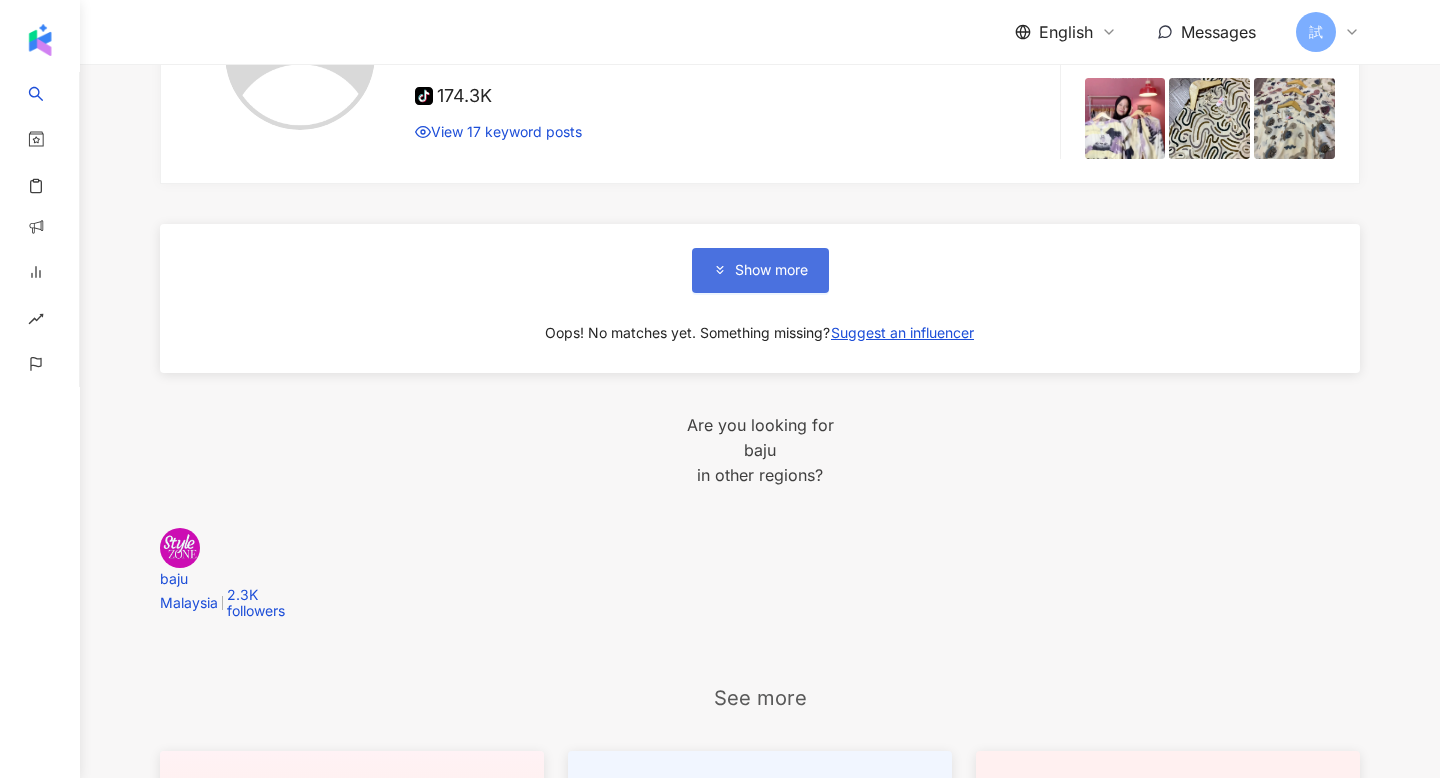 click 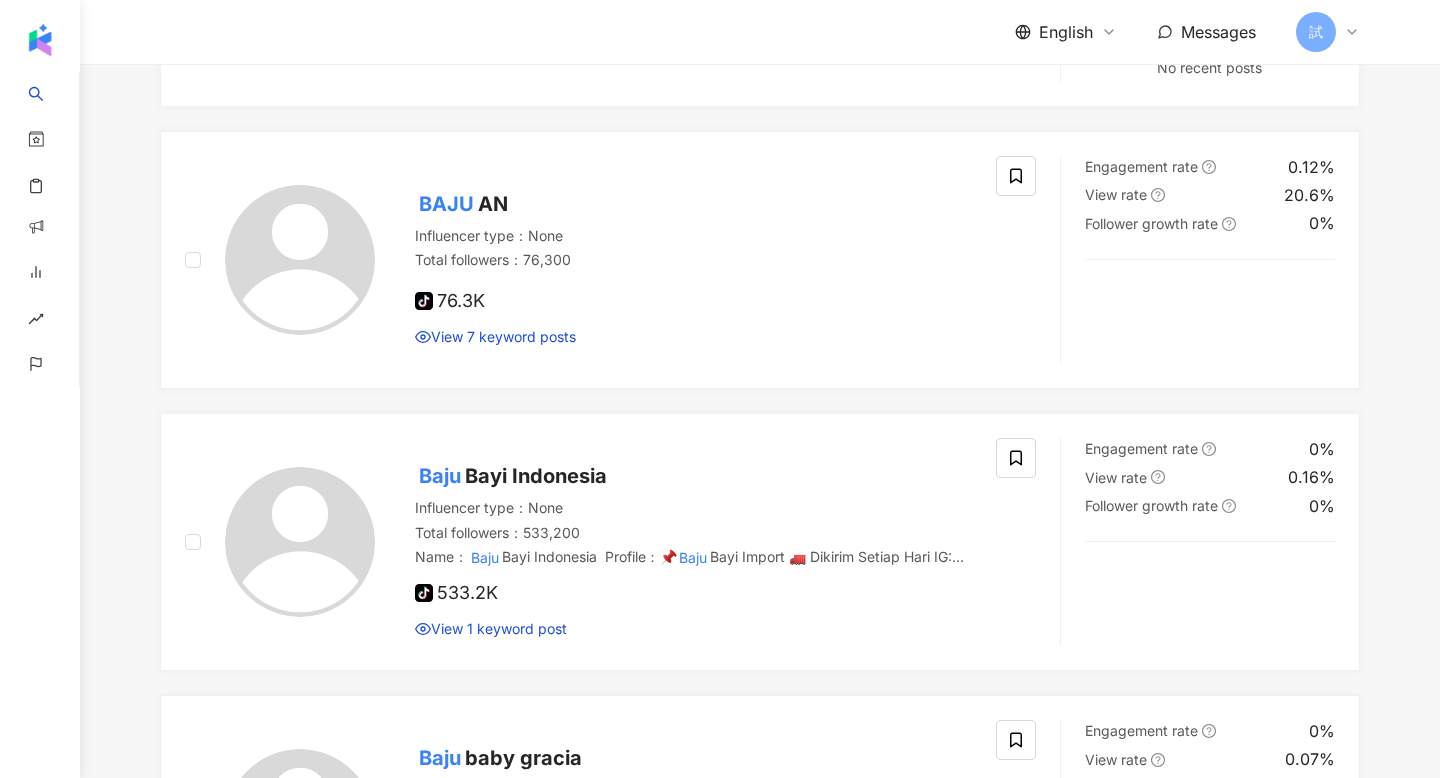 scroll, scrollTop: 4701, scrollLeft: 0, axis: vertical 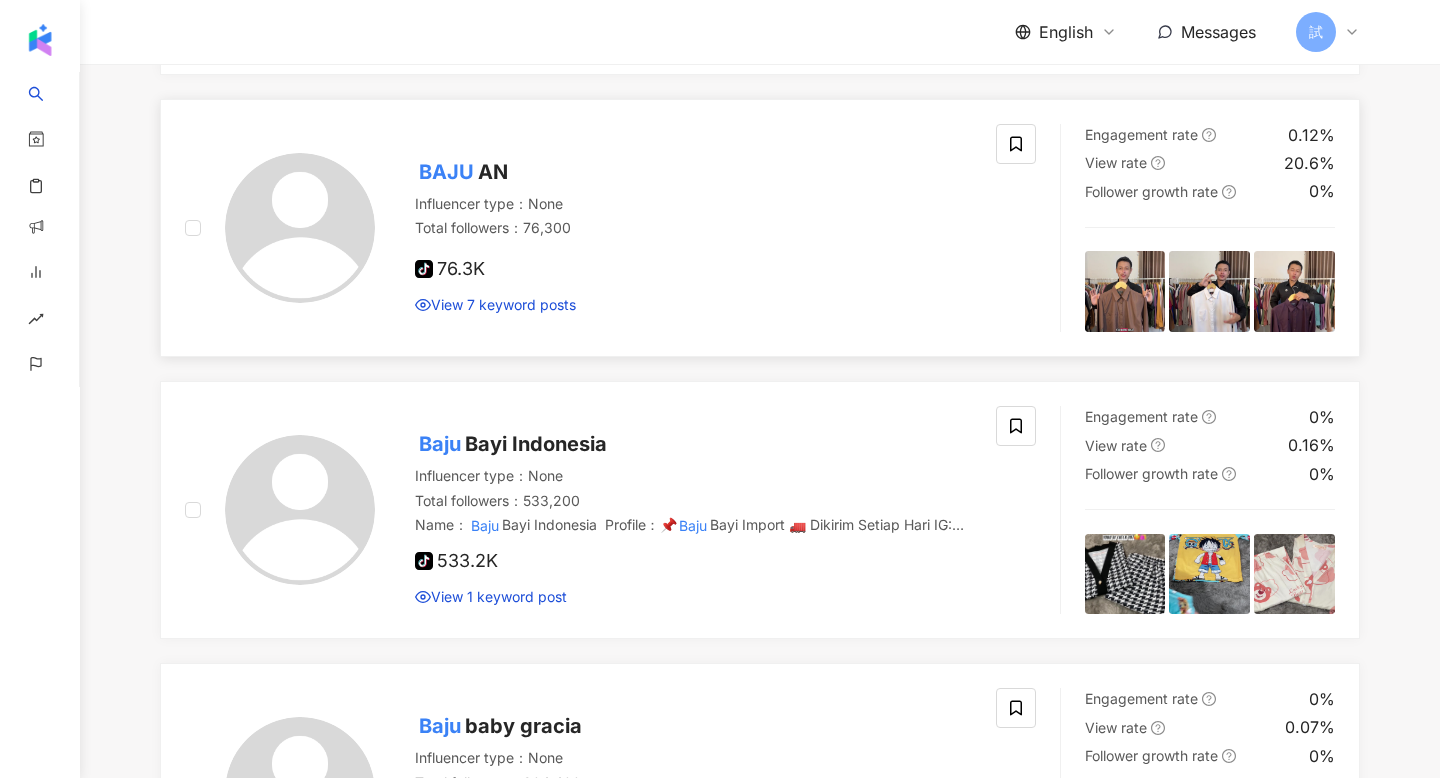 click on "BAJU" at bounding box center [446, 172] 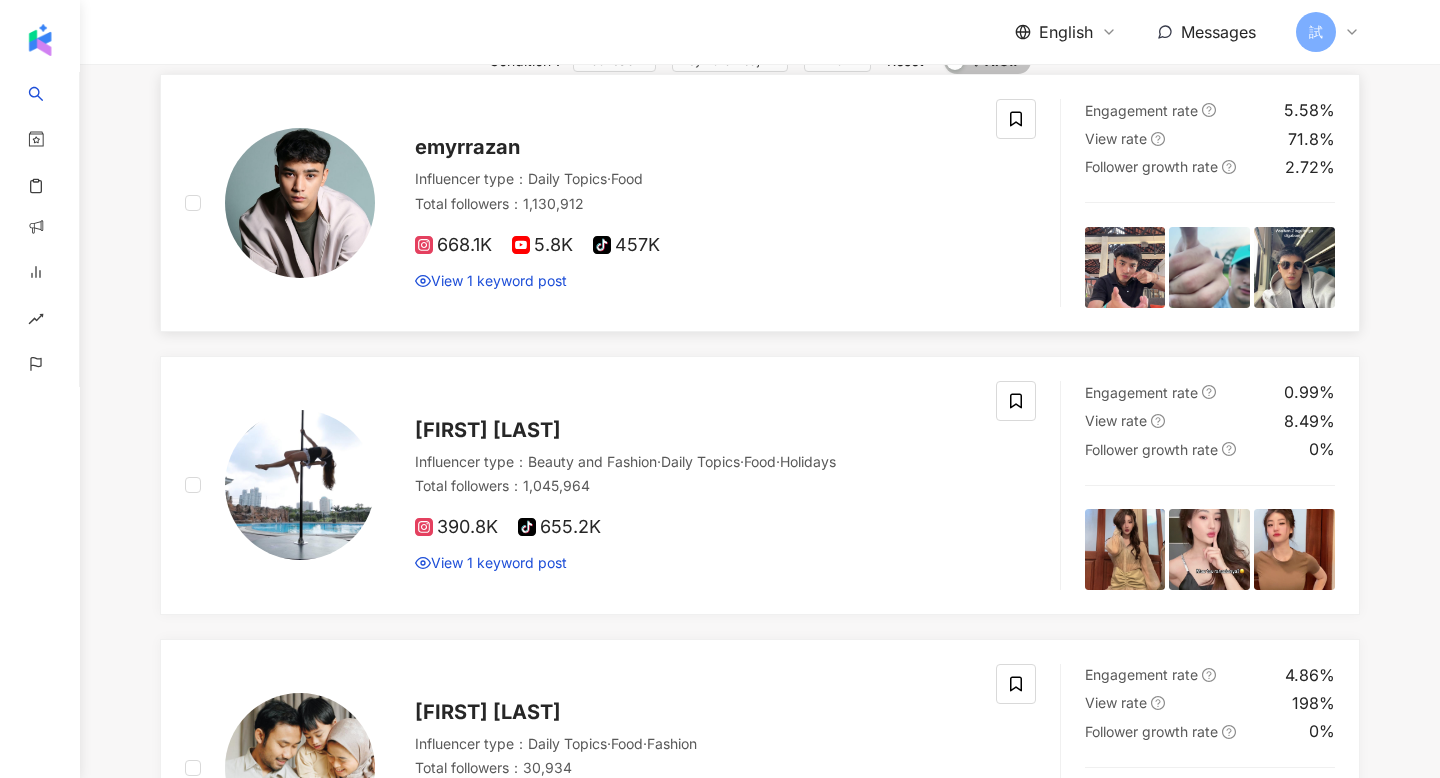 scroll, scrollTop: 0, scrollLeft: 0, axis: both 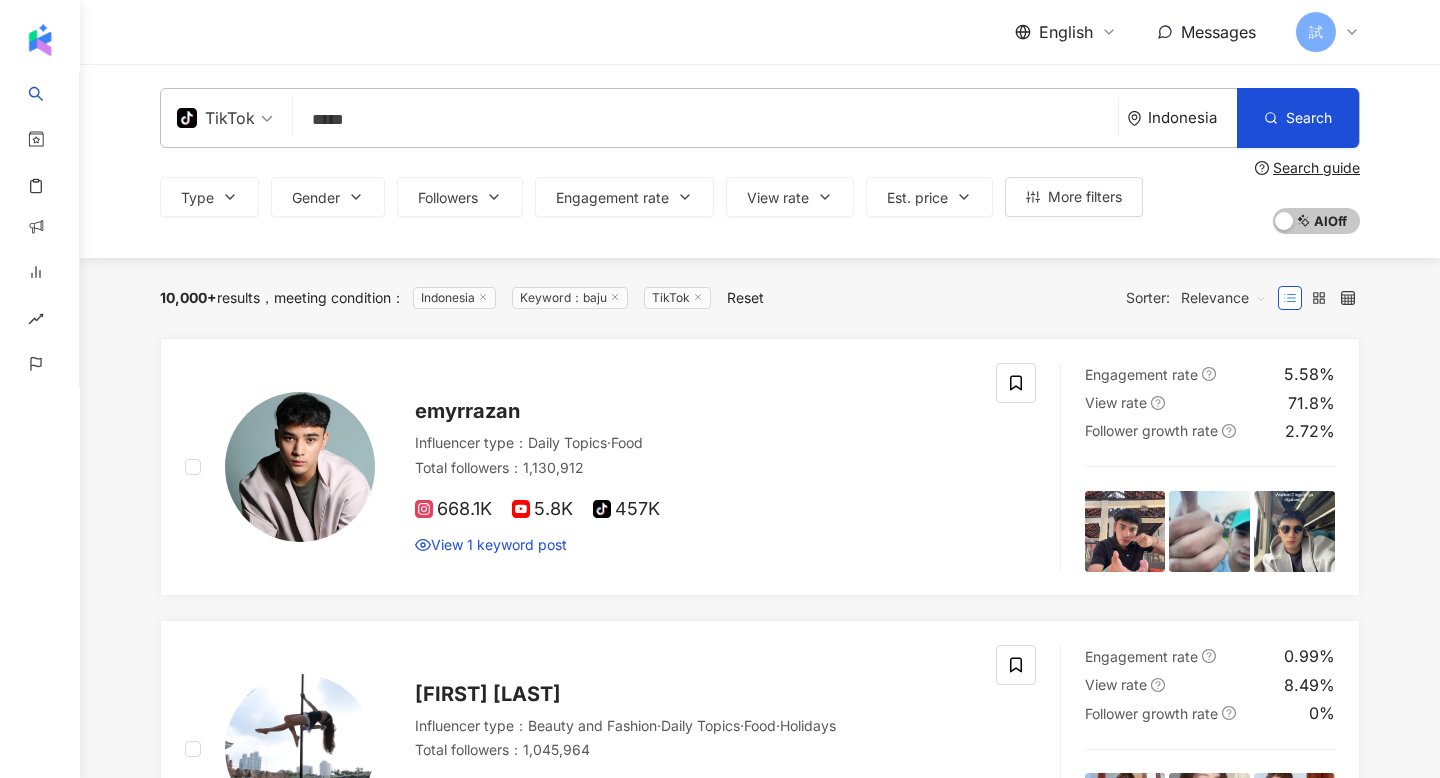 click on "TikTok" at bounding box center [216, 118] 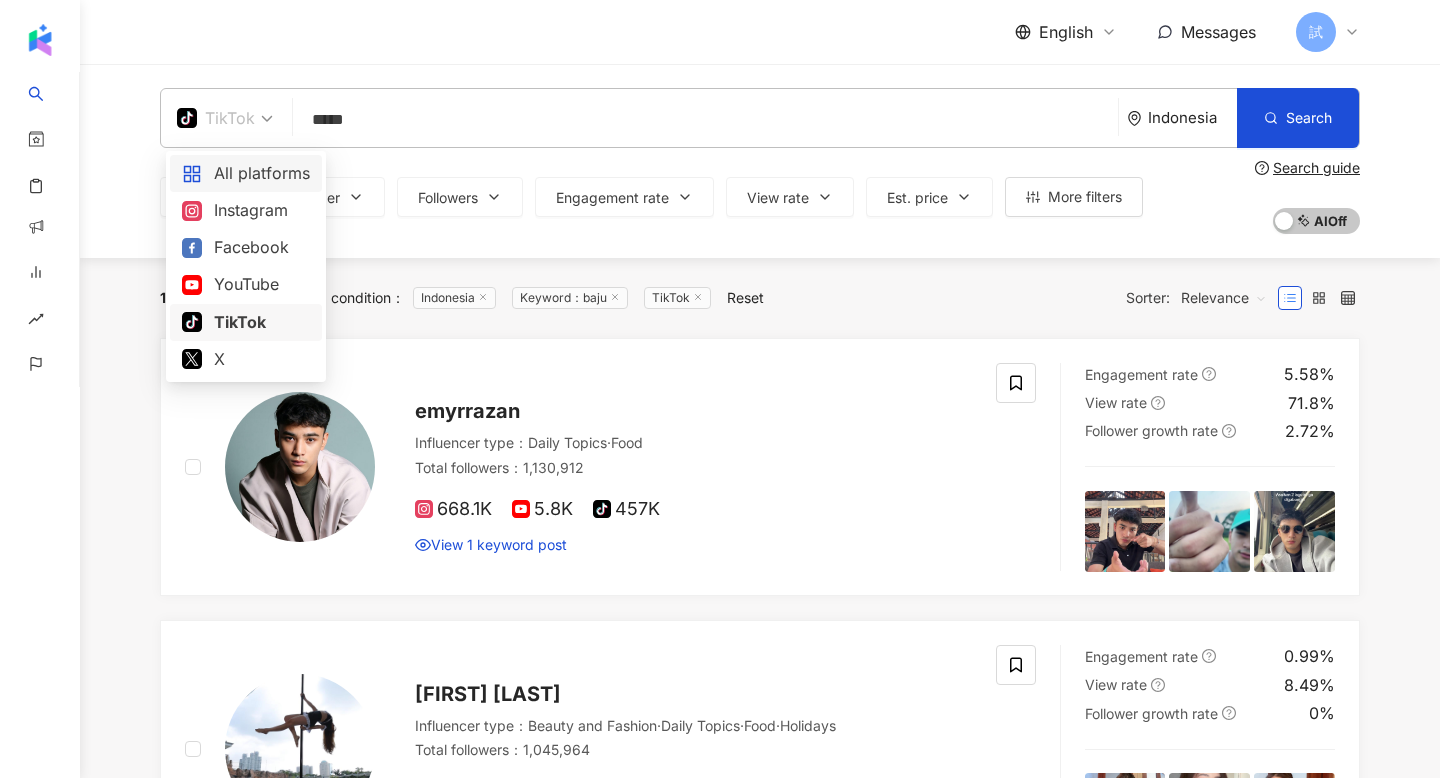 click on "TikTok **** Indonesia Search searchOperator Insert syntax Complete Match "" Union OR Intersection AND Exclude - Group {} baju nikah  2,914   Followers baju nikah 74,859   Followers baju muslim tiktok-icon 53,200   Followers baju promosi 1,379   Followers" at bounding box center [760, 118] 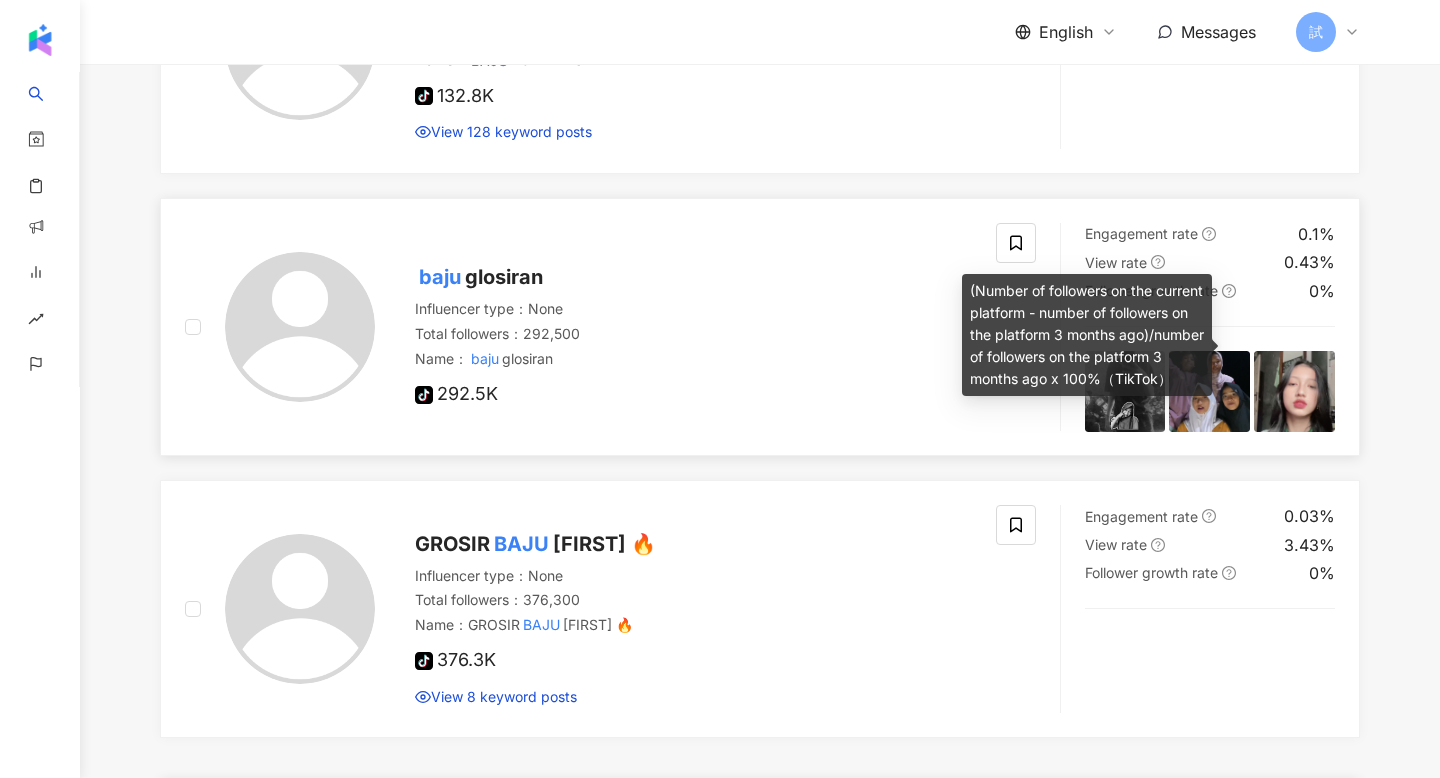 scroll, scrollTop: 6571, scrollLeft: 0, axis: vertical 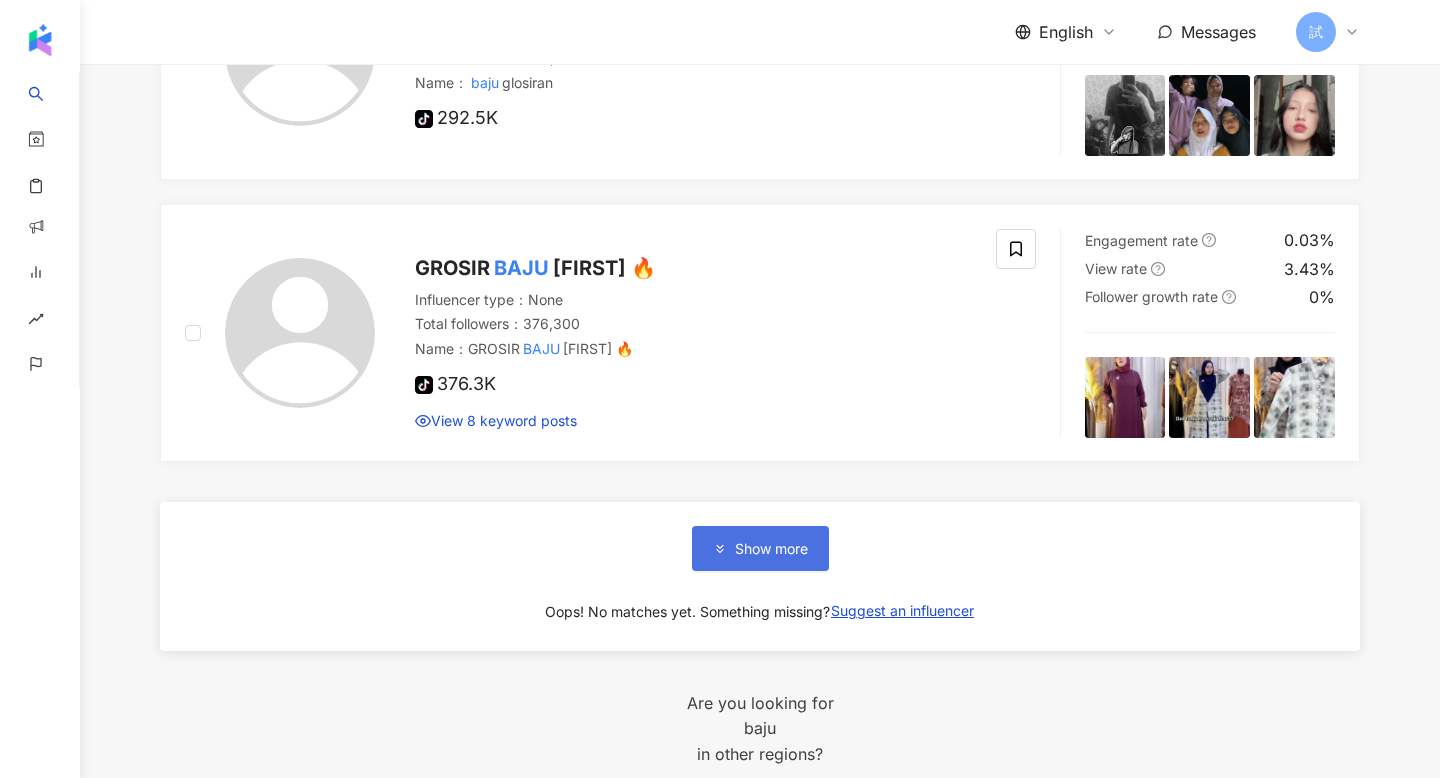 click on "Show more" at bounding box center [760, 548] 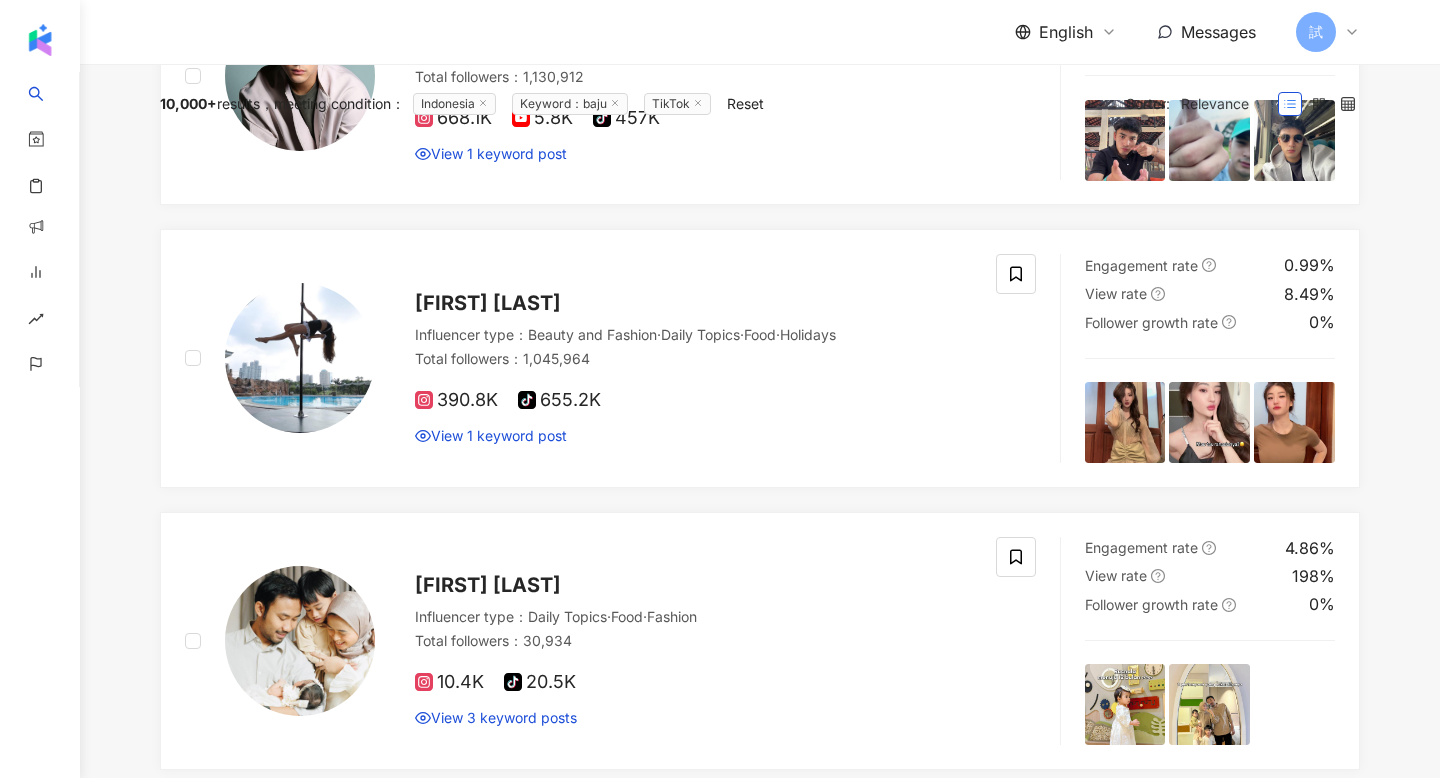 scroll, scrollTop: 0, scrollLeft: 0, axis: both 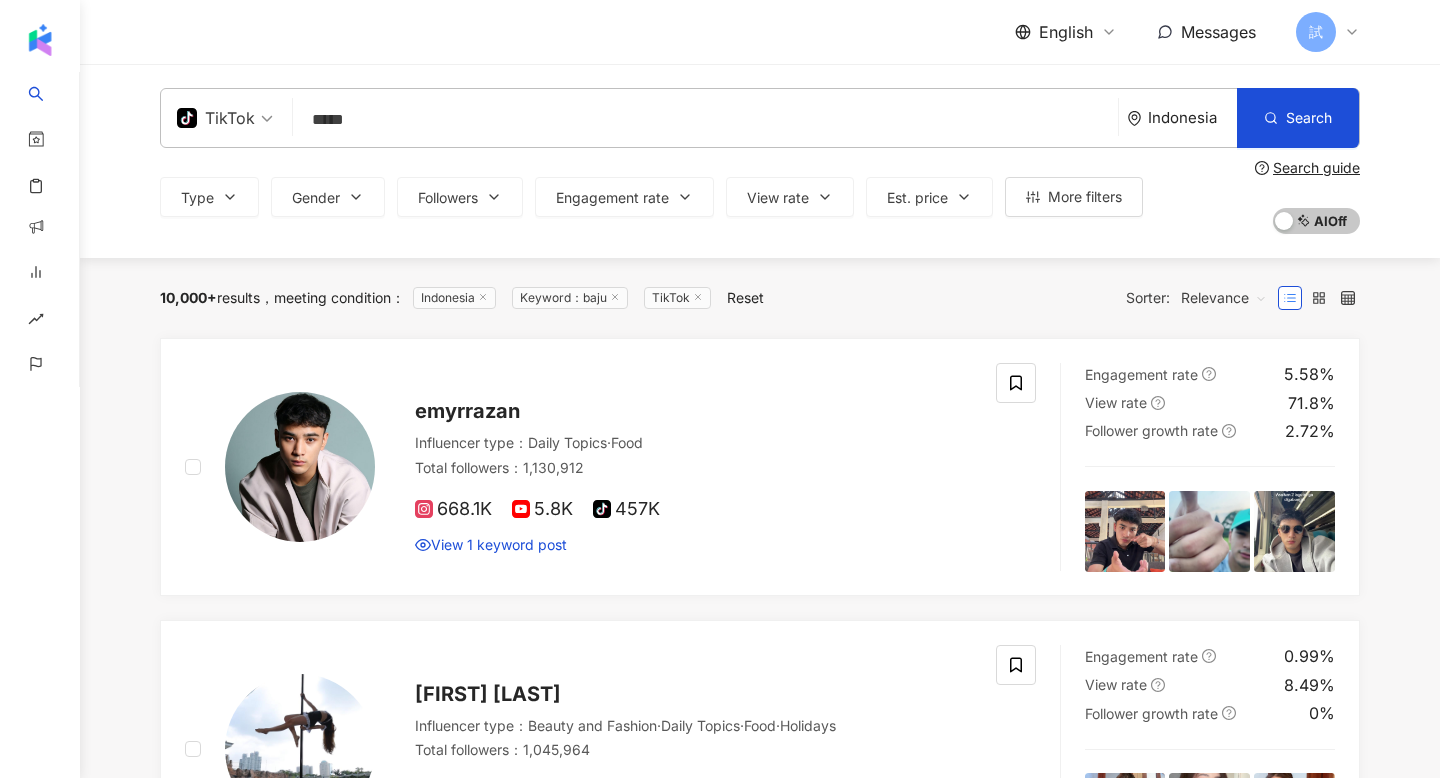 click on "****" at bounding box center (705, 120) 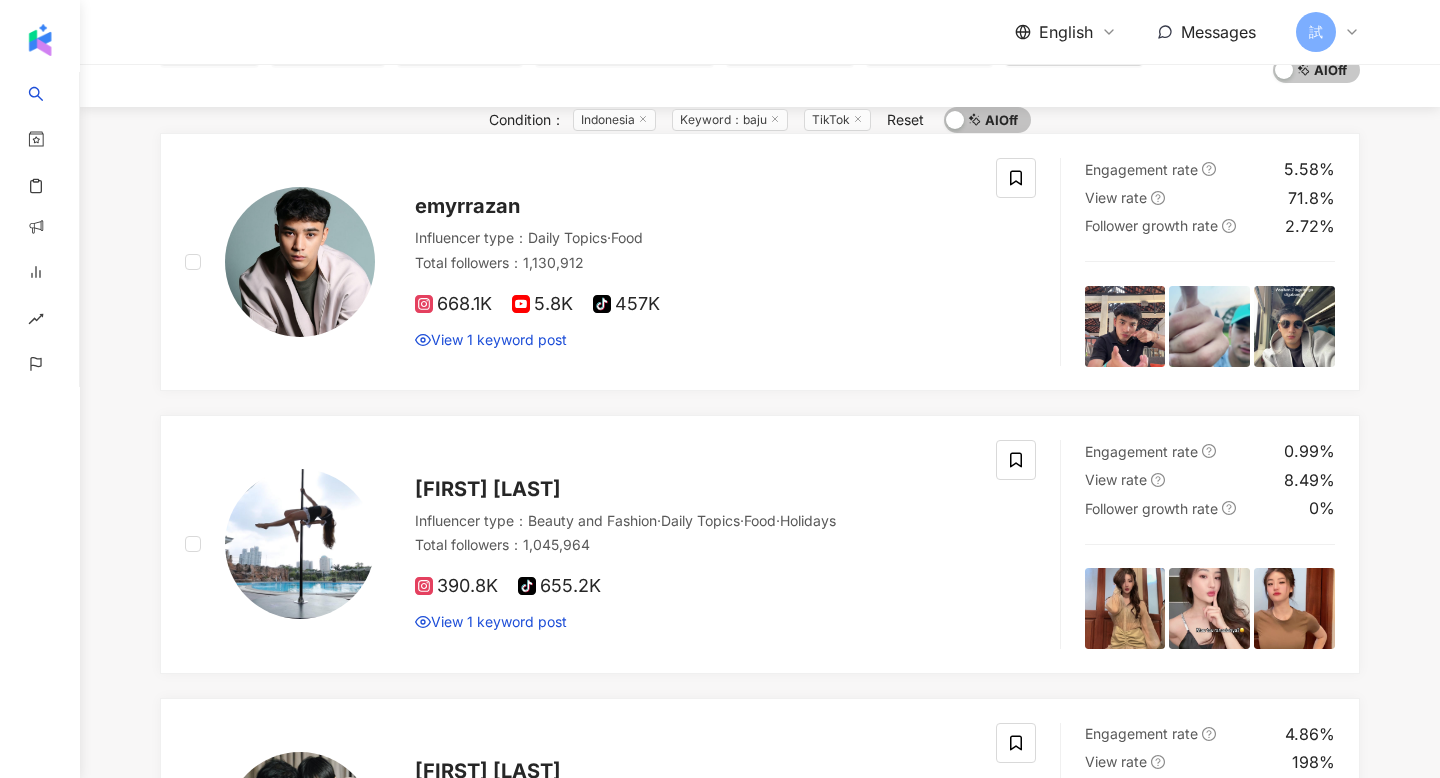 scroll, scrollTop: 0, scrollLeft: 0, axis: both 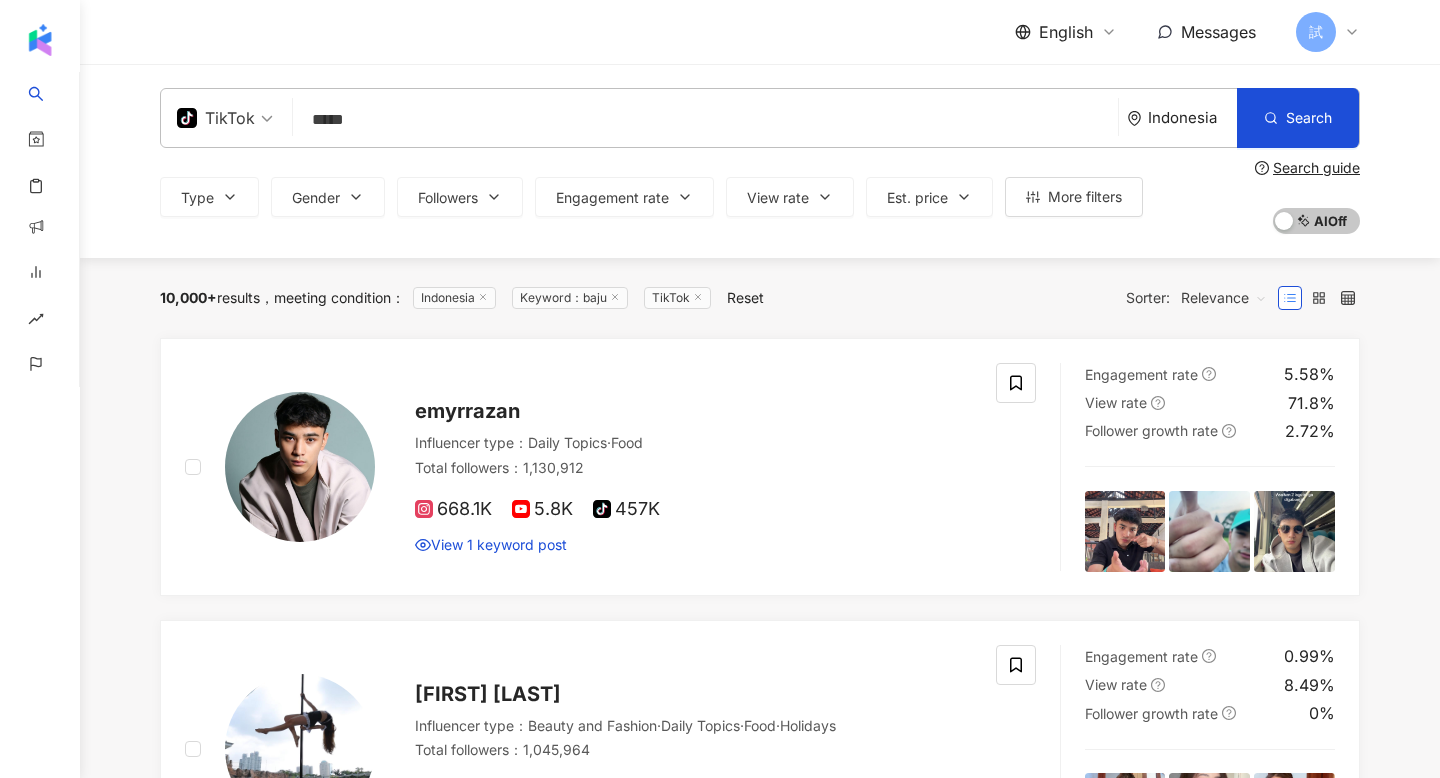 click on "Relevance" at bounding box center (1224, 298) 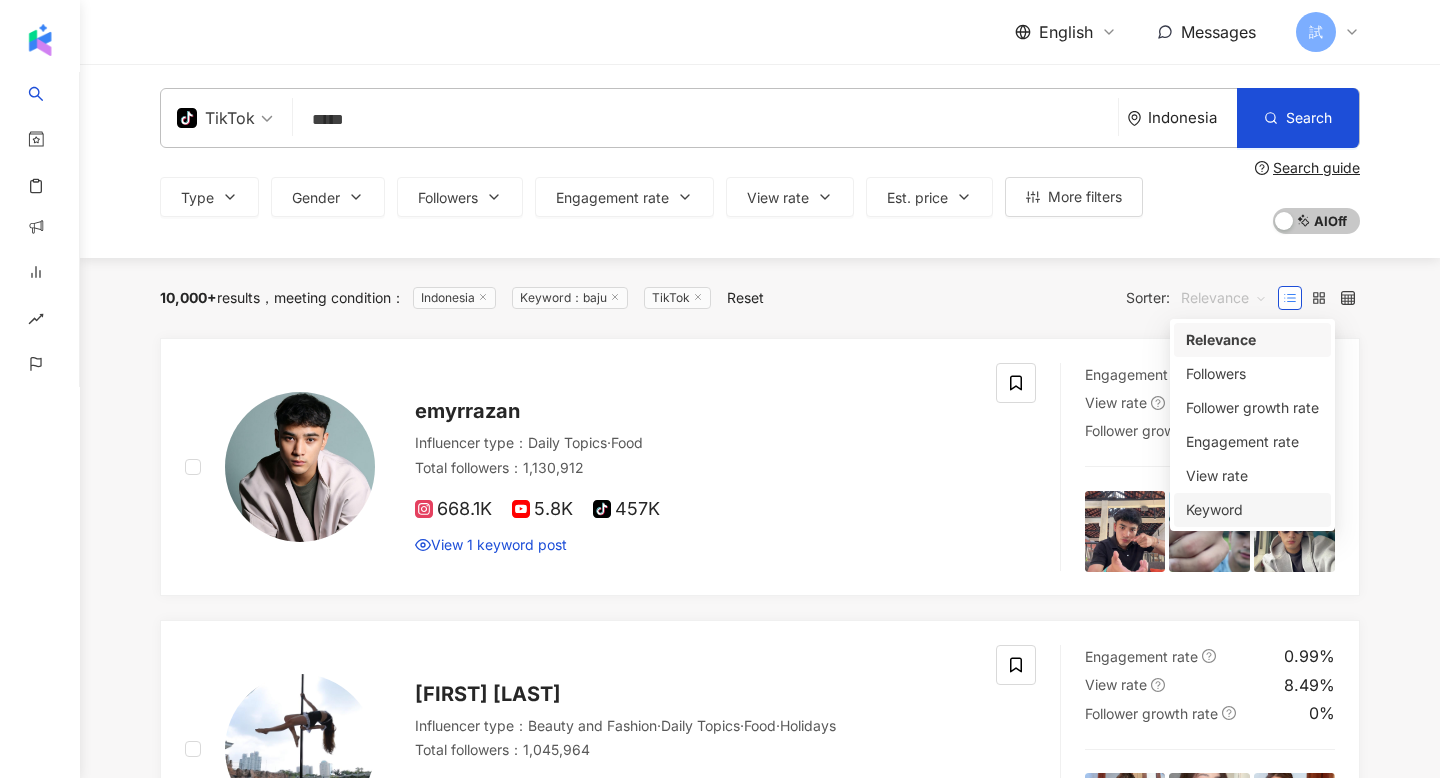 click on "Keyword" at bounding box center [1252, 510] 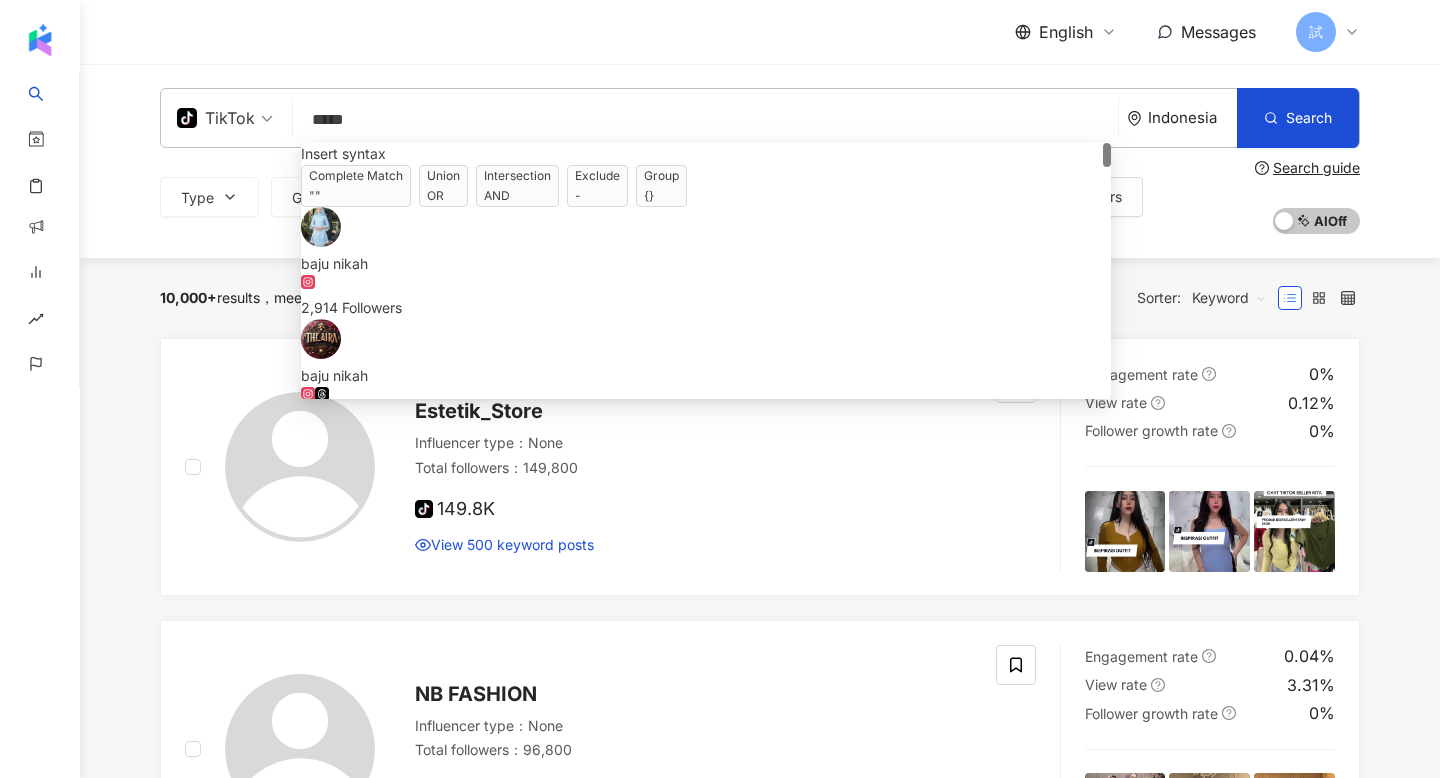 drag, startPoint x: 526, startPoint y: 136, endPoint x: 234, endPoint y: 135, distance: 292.0017 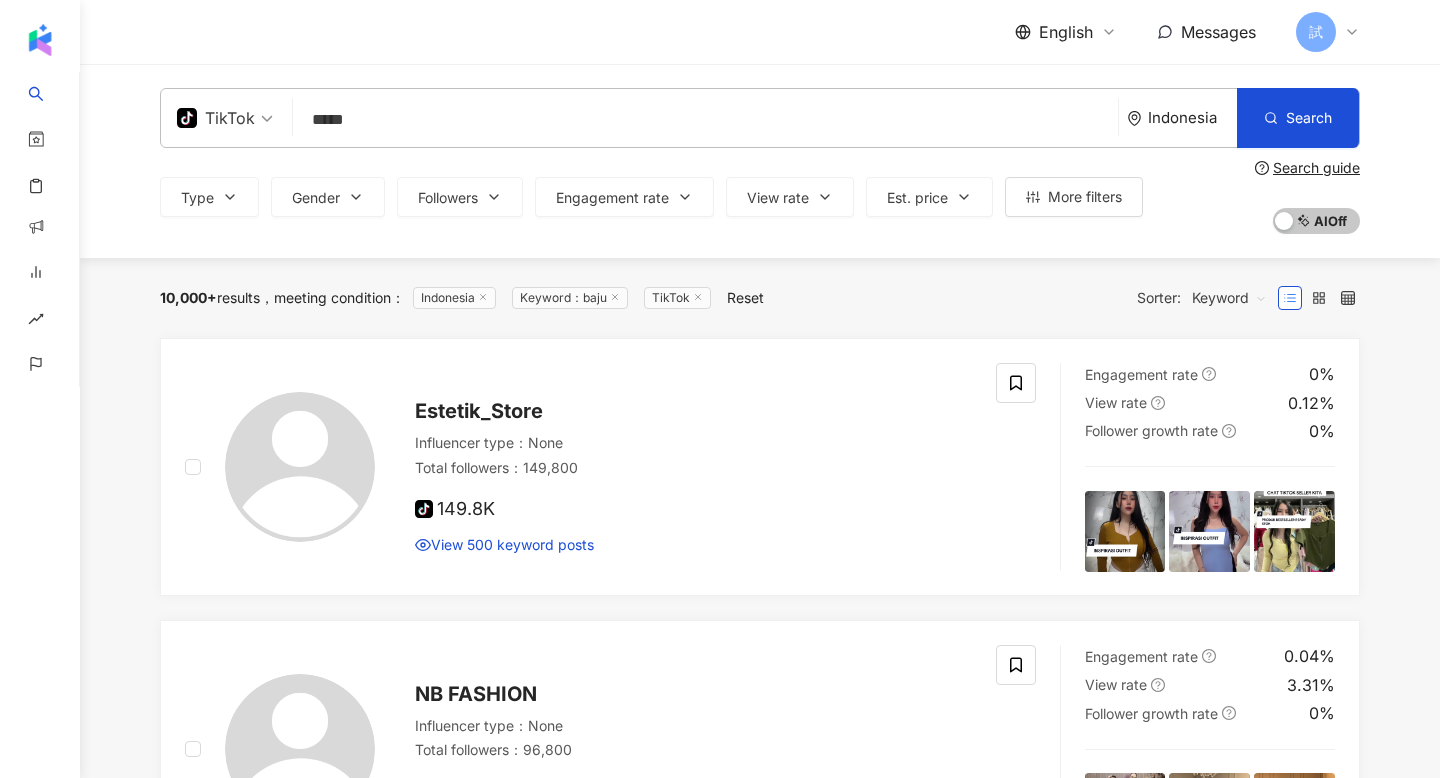 drag, startPoint x: 372, startPoint y: 97, endPoint x: 311, endPoint y: 97, distance: 61 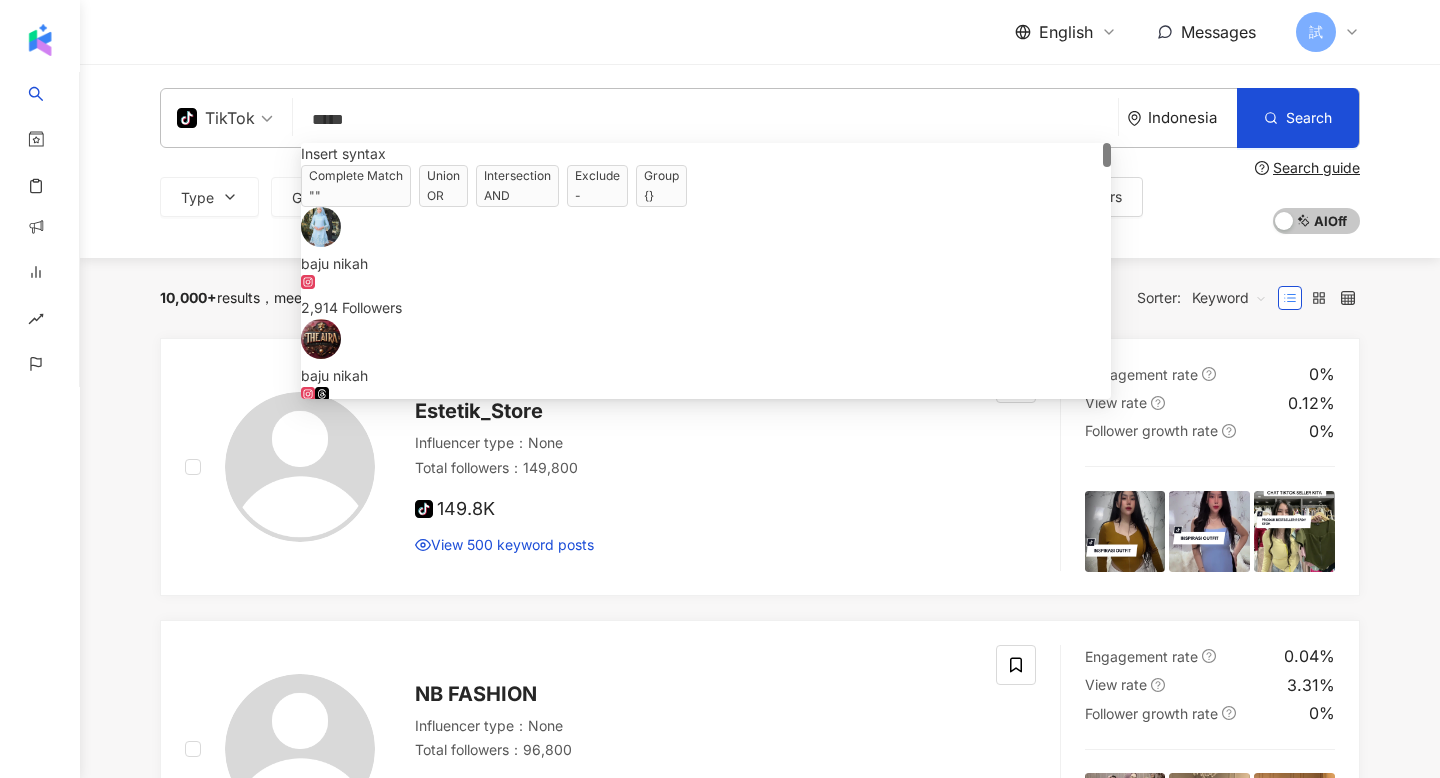 drag, startPoint x: 353, startPoint y: 117, endPoint x: 207, endPoint y: 109, distance: 146.21901 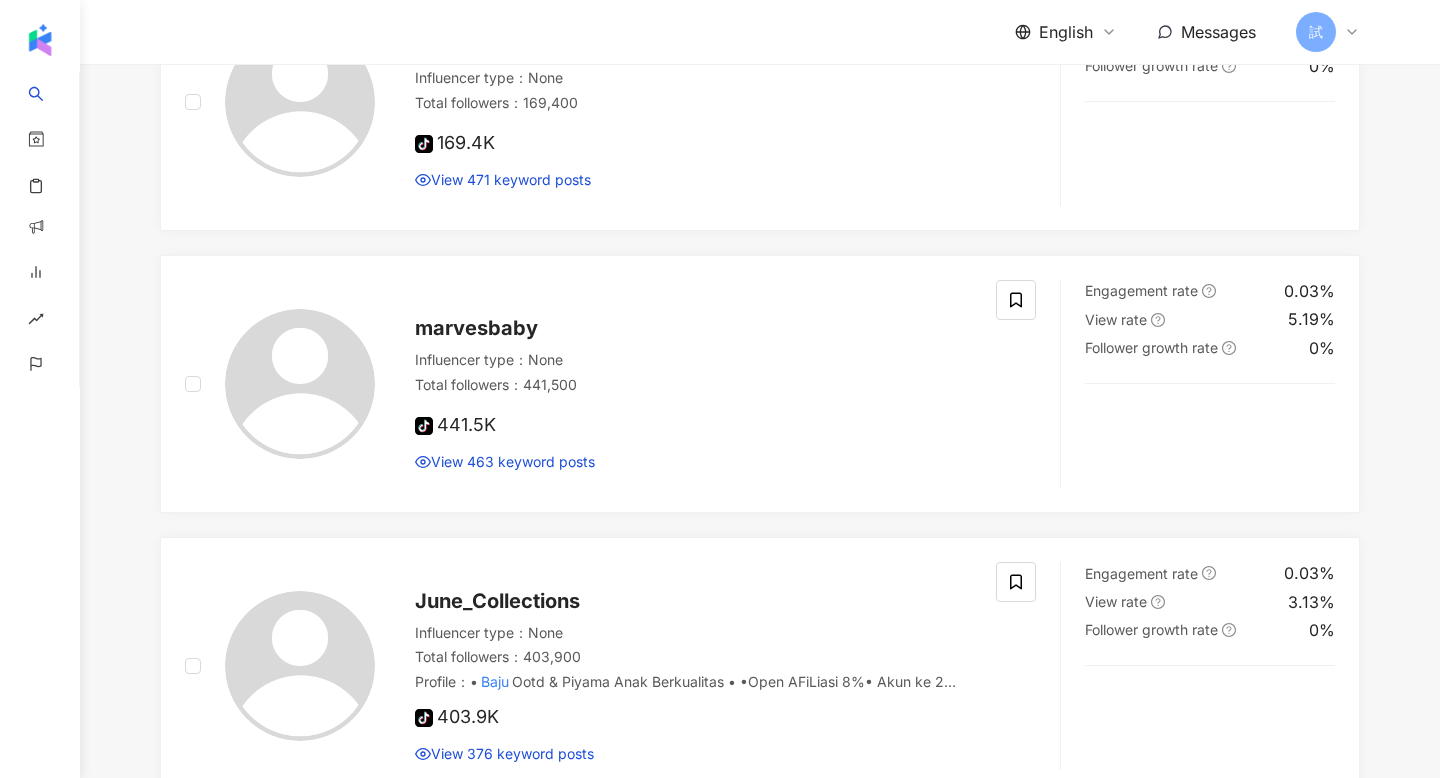 scroll, scrollTop: 1129, scrollLeft: 0, axis: vertical 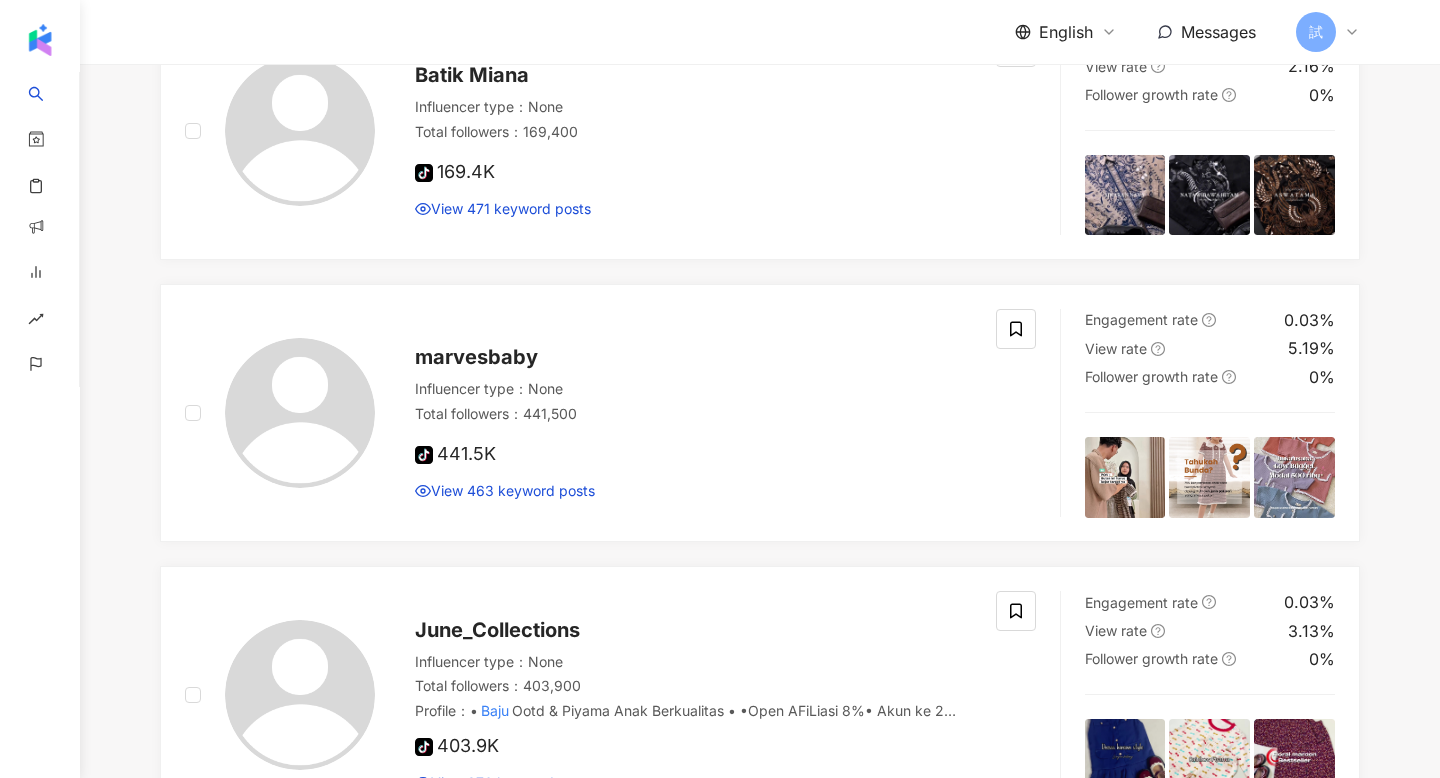 type on "***" 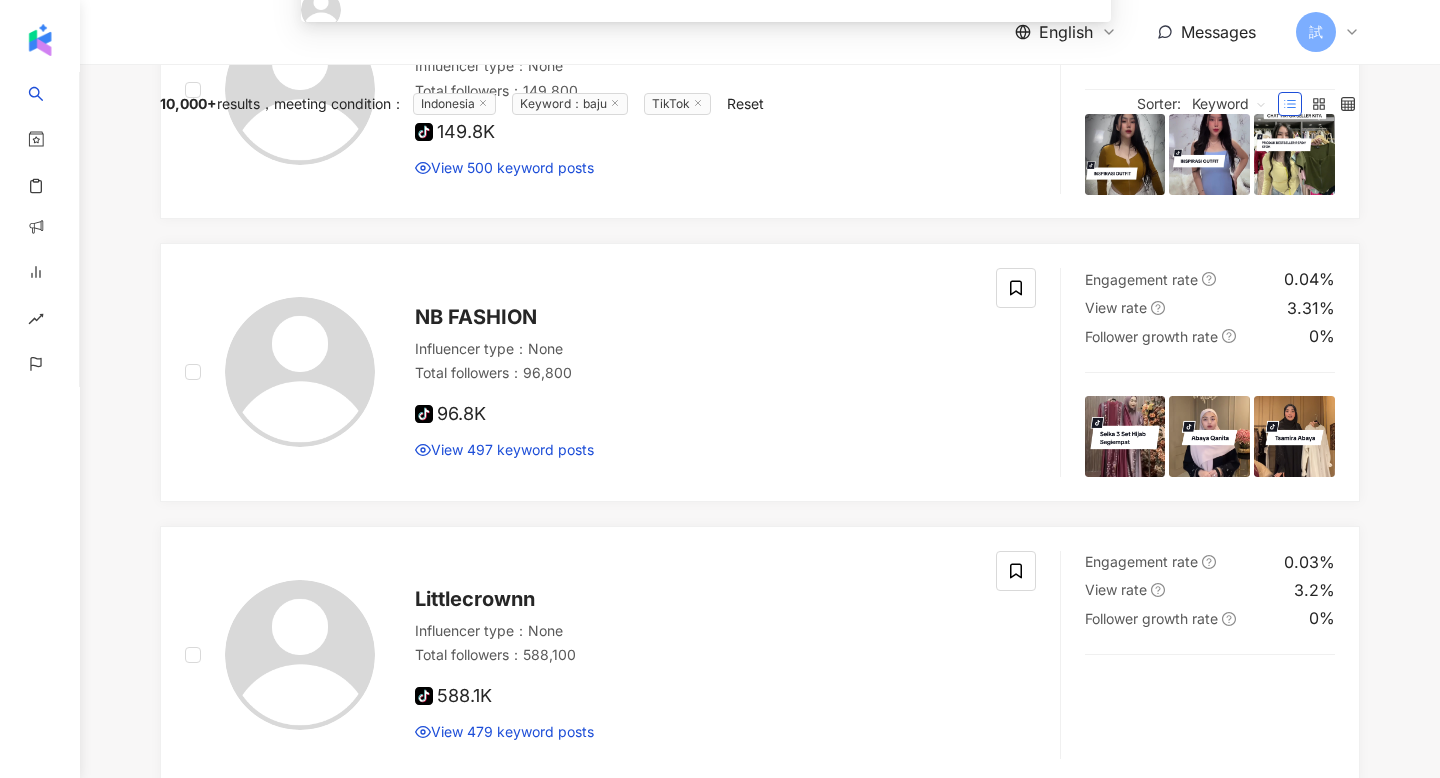 scroll, scrollTop: 0, scrollLeft: 0, axis: both 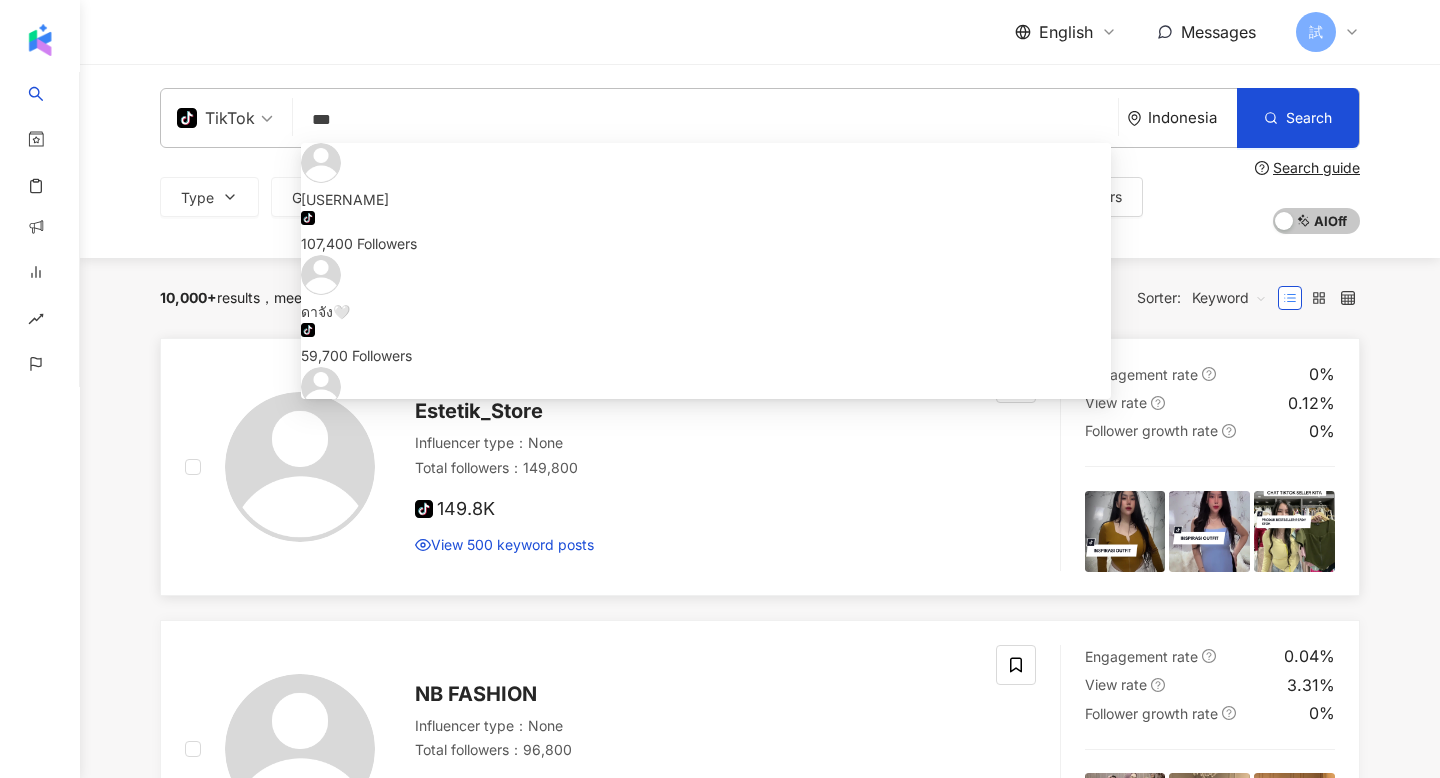 click on "Estetik_Store" at bounding box center [479, 411] 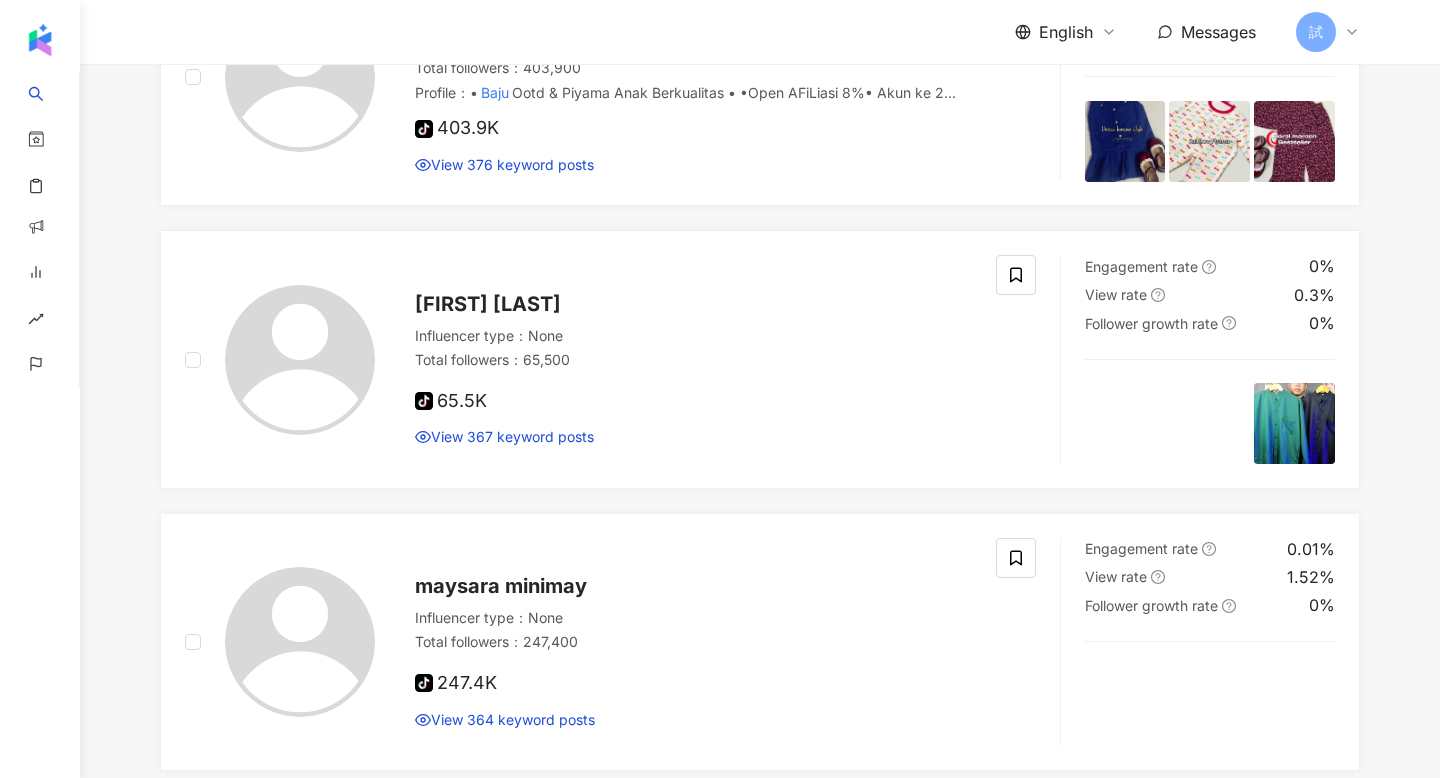 scroll, scrollTop: 1952, scrollLeft: 0, axis: vertical 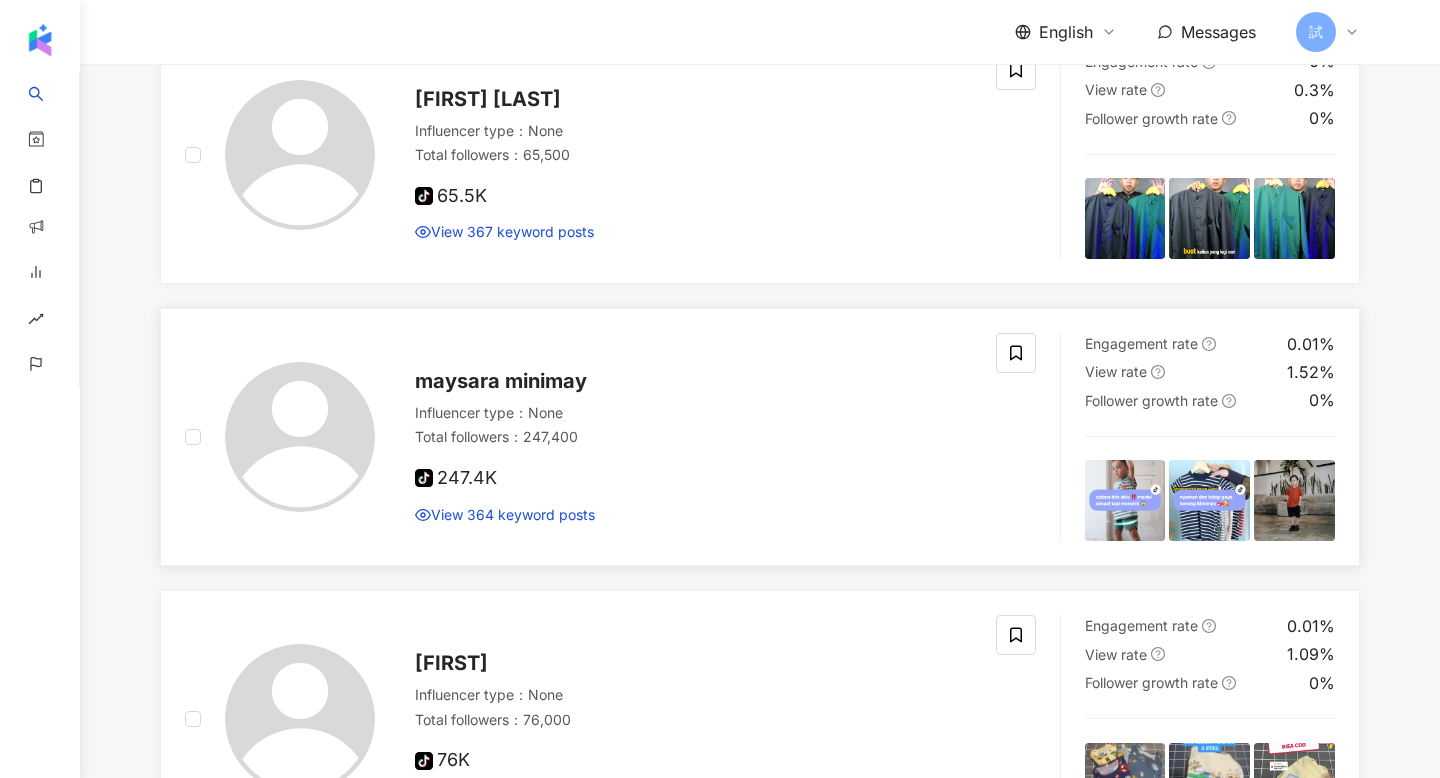 click on "maysara minimay" at bounding box center (501, 381) 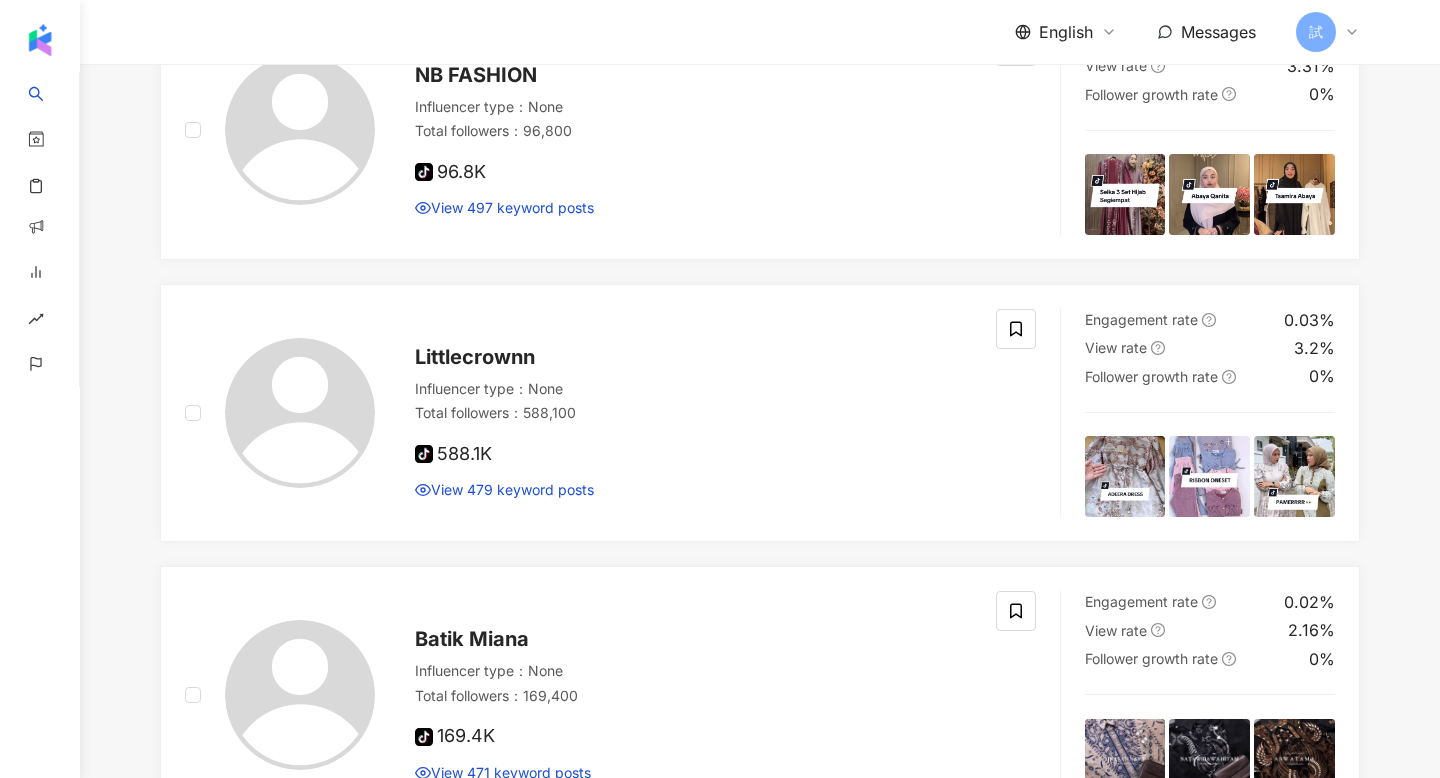scroll, scrollTop: 0, scrollLeft: 0, axis: both 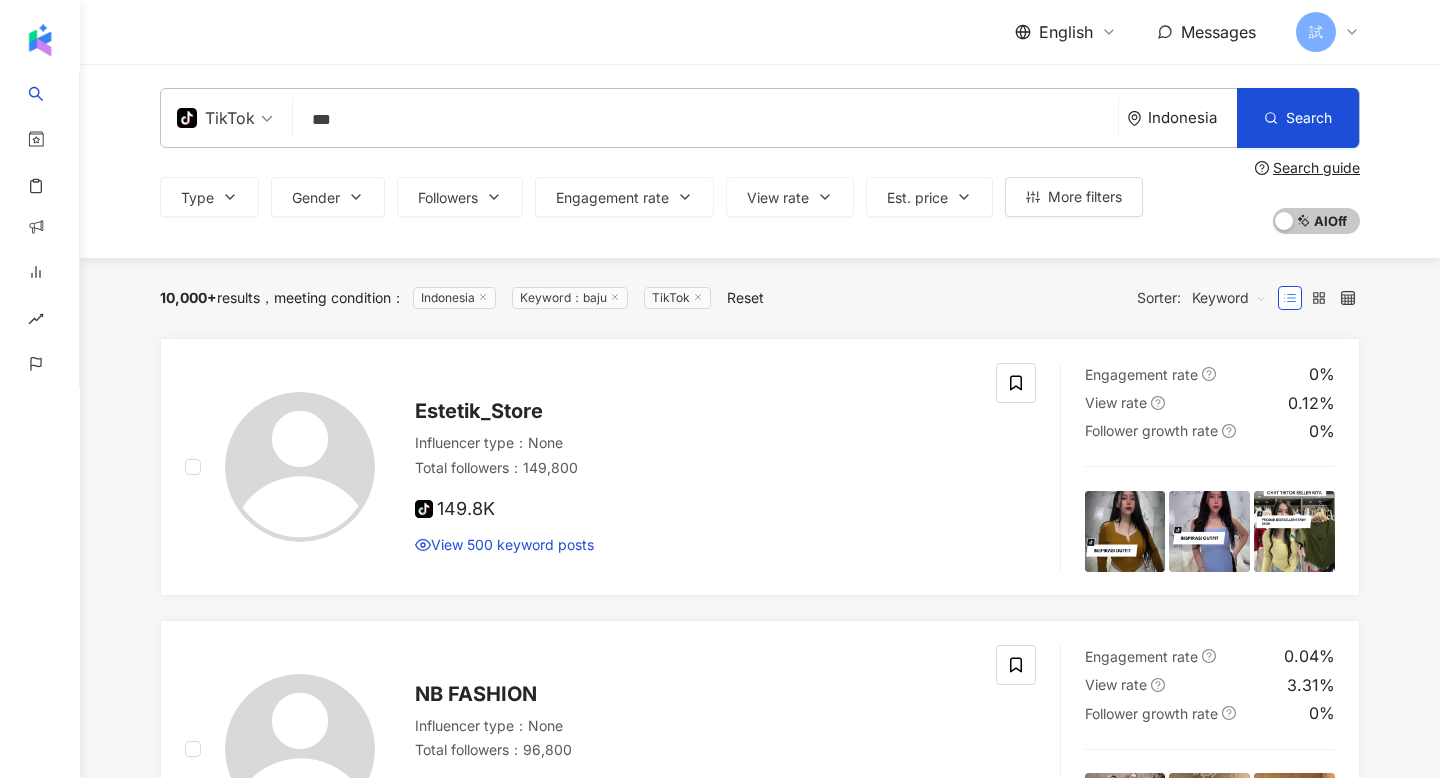 click on "TikTok" at bounding box center [216, 118] 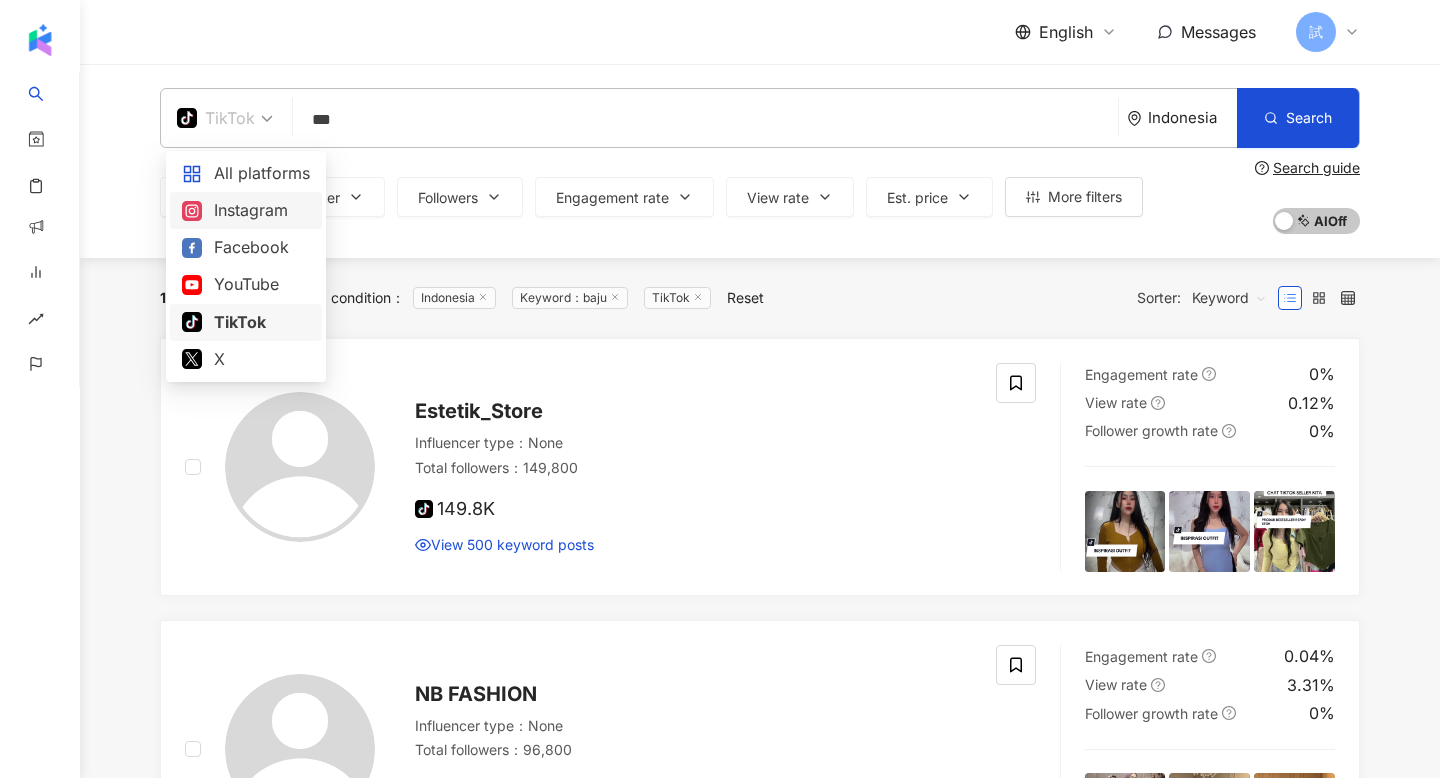 click on "Instagram" at bounding box center [246, 210] 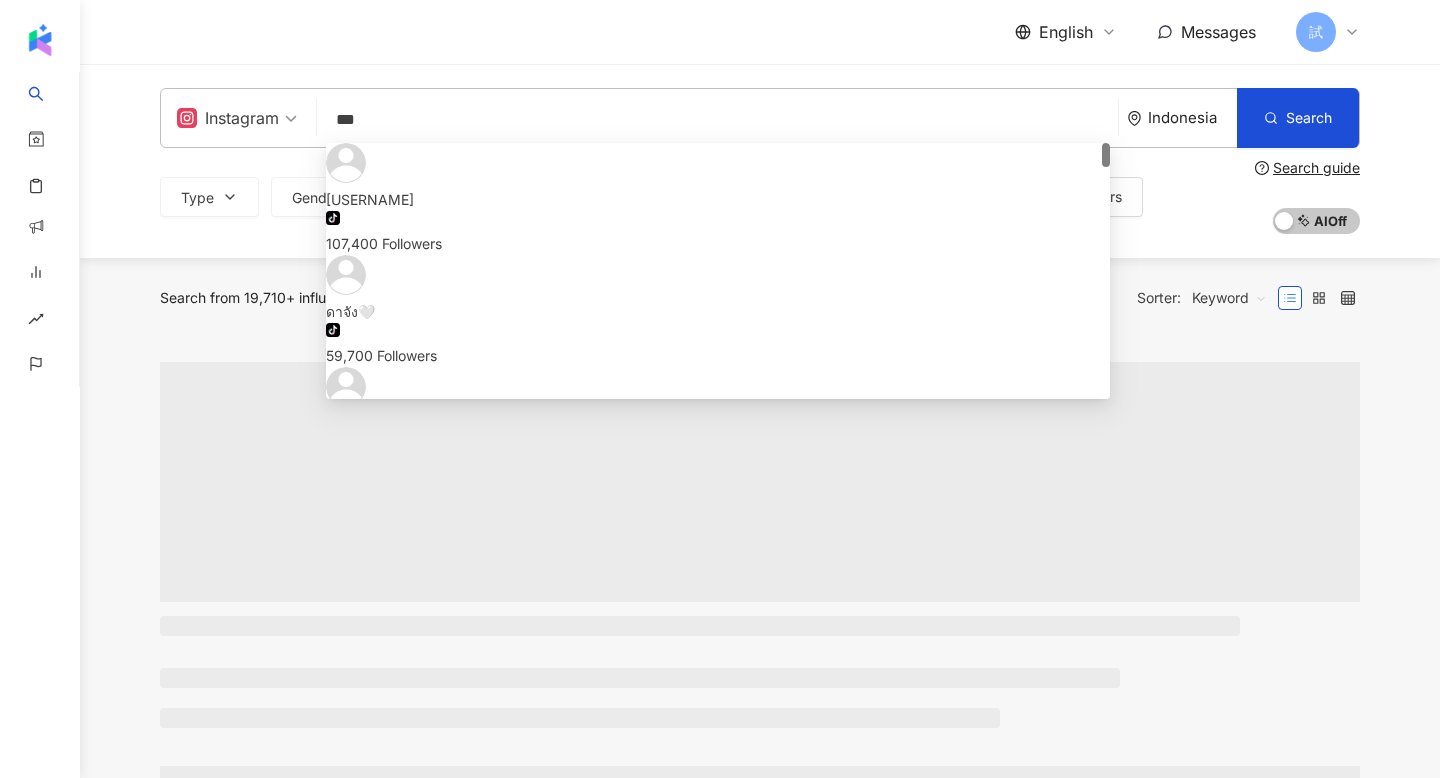 drag, startPoint x: 516, startPoint y: 115, endPoint x: 279, endPoint y: 97, distance: 237.68256 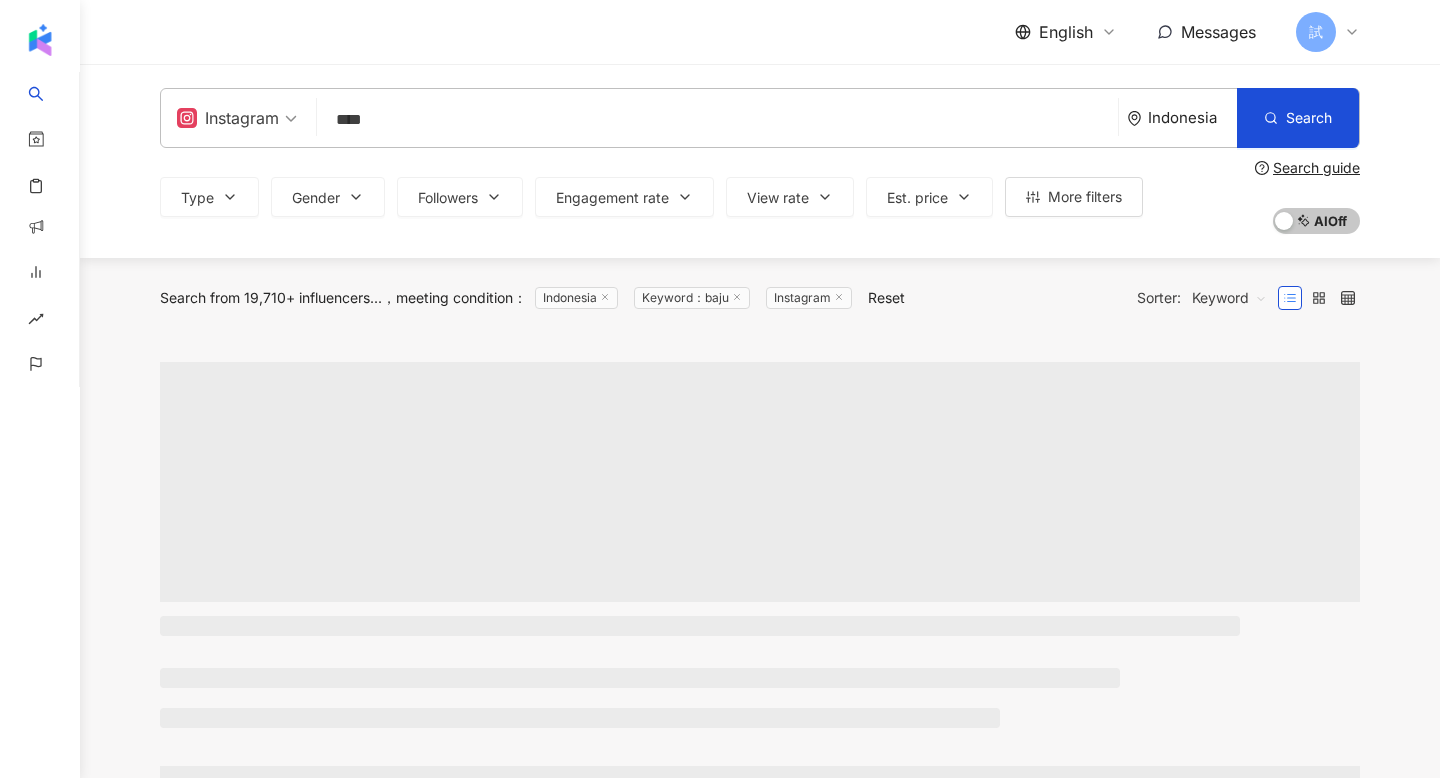 type on "****" 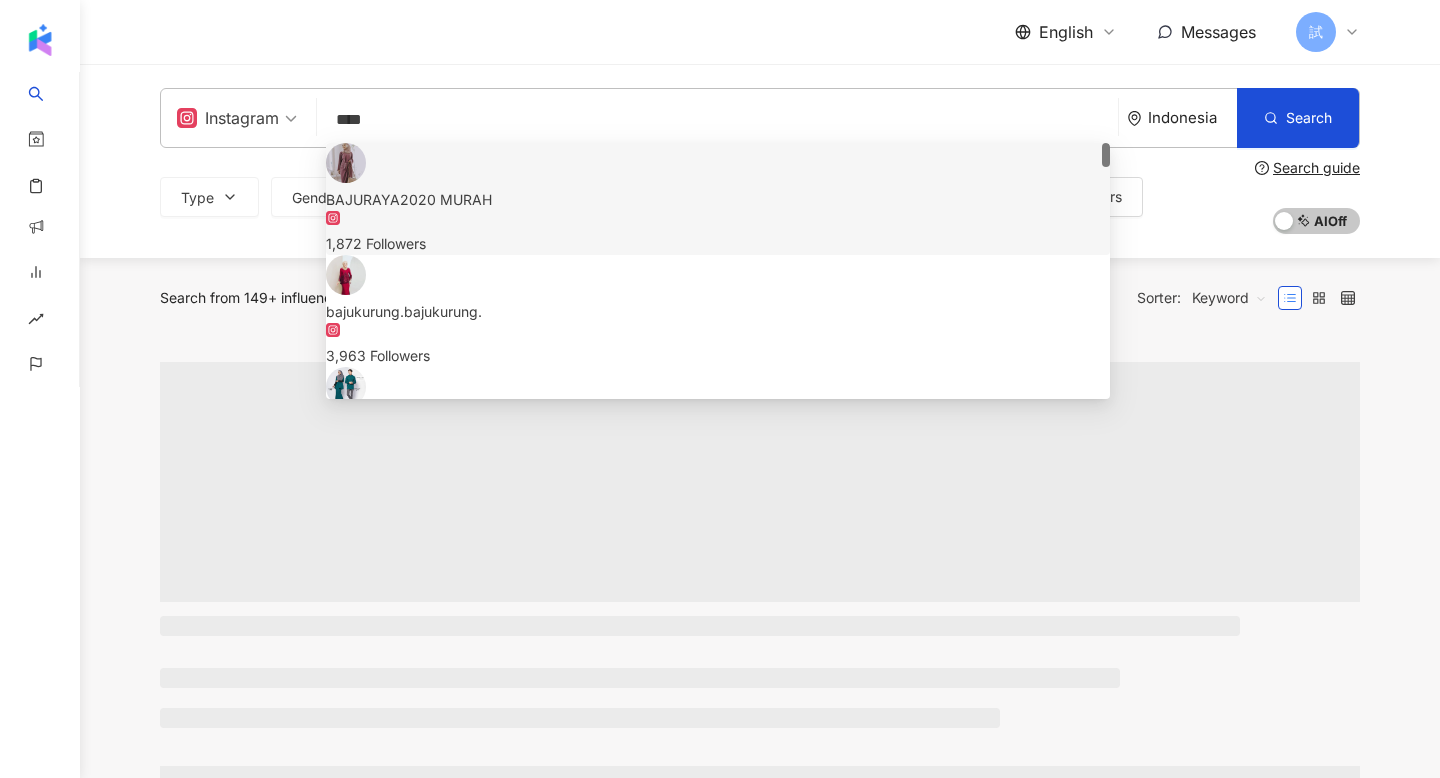 click on "Instagram **** Indonesia Search 65c15036-0caa-4f51-b333-f1c685a5f991 cc6d87c5-4e4e-496f-a0d6-93b2b7a8cdfb BAJURAYA2020 MURAH 1,872   Followers bajukurung.bajukurung. 3,963   Followers Baju_terMurah_Letops 1,642   Followers bajunikah 2,812   Followers BAJU KURUNG • BAJU MELAYU 1,482   Followers Type Gender Followers Engagement rate View rate Est. price  More filters Search guide AI  On AI  Off" at bounding box center [760, 161] 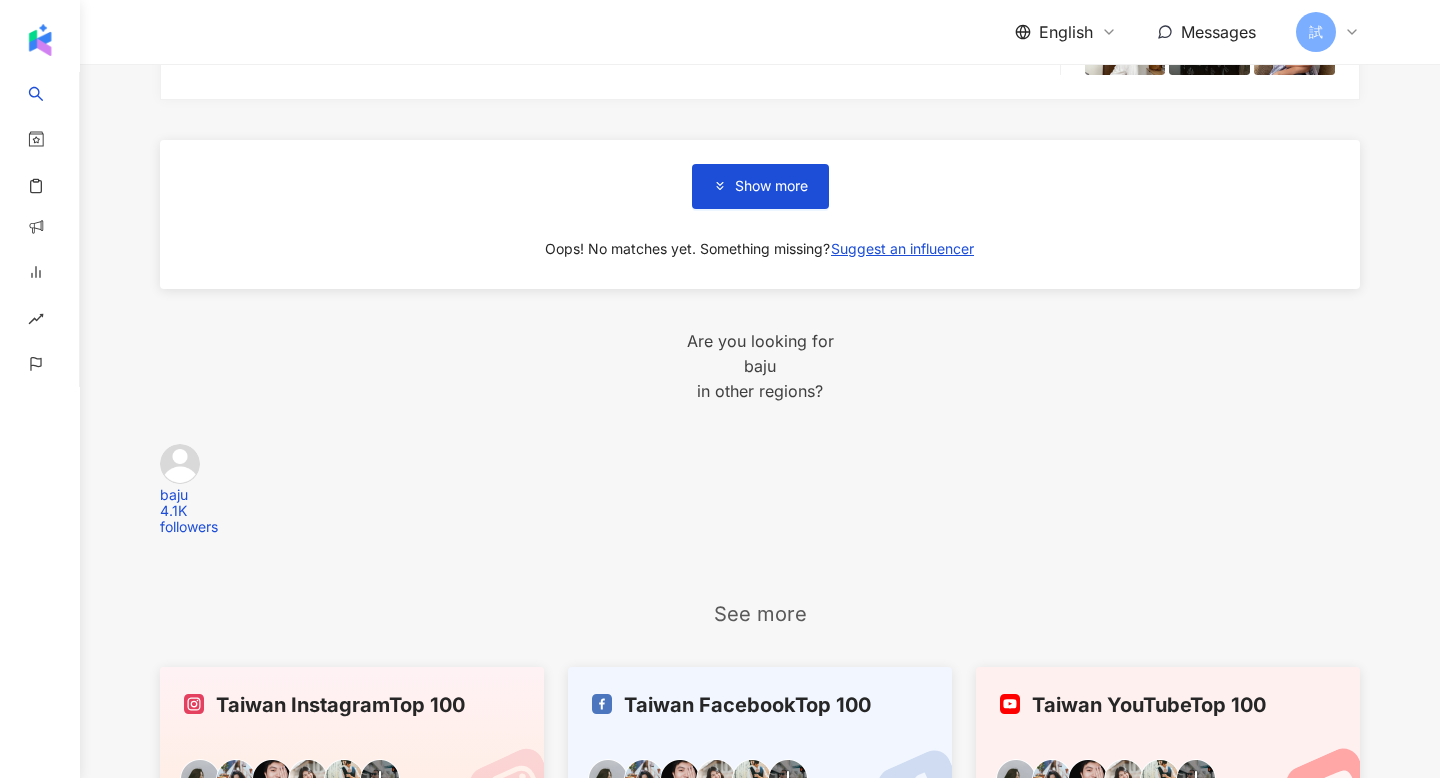 scroll, scrollTop: 3517, scrollLeft: 0, axis: vertical 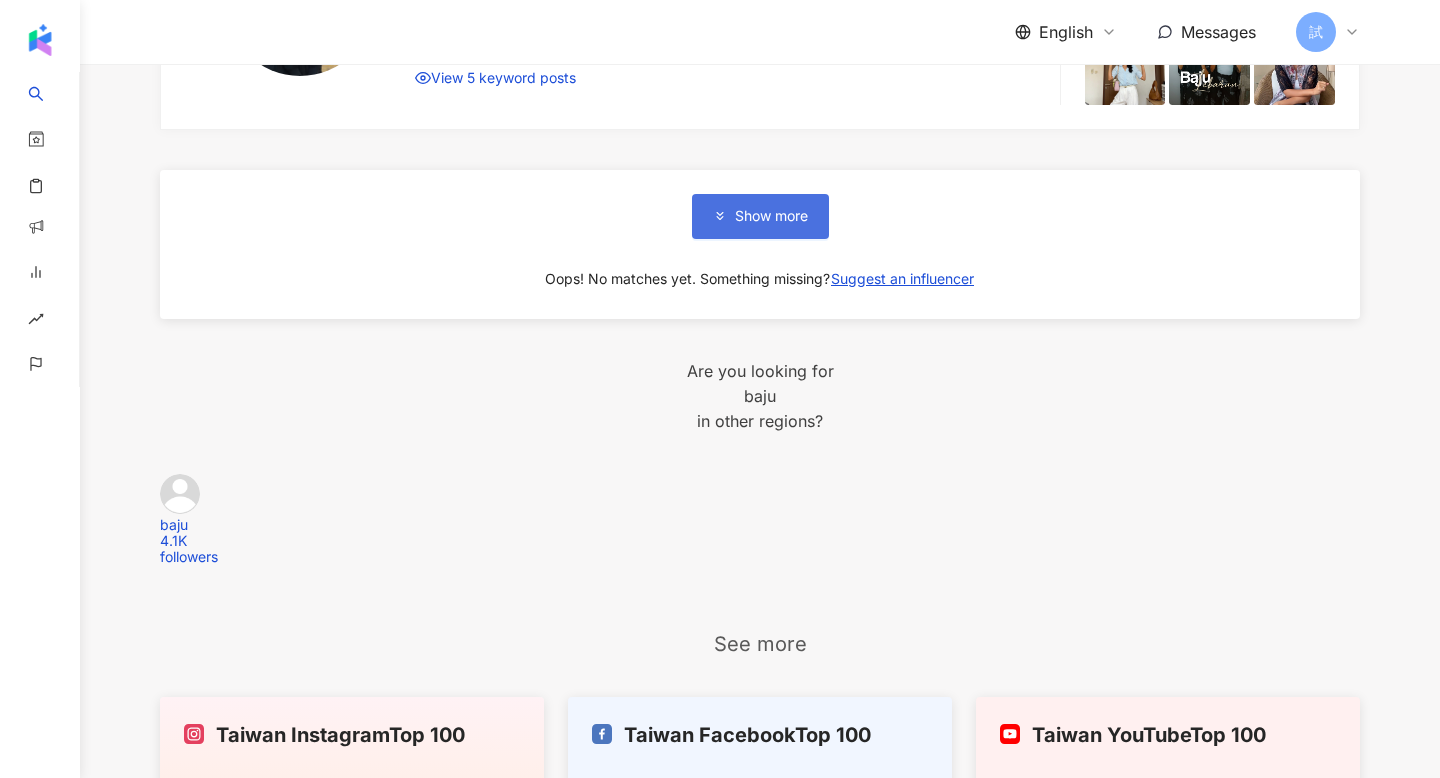 click on "Show more" at bounding box center (760, 216) 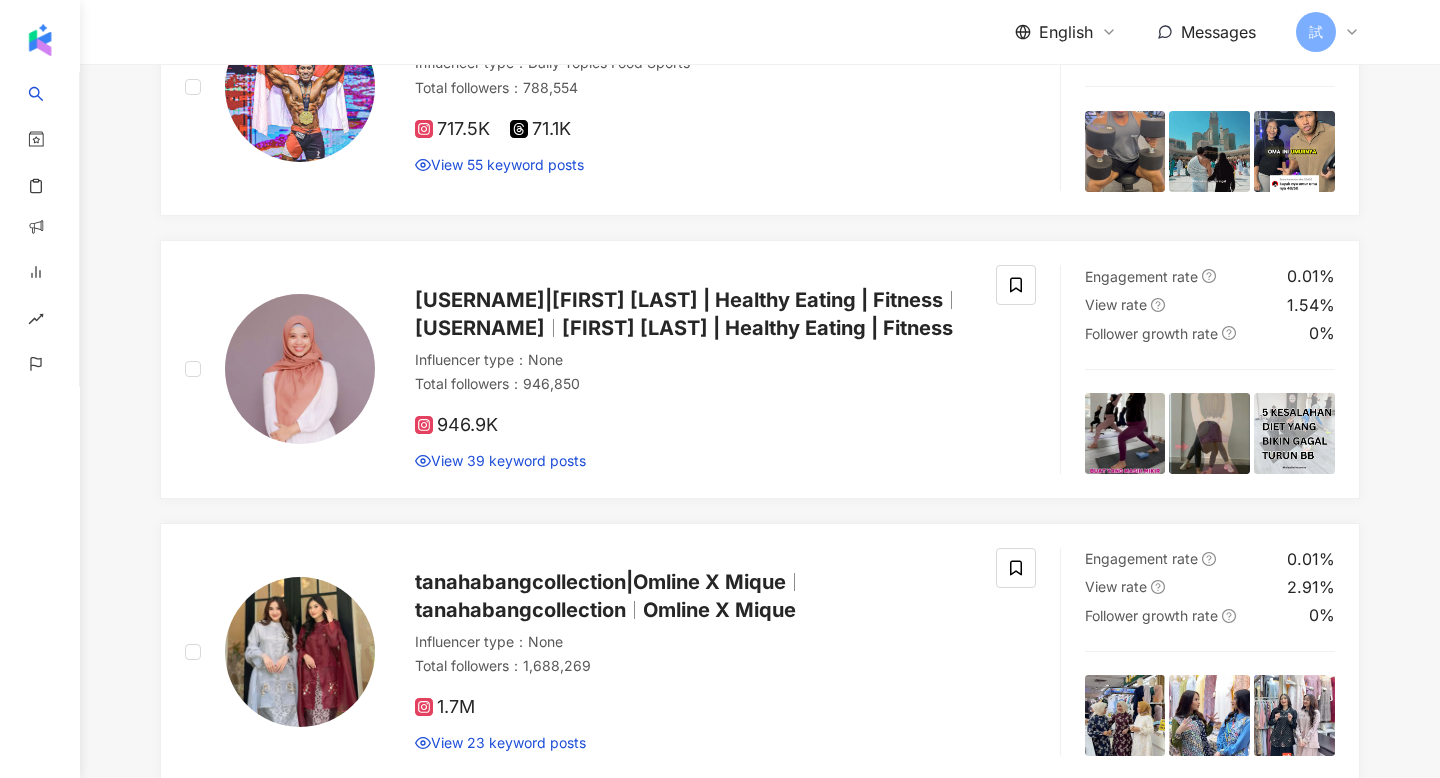 scroll, scrollTop: 89, scrollLeft: 0, axis: vertical 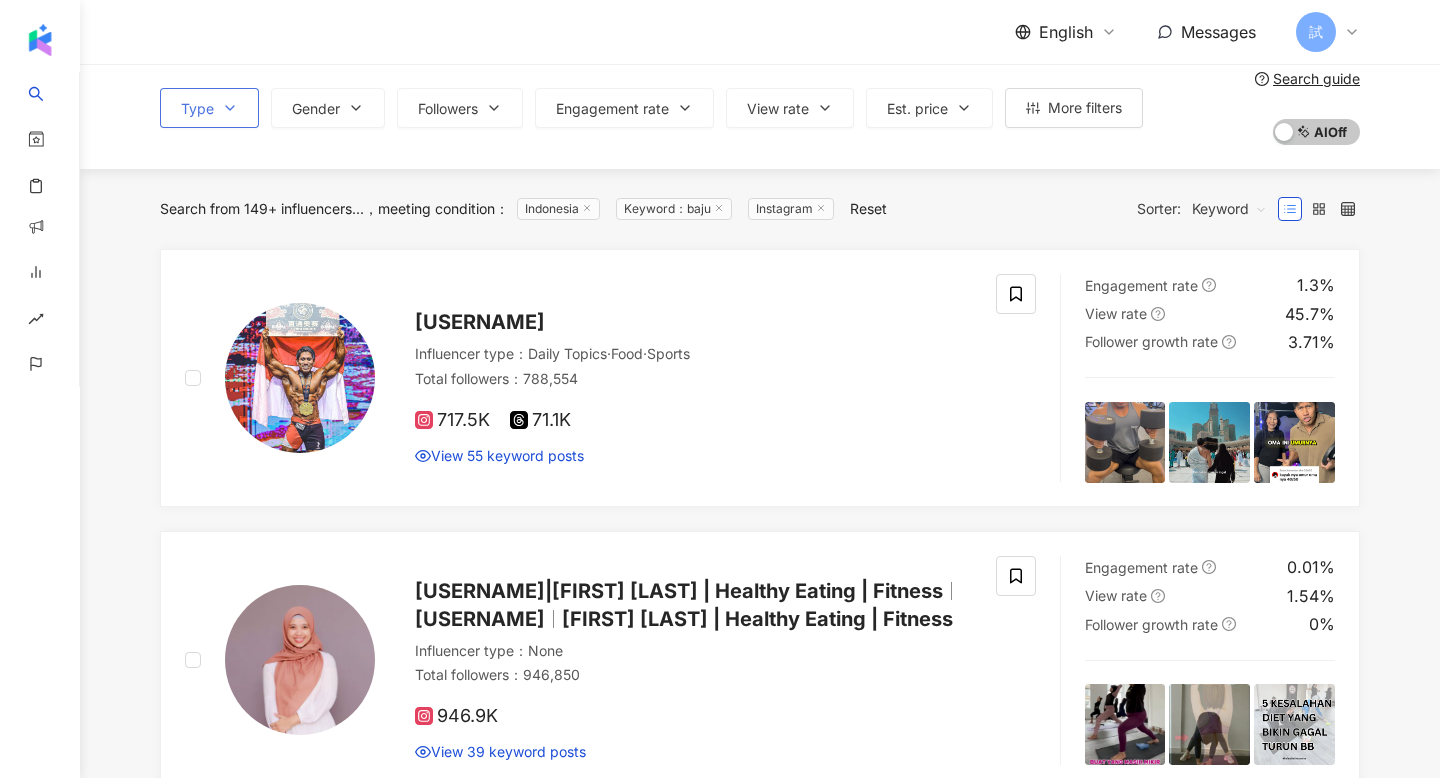 click on "Type" at bounding box center [209, 108] 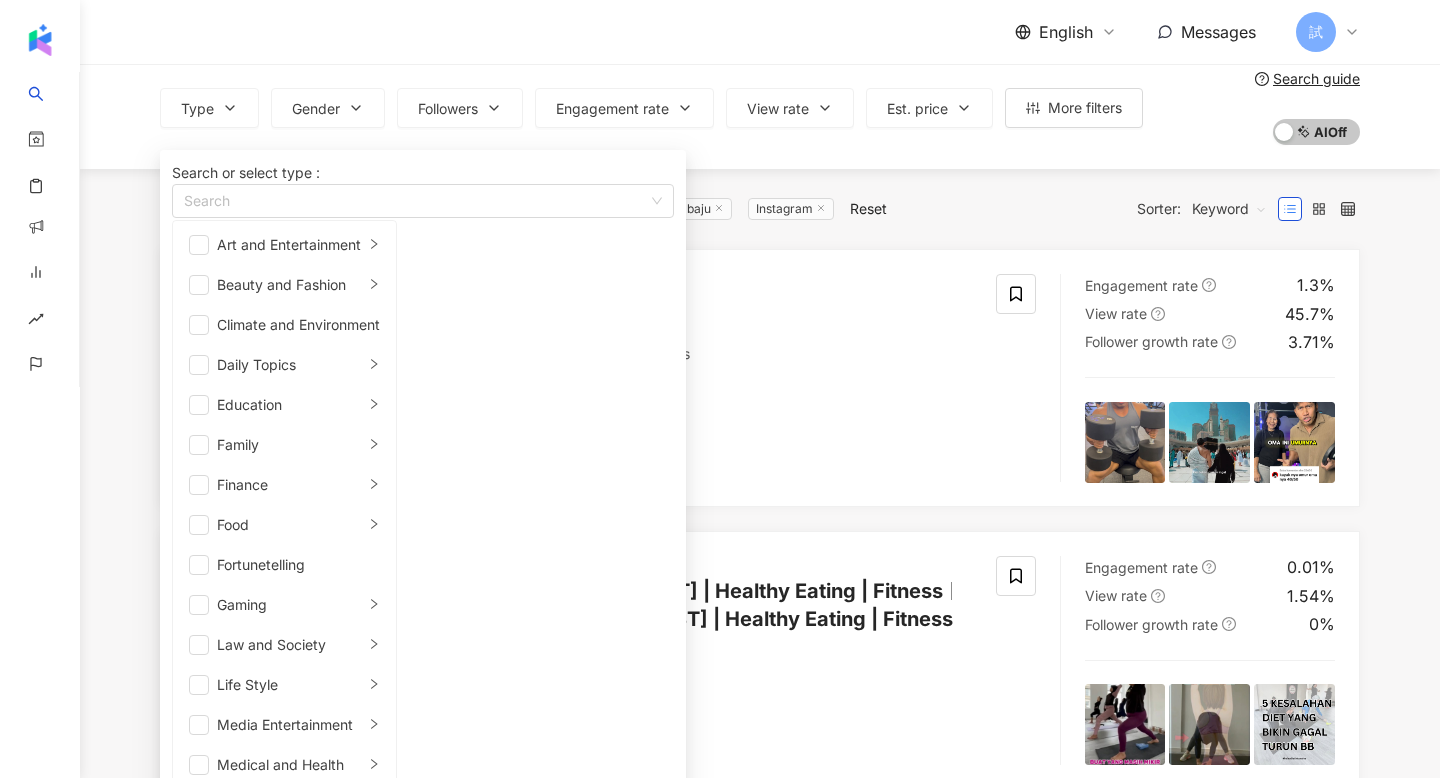 click on "Search from 149+ influencers...  meeting condition ： Indonesia Keyword：baju Instagram Reset Sorter:  Keyword" at bounding box center (760, 209) 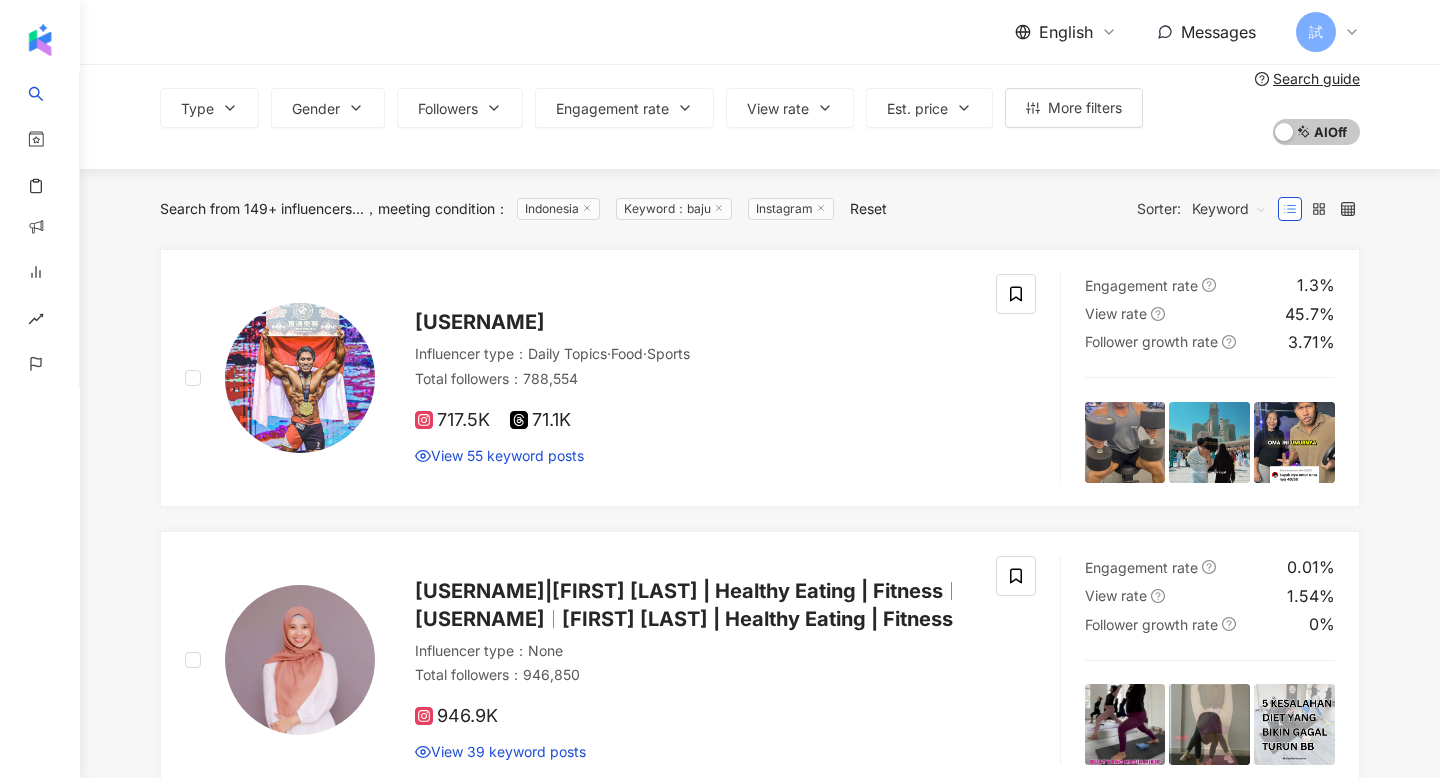 scroll, scrollTop: 0, scrollLeft: 0, axis: both 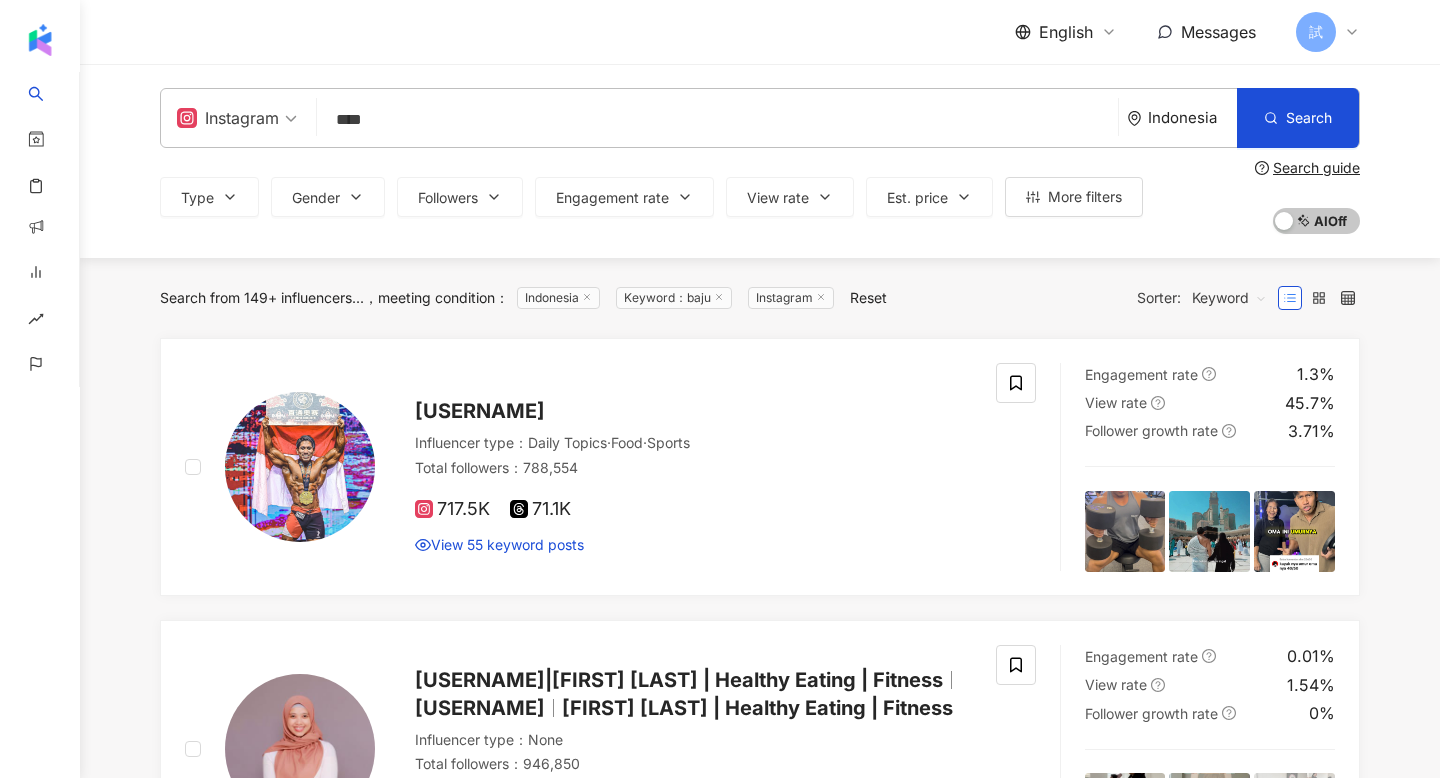 click on "Instagram" at bounding box center (228, 118) 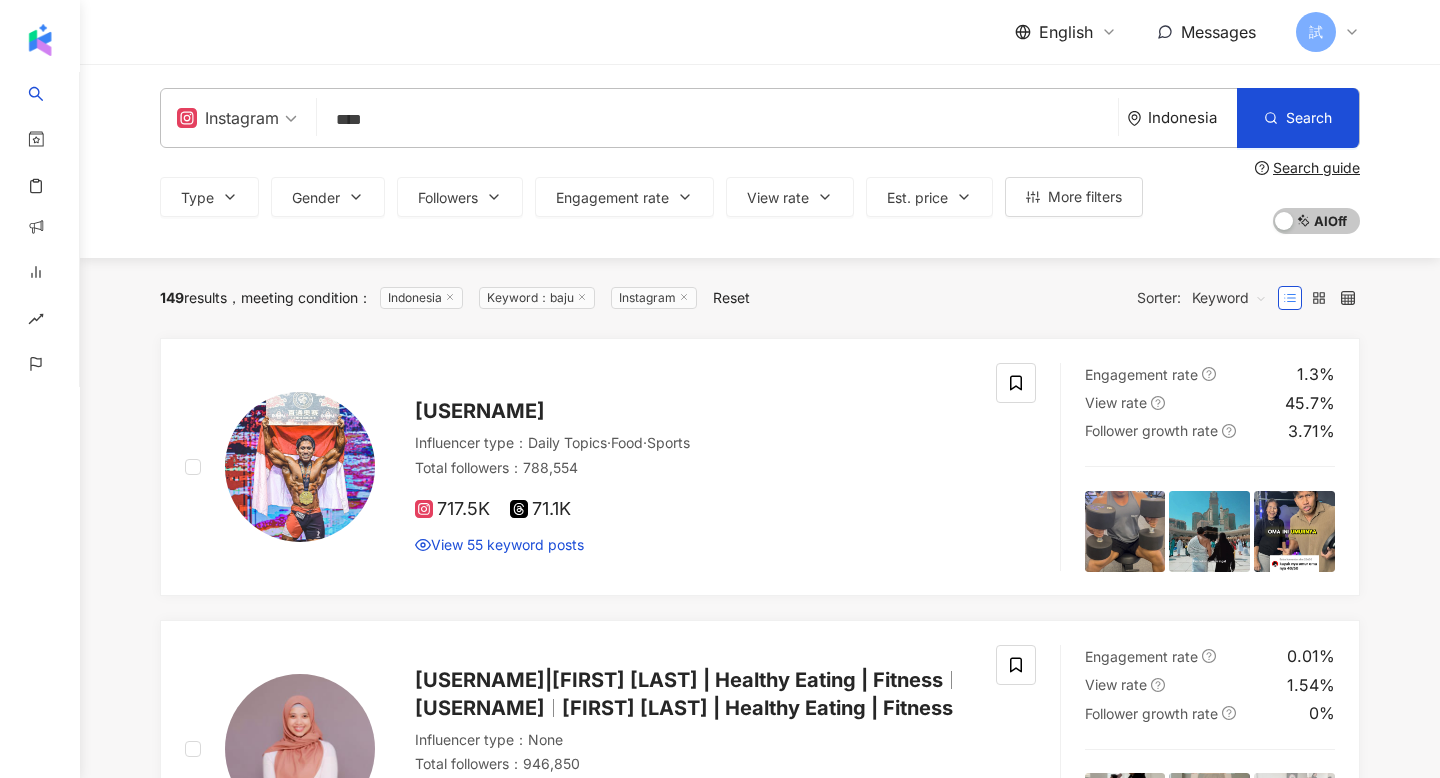 click on "149  results  meeting condition ： Indonesia Keyword：baju Instagram Reset Sorter:  Keyword" at bounding box center [760, 298] 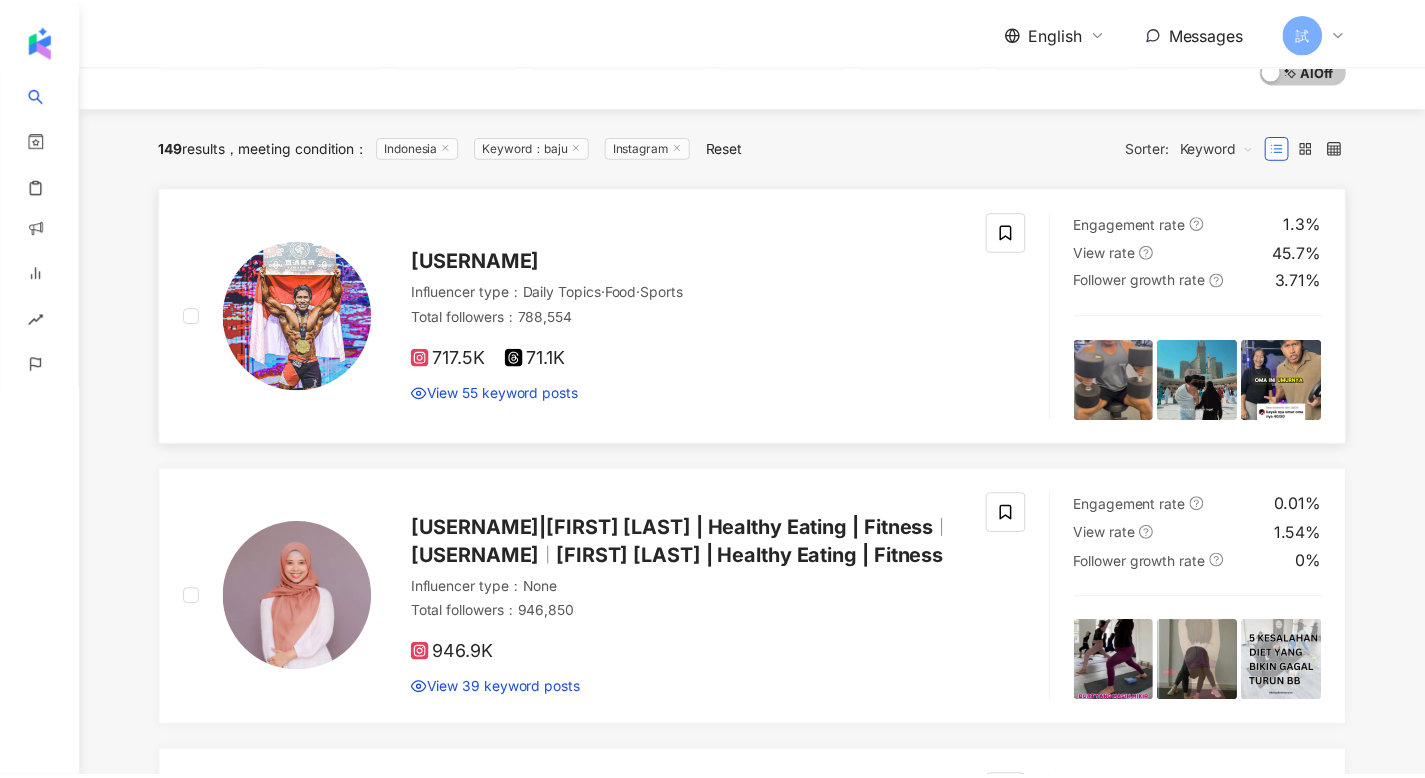 scroll, scrollTop: 0, scrollLeft: 0, axis: both 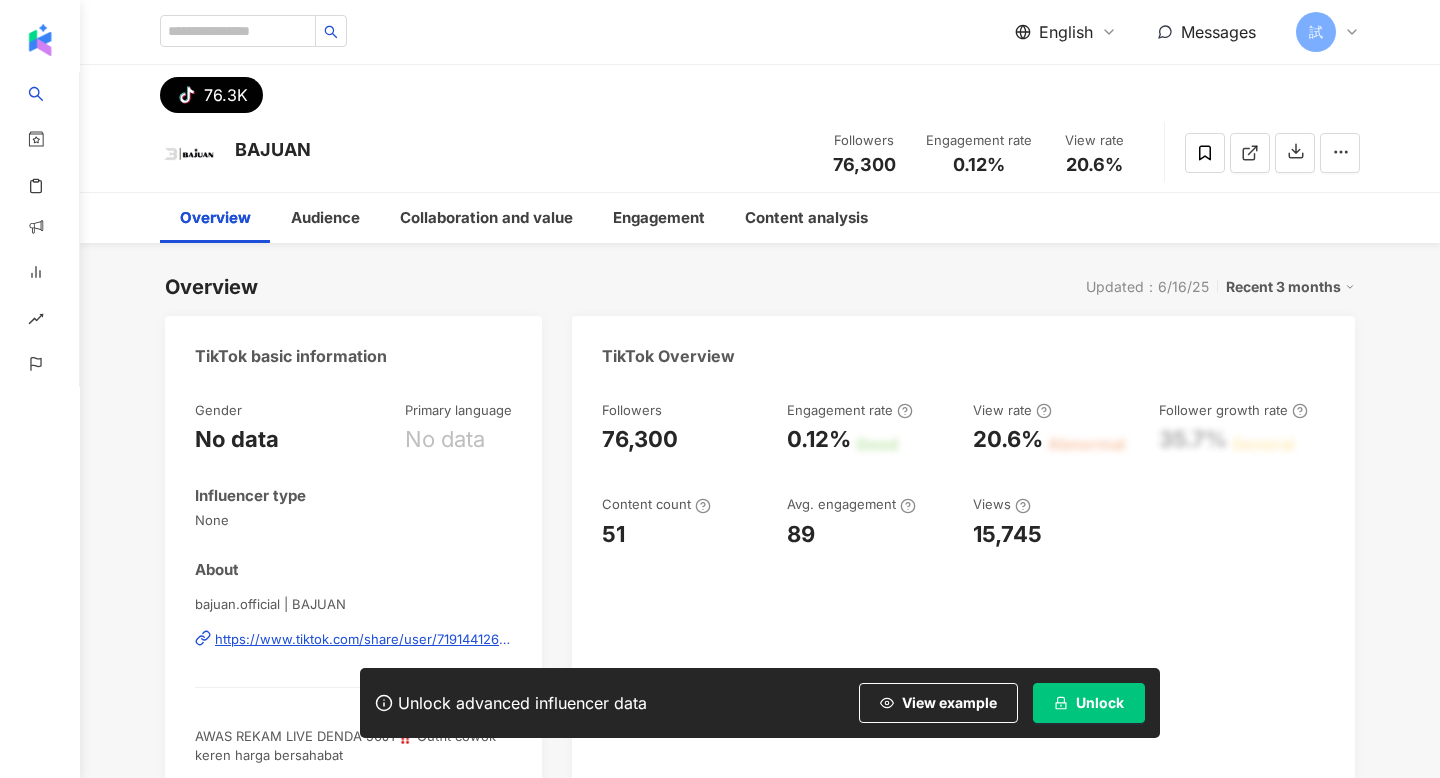 click on "Unlock" at bounding box center [1089, 703] 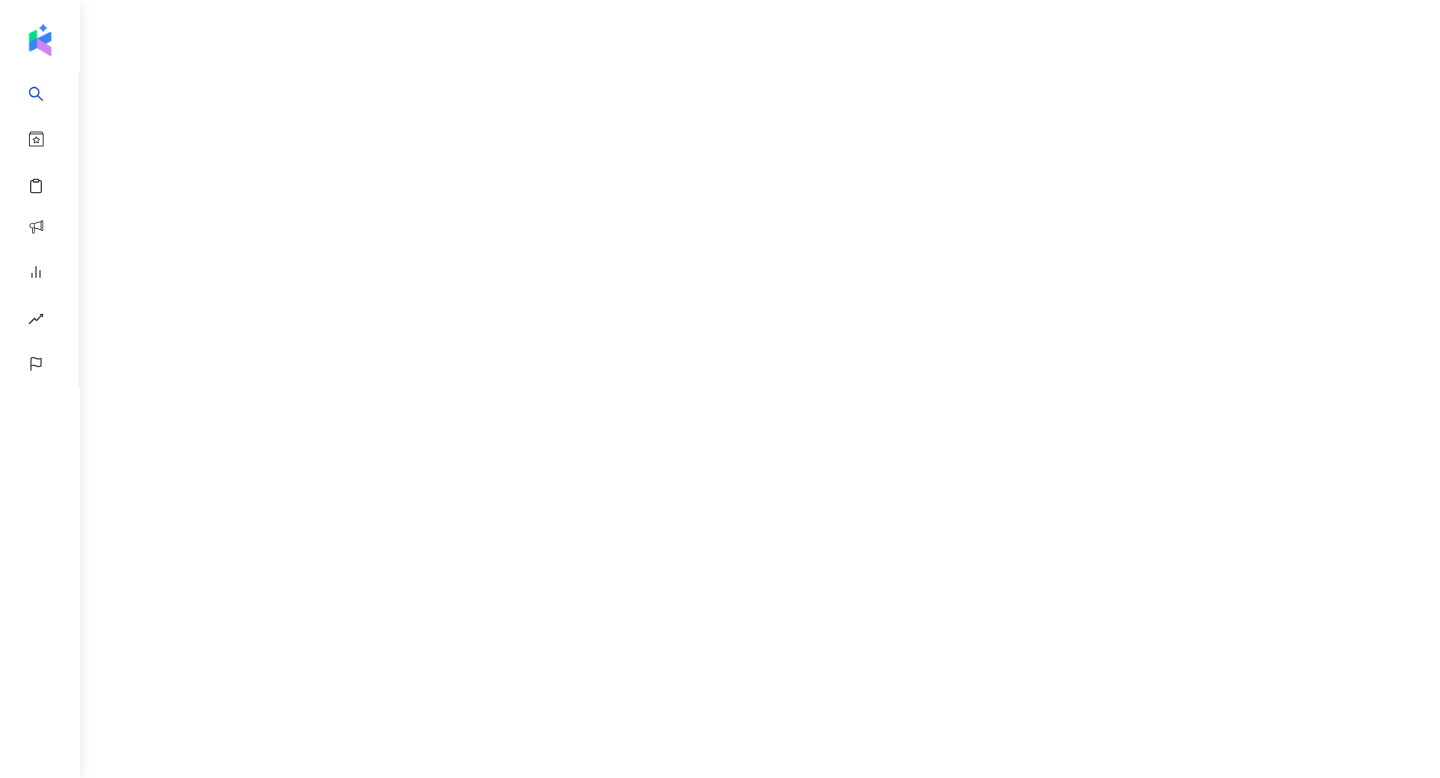scroll, scrollTop: 0, scrollLeft: 0, axis: both 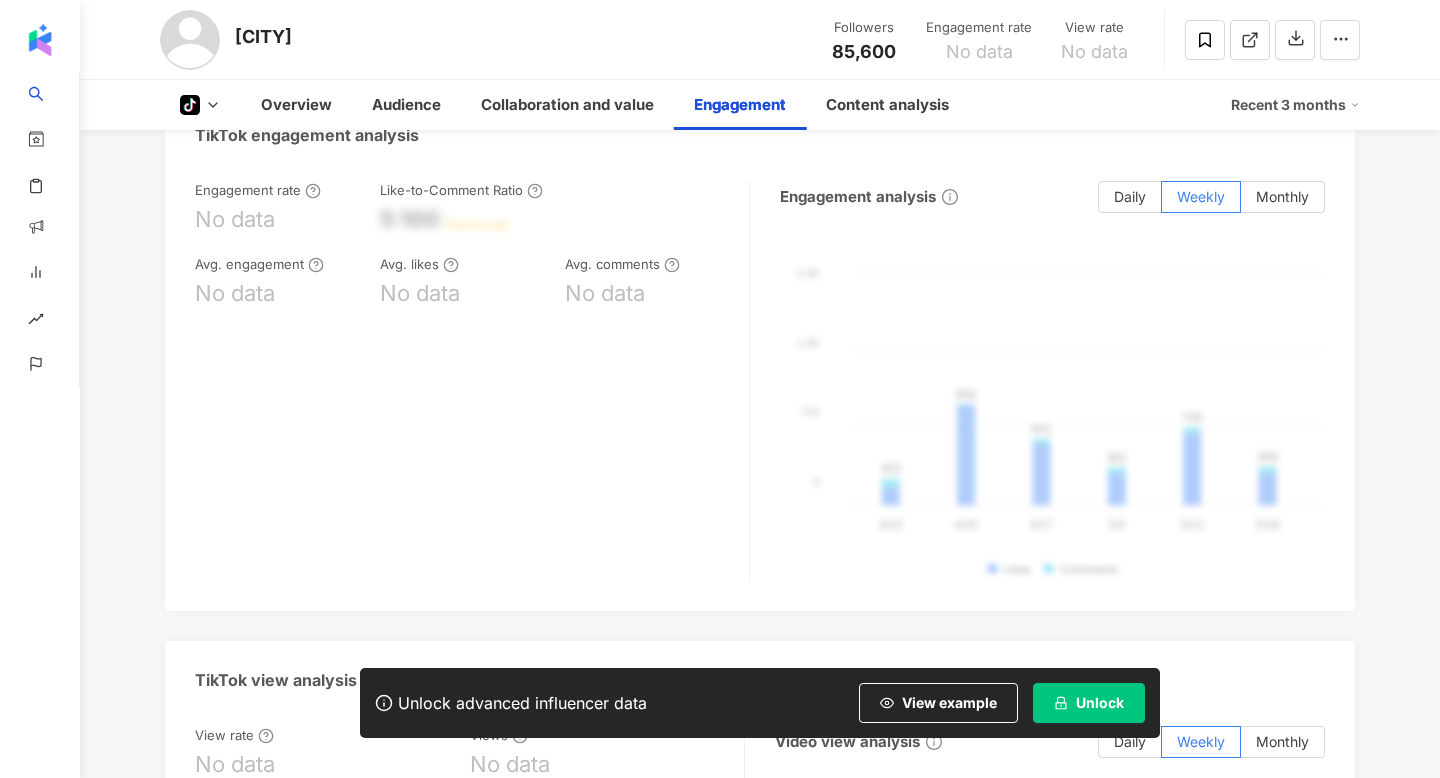 click on "Unlock" at bounding box center (1089, 703) 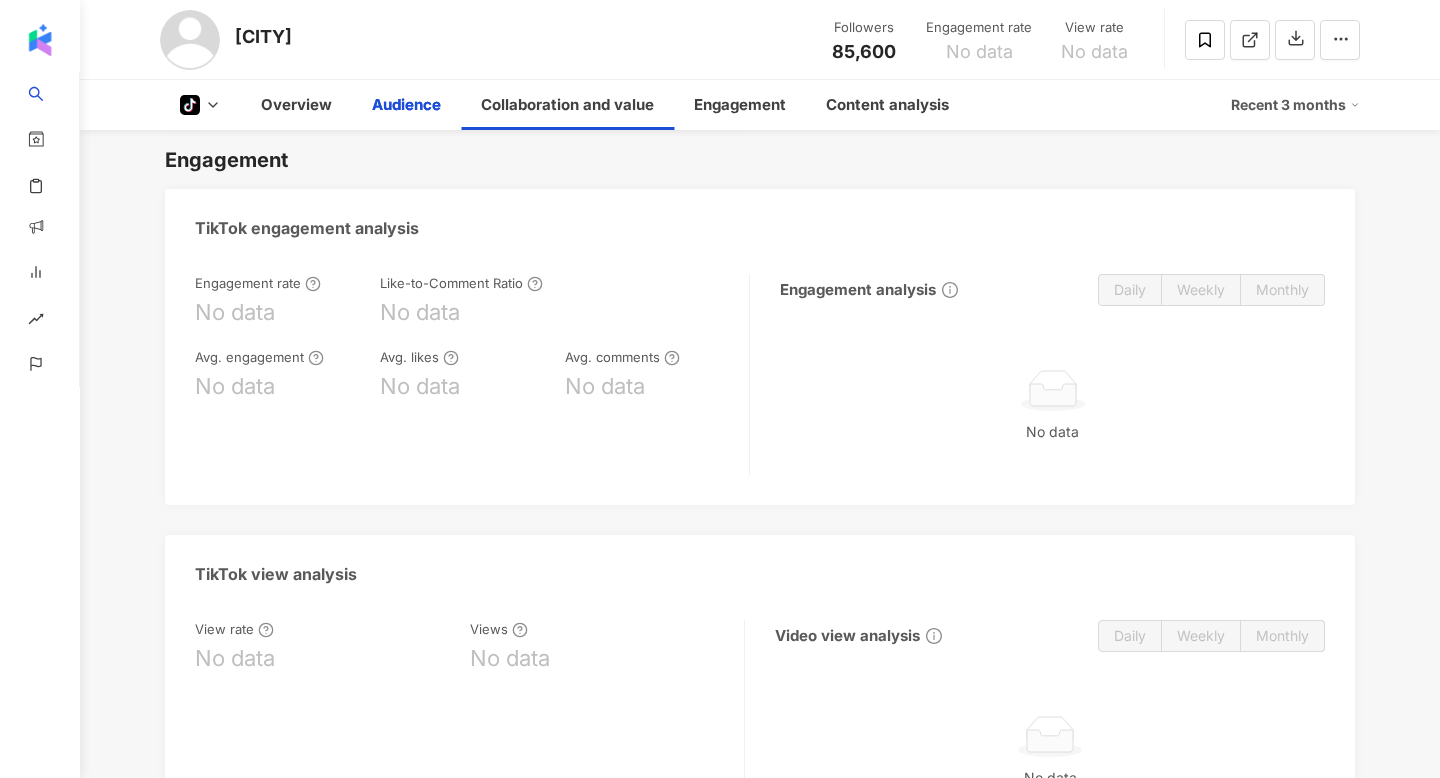 scroll, scrollTop: 1094, scrollLeft: 0, axis: vertical 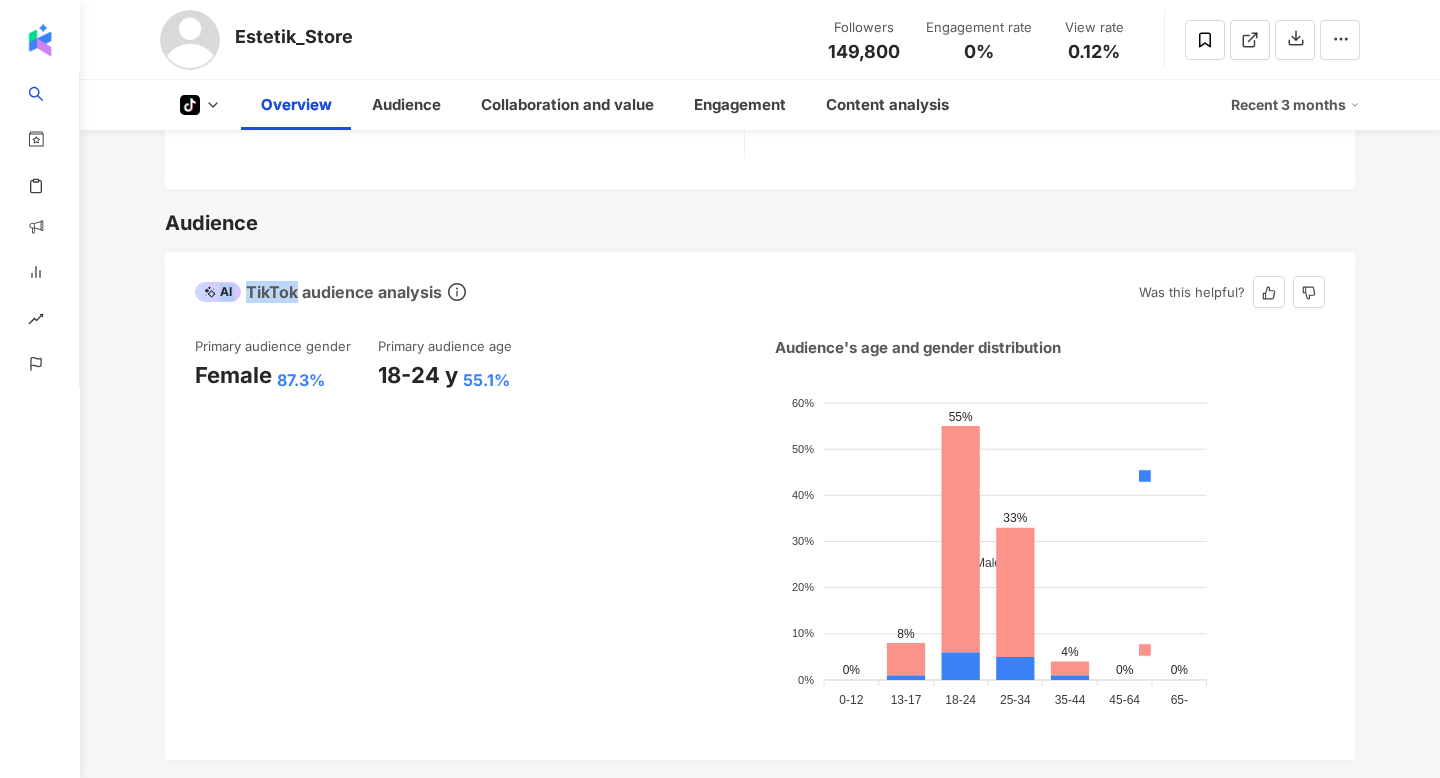 drag, startPoint x: 191, startPoint y: 290, endPoint x: 297, endPoint y: 295, distance: 106.11786 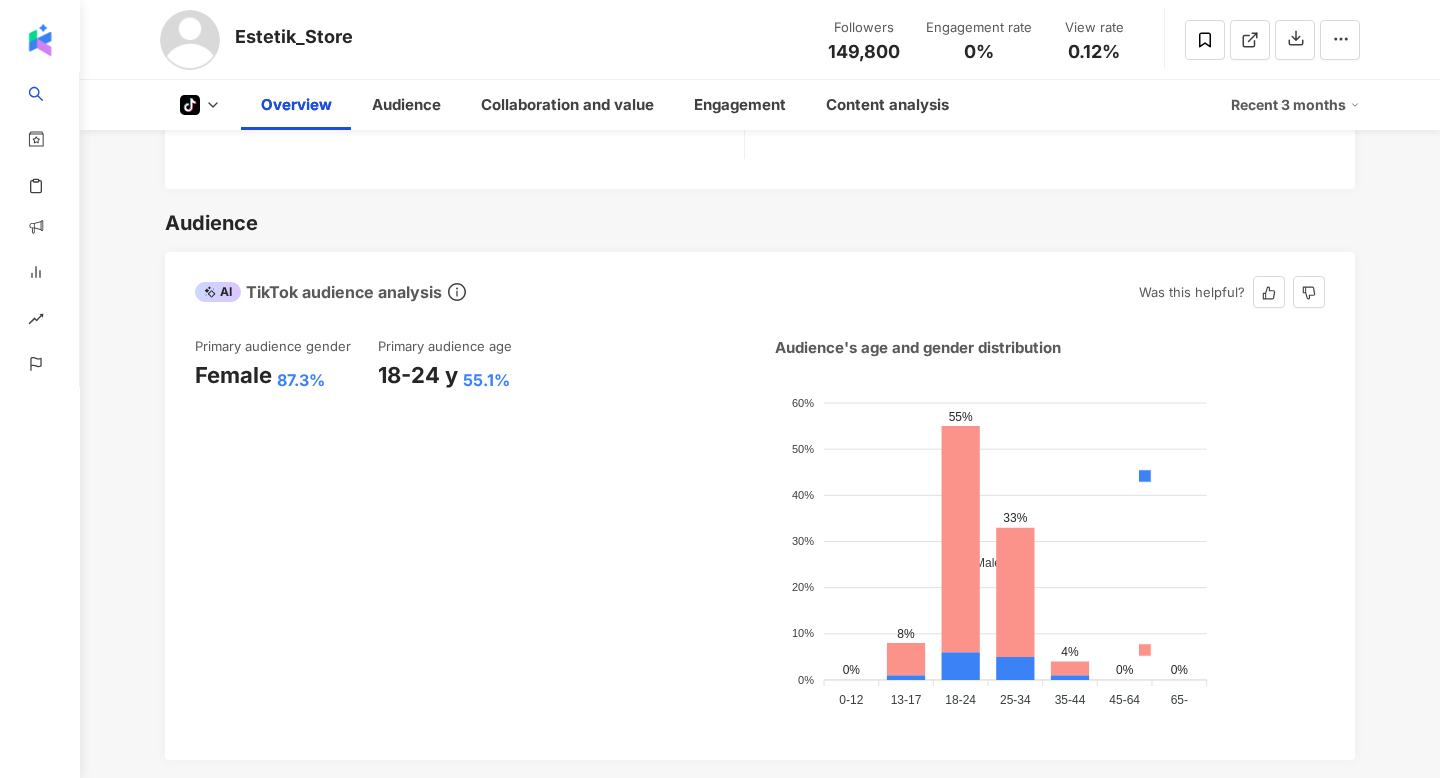click on "AI" at bounding box center [218, 292] 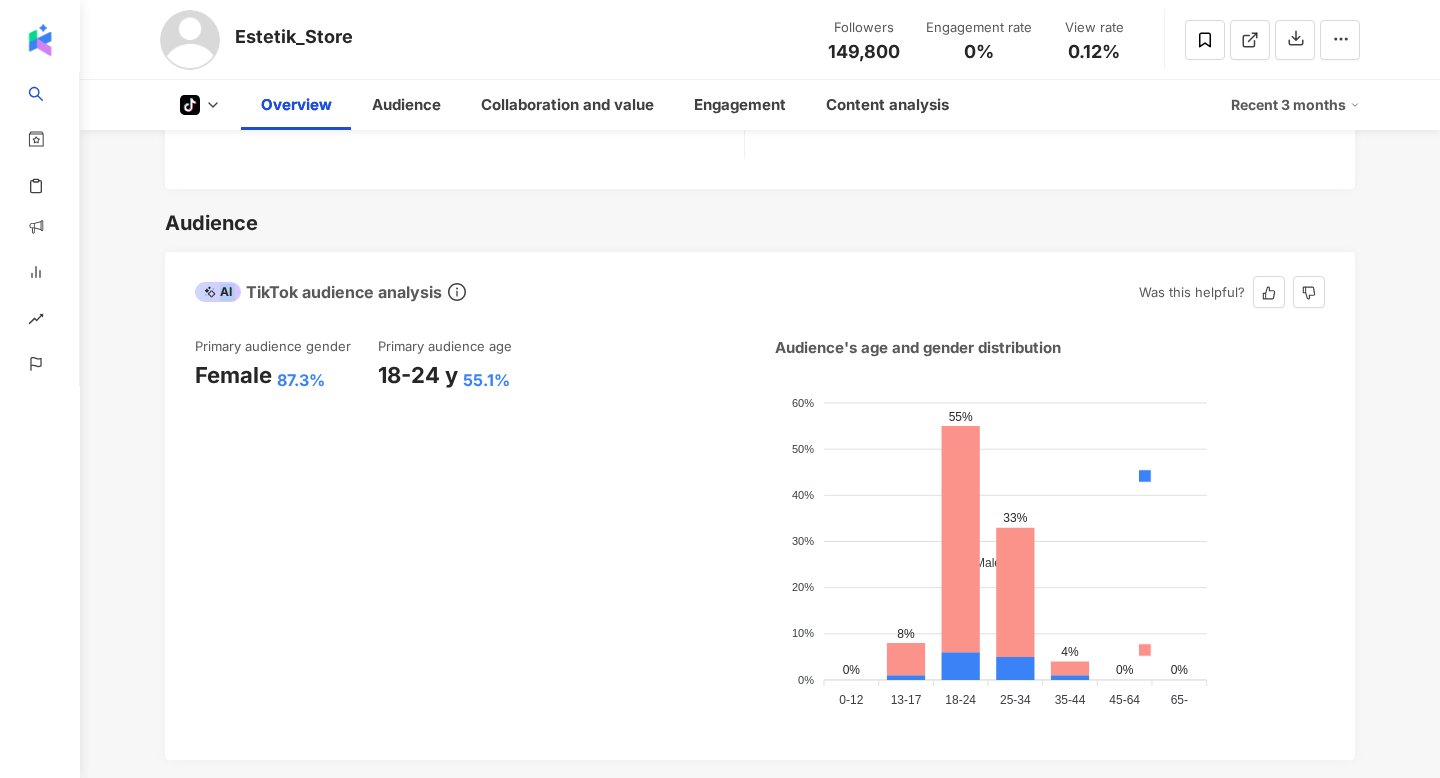 drag, startPoint x: 248, startPoint y: 295, endPoint x: 189, endPoint y: 294, distance: 59.008472 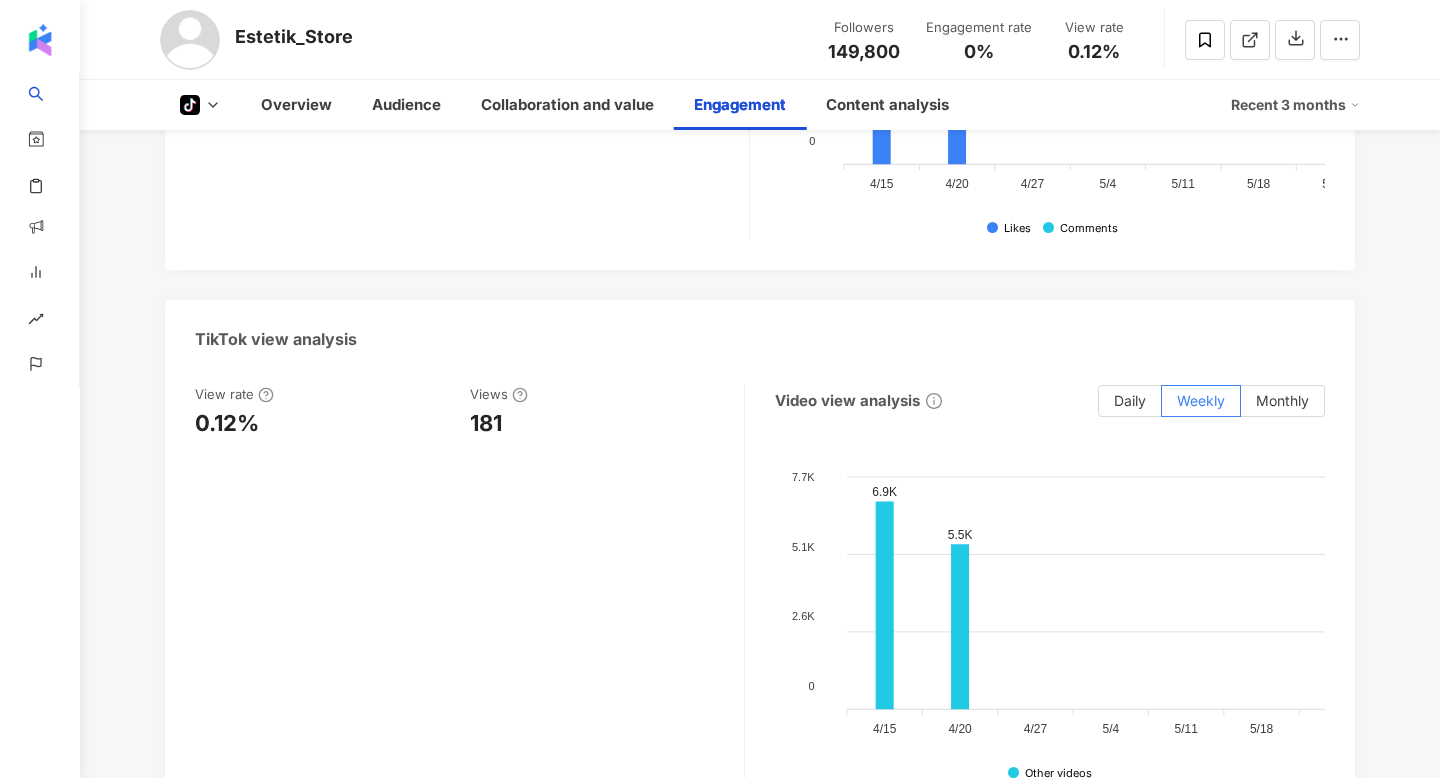 scroll, scrollTop: 2524, scrollLeft: 0, axis: vertical 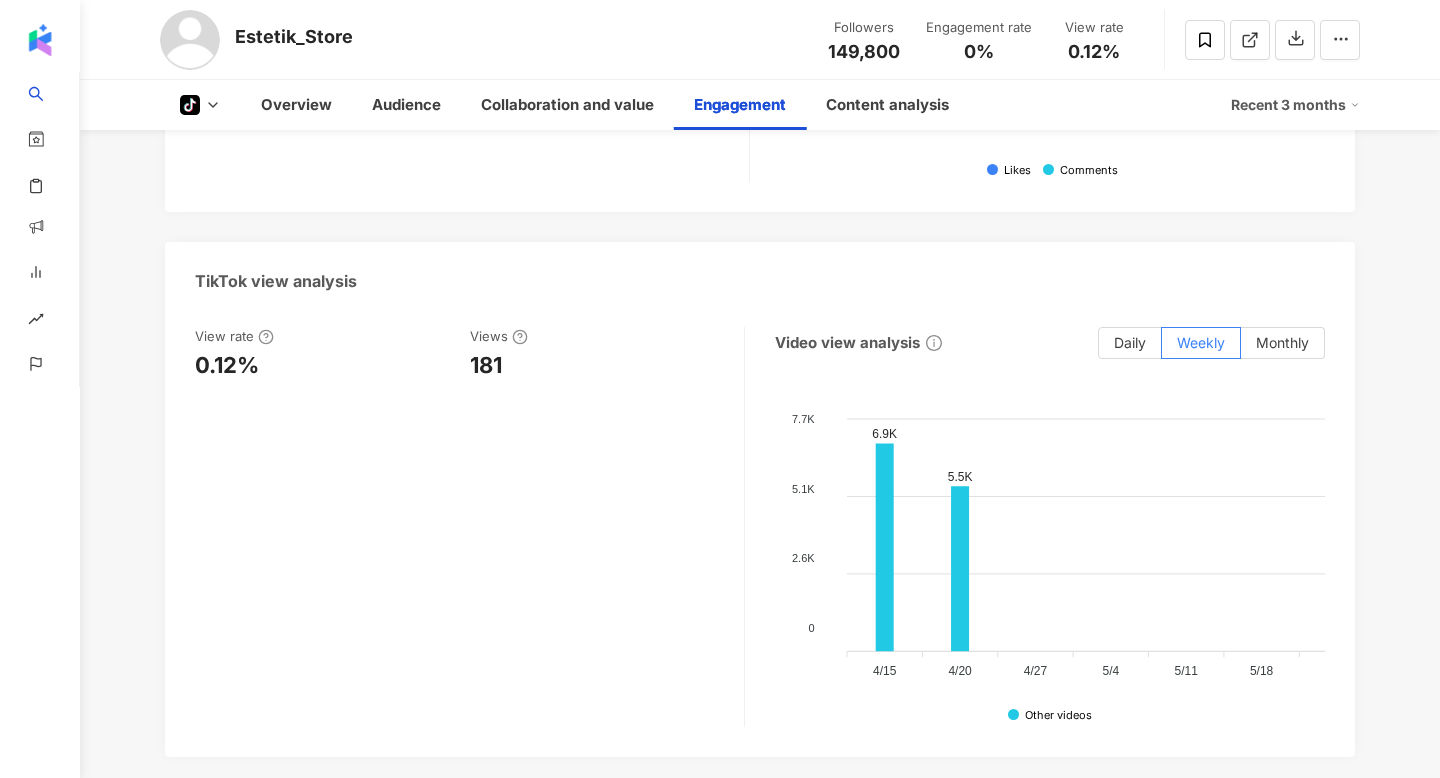 click 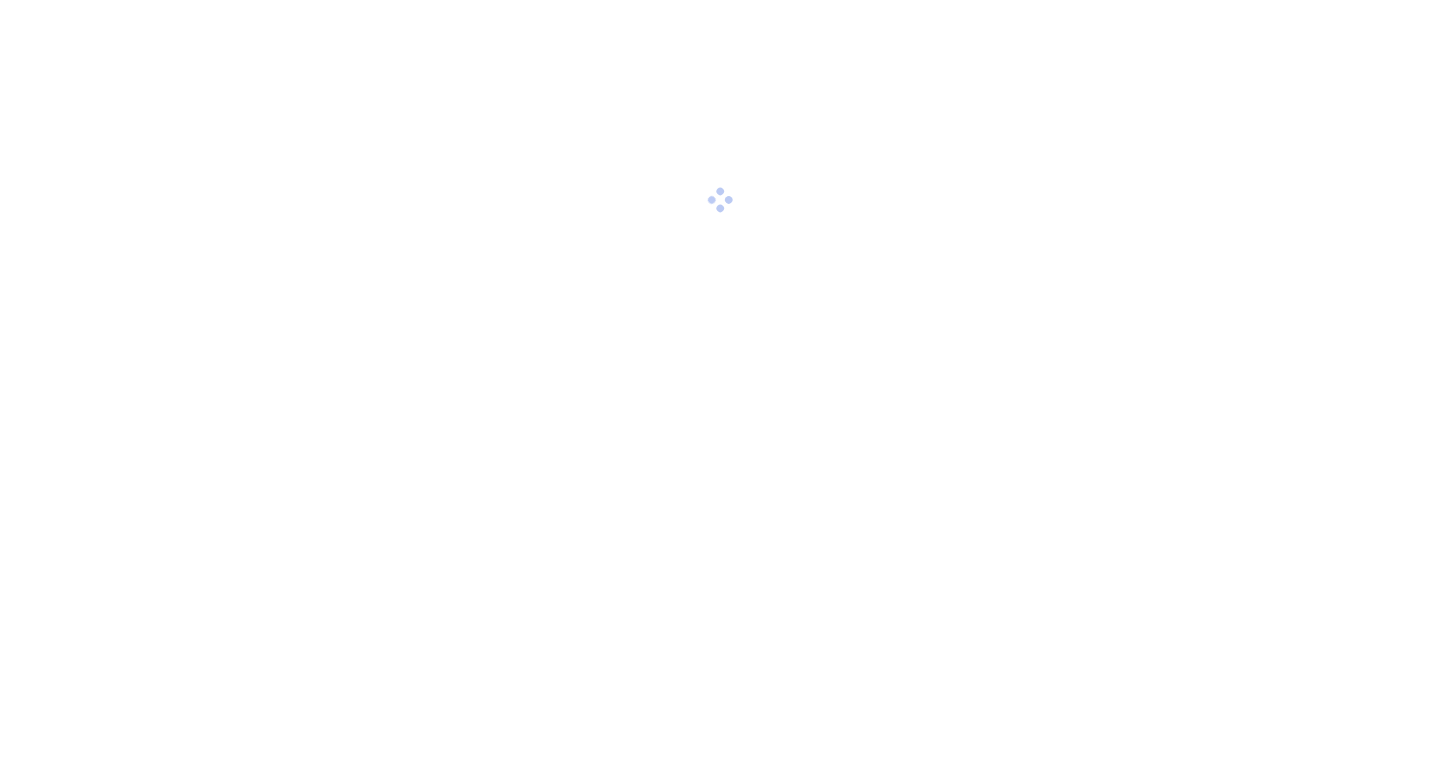 scroll, scrollTop: 0, scrollLeft: 0, axis: both 